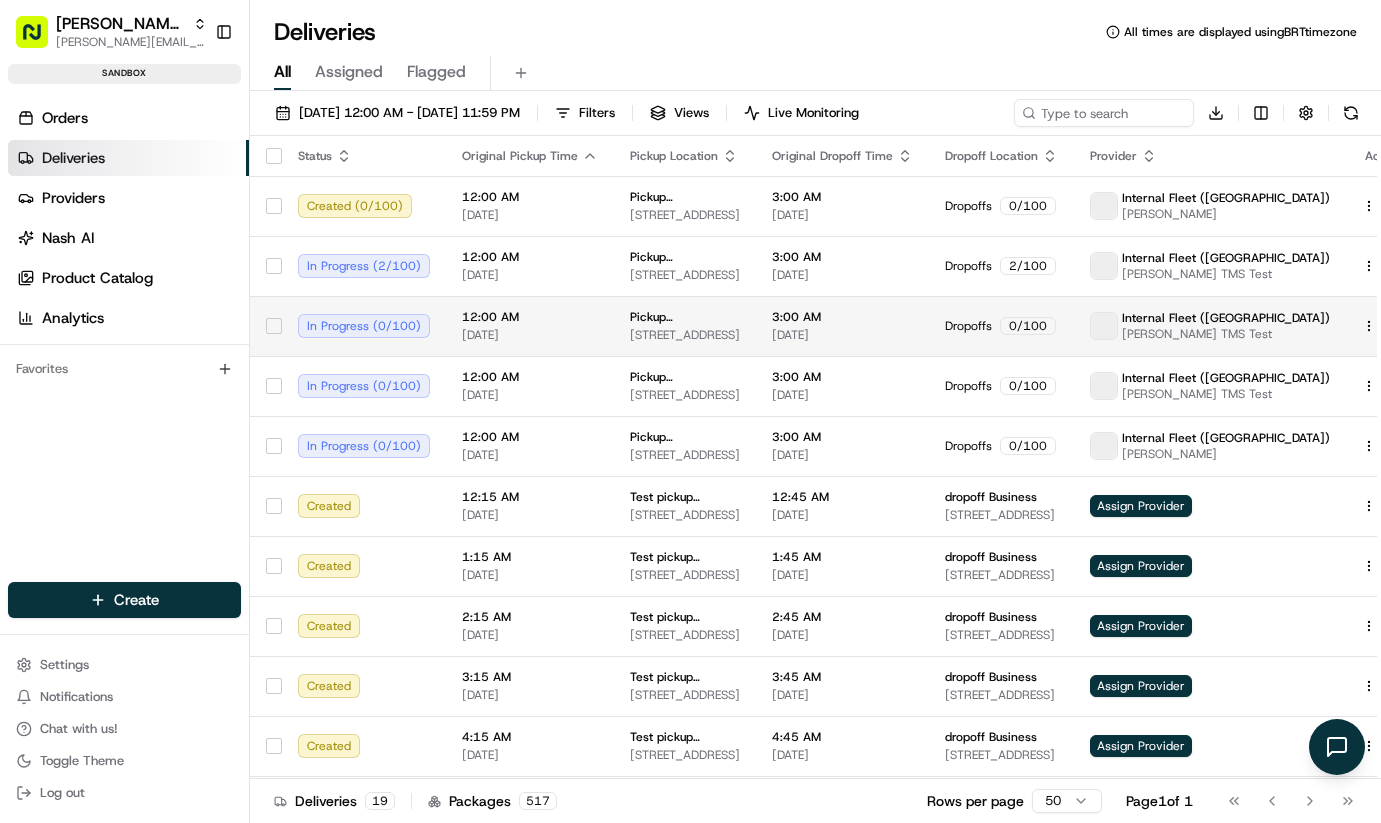 scroll, scrollTop: 0, scrollLeft: 0, axis: both 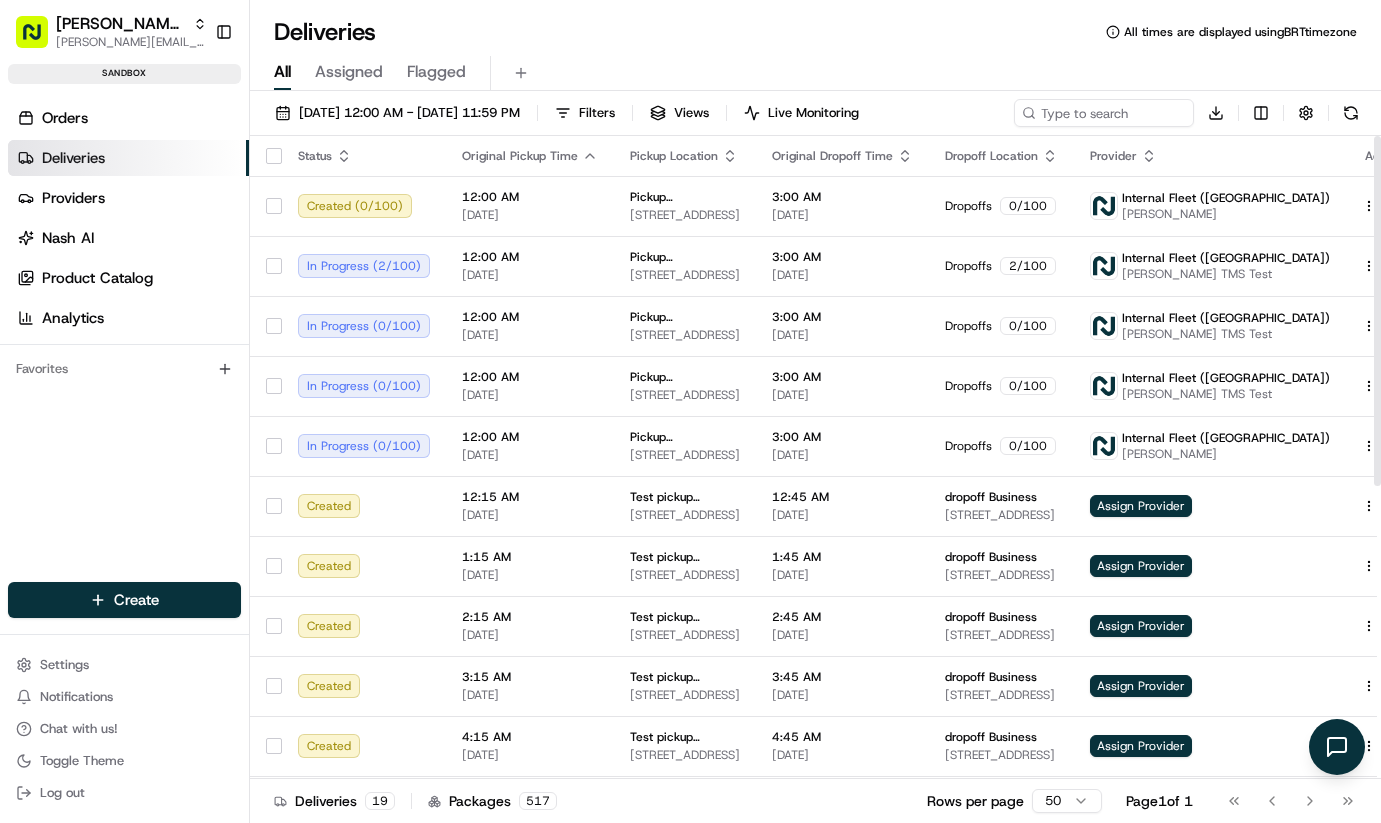 click on "07/16/2025 12:00 AM - 07/16/2025 11:59 PM Filters Views Live Monitoring Download" at bounding box center [815, 117] 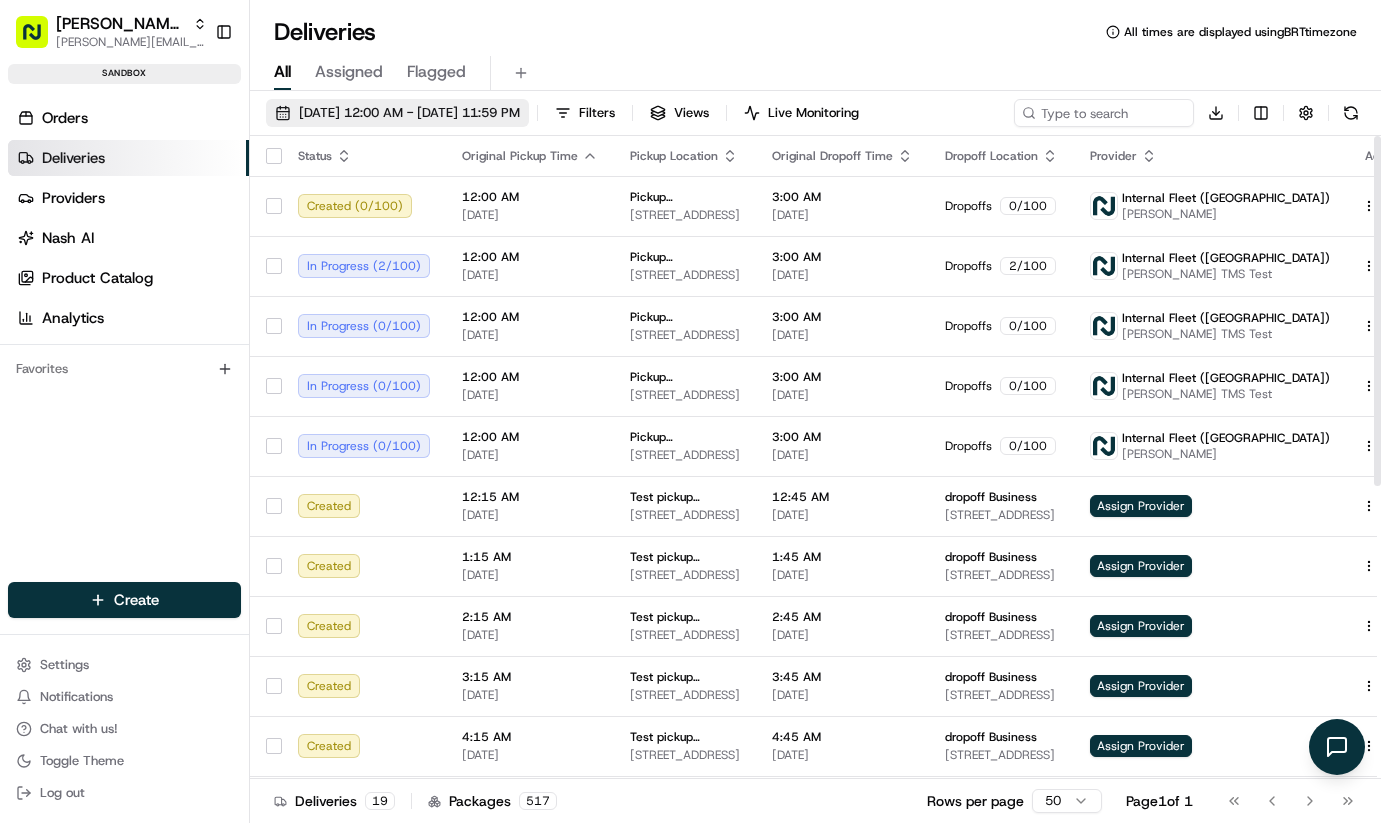 click on "07/16/2025 12:00 AM - 07/16/2025 11:59 PM" at bounding box center [397, 113] 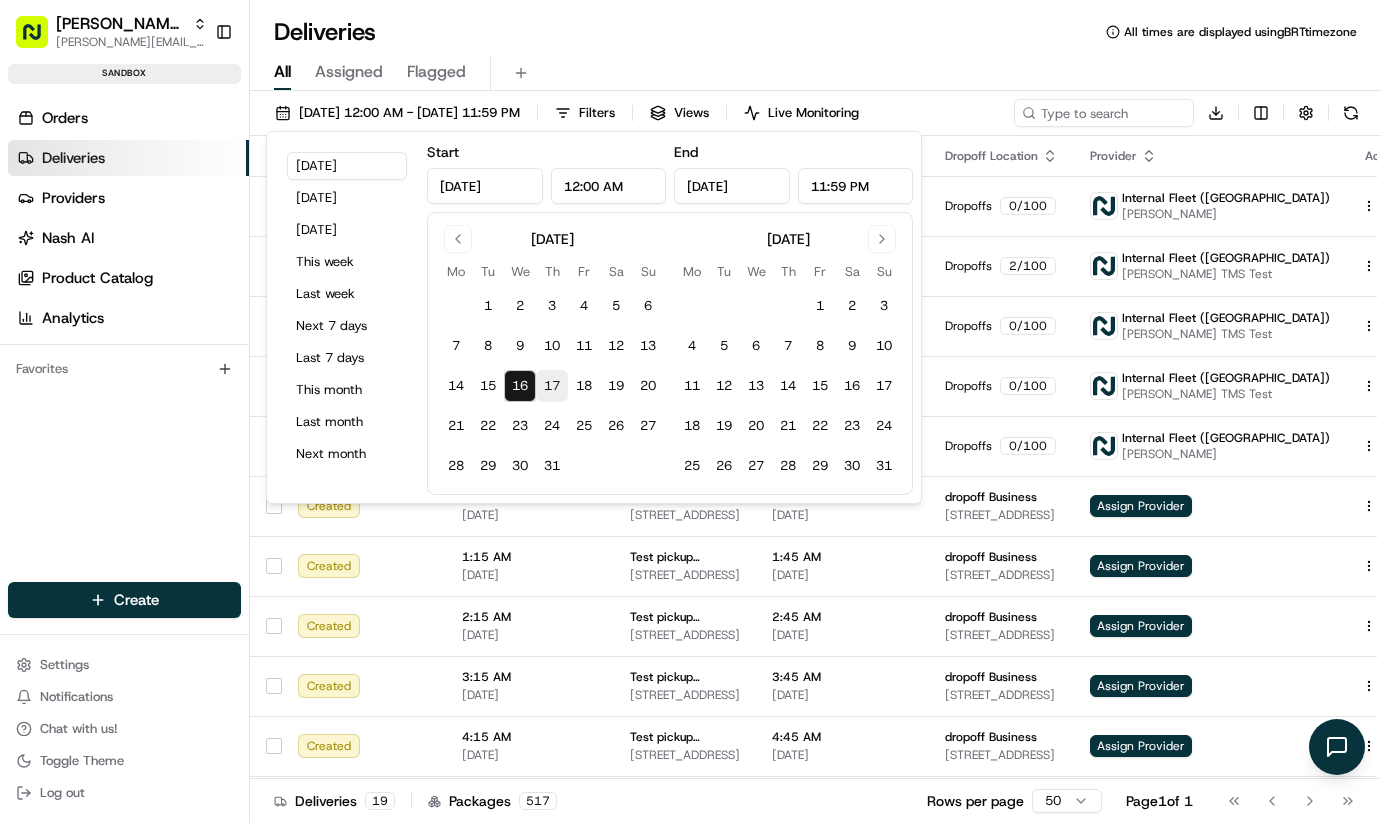 click on "17" at bounding box center (552, 386) 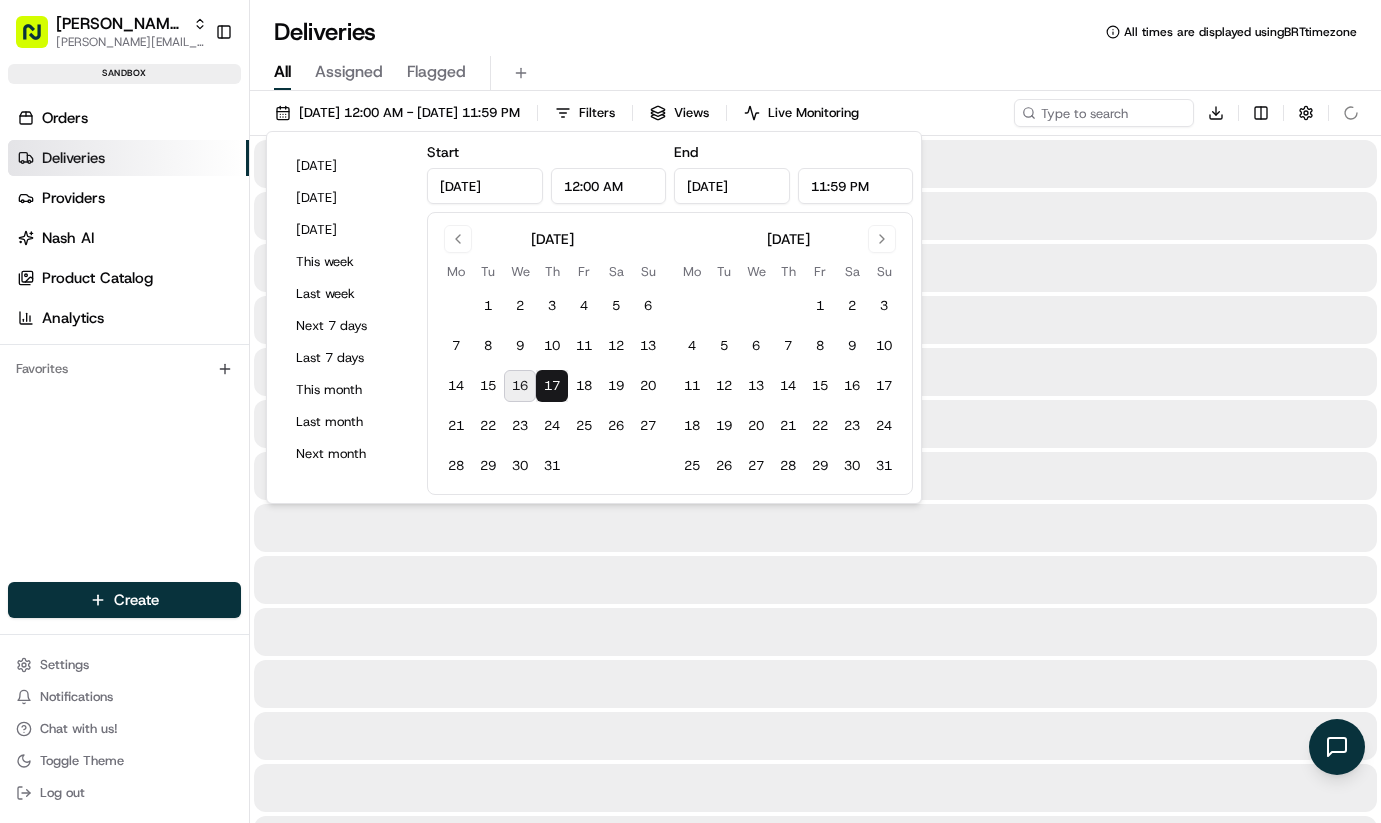 click on "17" at bounding box center [552, 386] 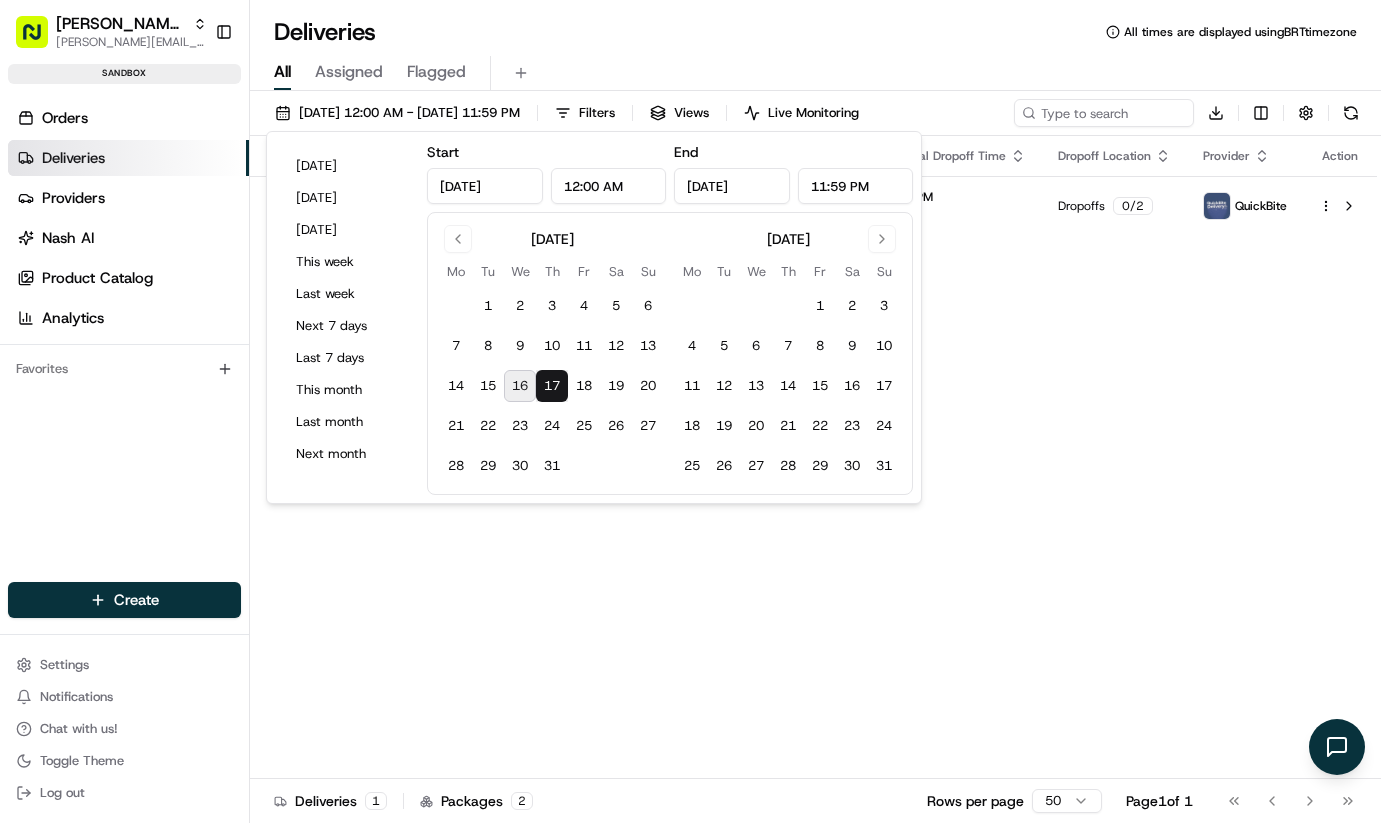 click on "Status Original Pickup Time Pickup Location Original Dropoff Time Dropoff Location Provider Action Canceled ( 2 / 2 ) 1:30 PM 07/17/2025 Walmart 2996 18121 Marsh Ln, Dallas, TX 75287, USA 1:50 PM 07/17/2025 Dropoffs 0  /  2 QuickBite" at bounding box center (813, 457) 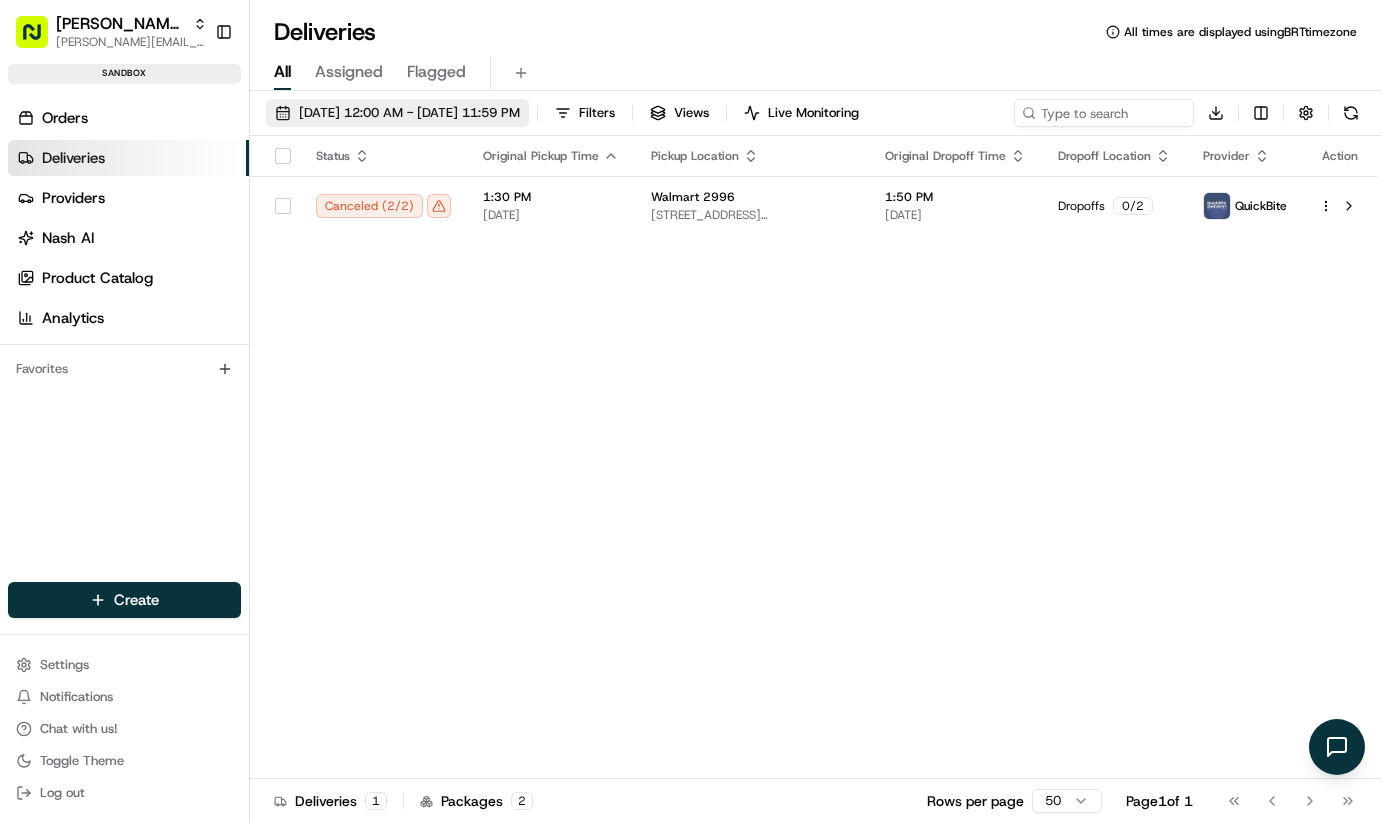 click on "07/17/2025 12:00 AM - 07/17/2025 11:59 PM" at bounding box center [409, 113] 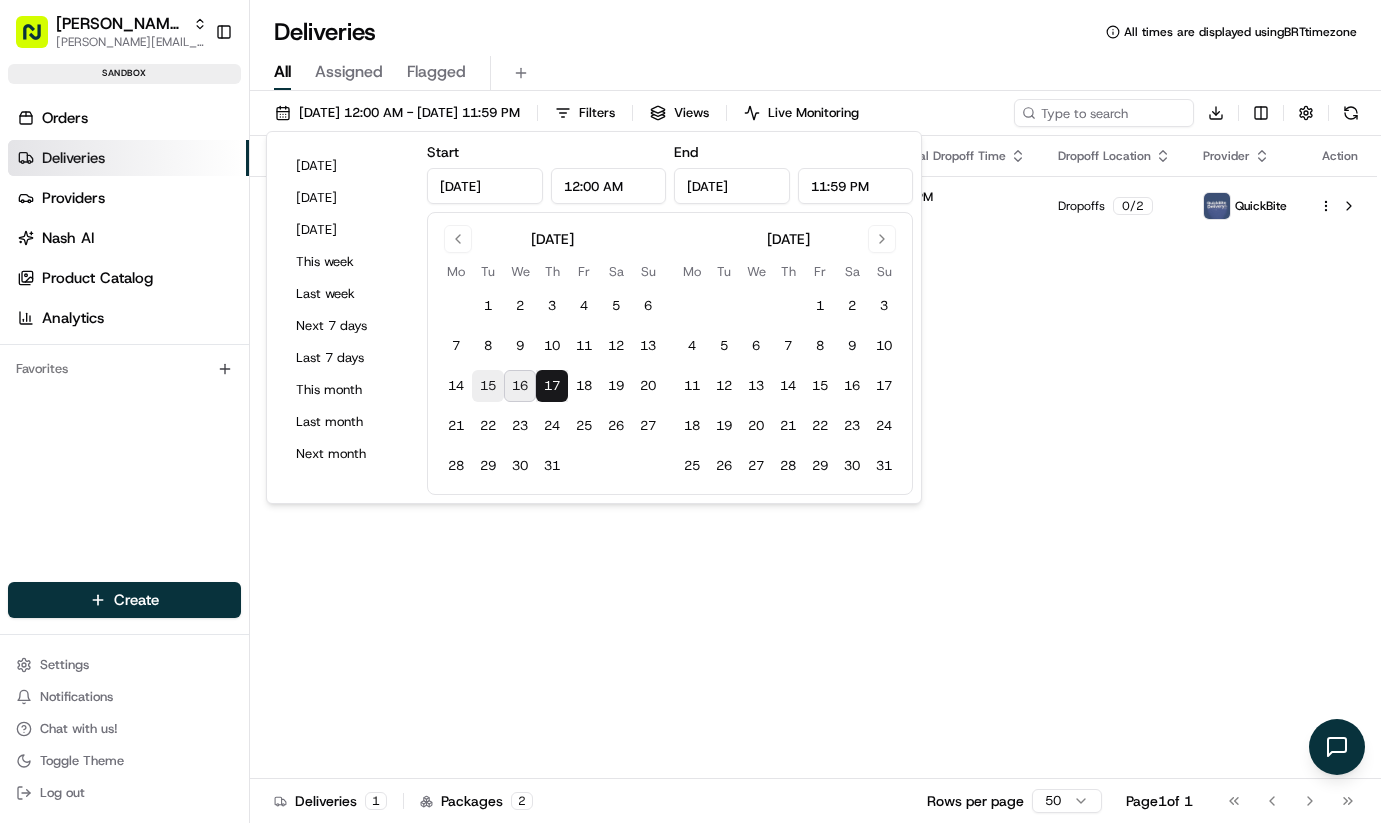click on "15" at bounding box center (488, 386) 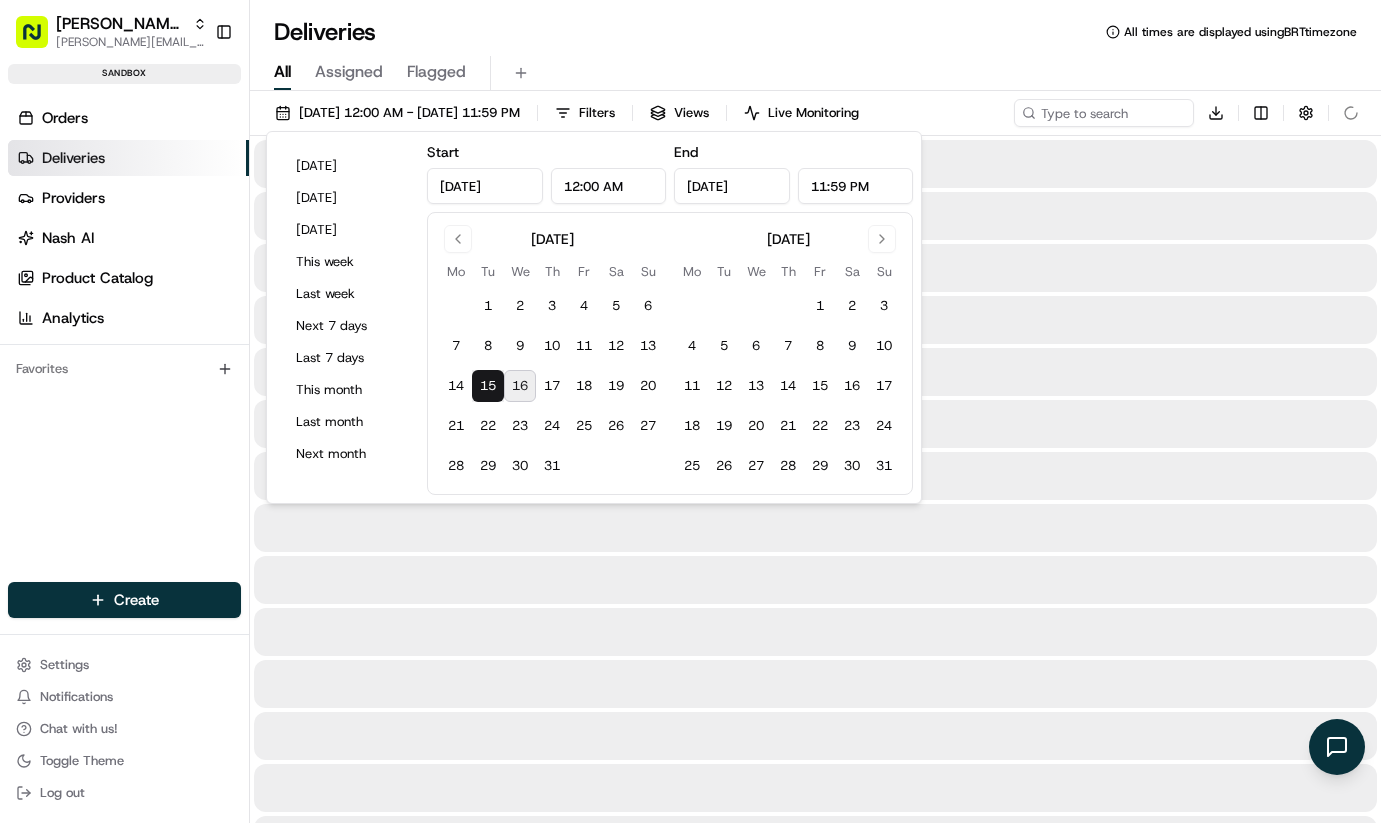 click on "15" at bounding box center (488, 386) 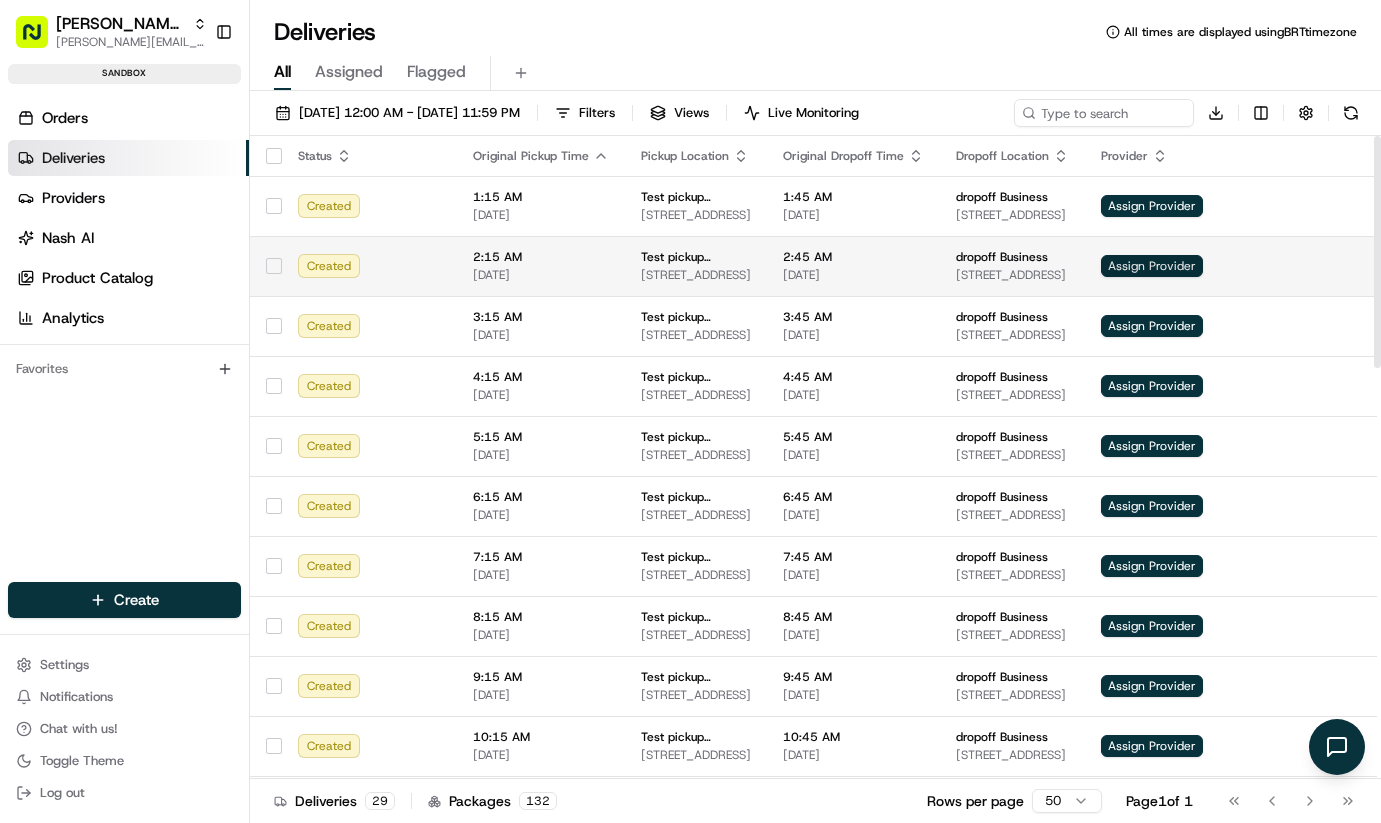 click on "Assign Provider" at bounding box center (1152, 266) 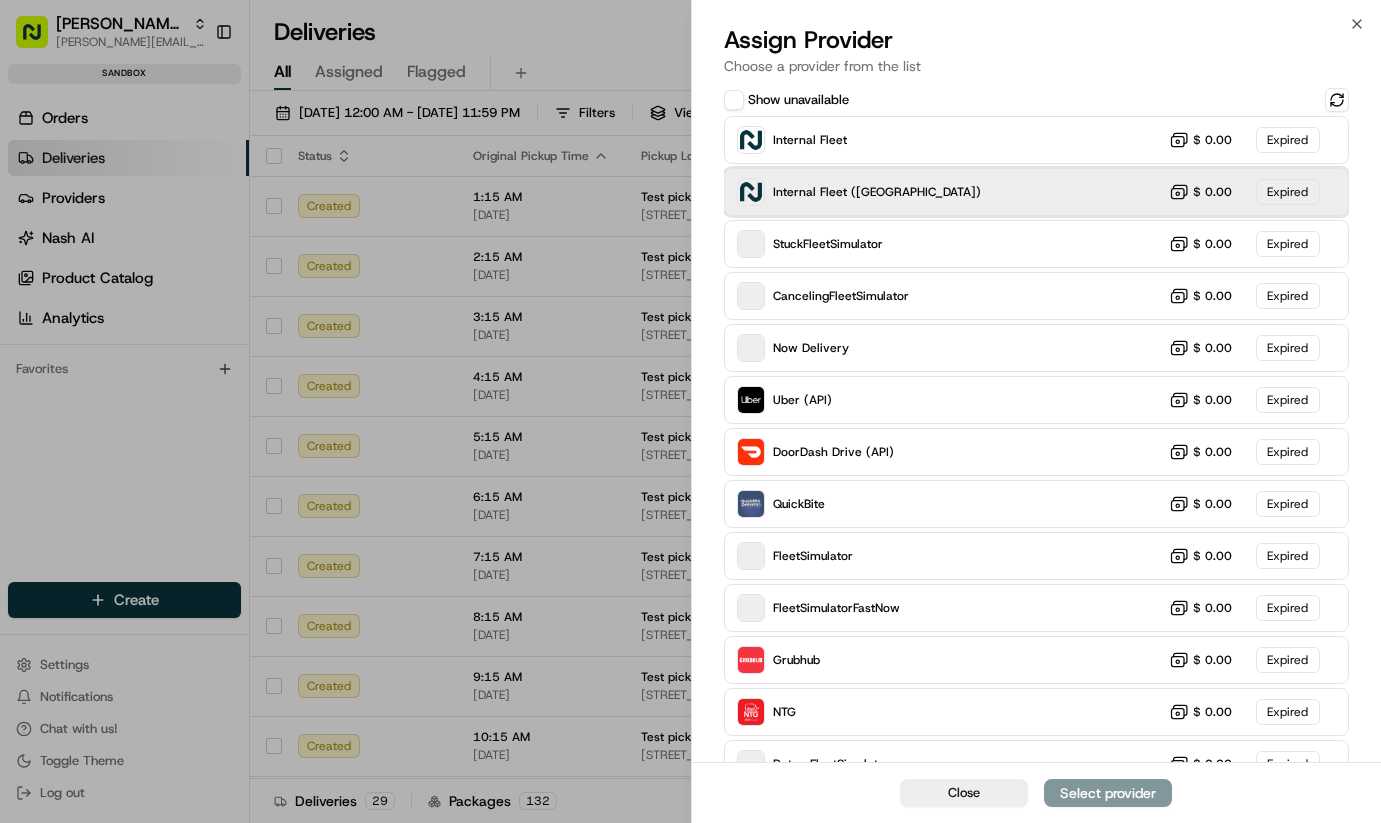 click on "Internal Fleet ([GEOGRAPHIC_DATA])" at bounding box center (859, 192) 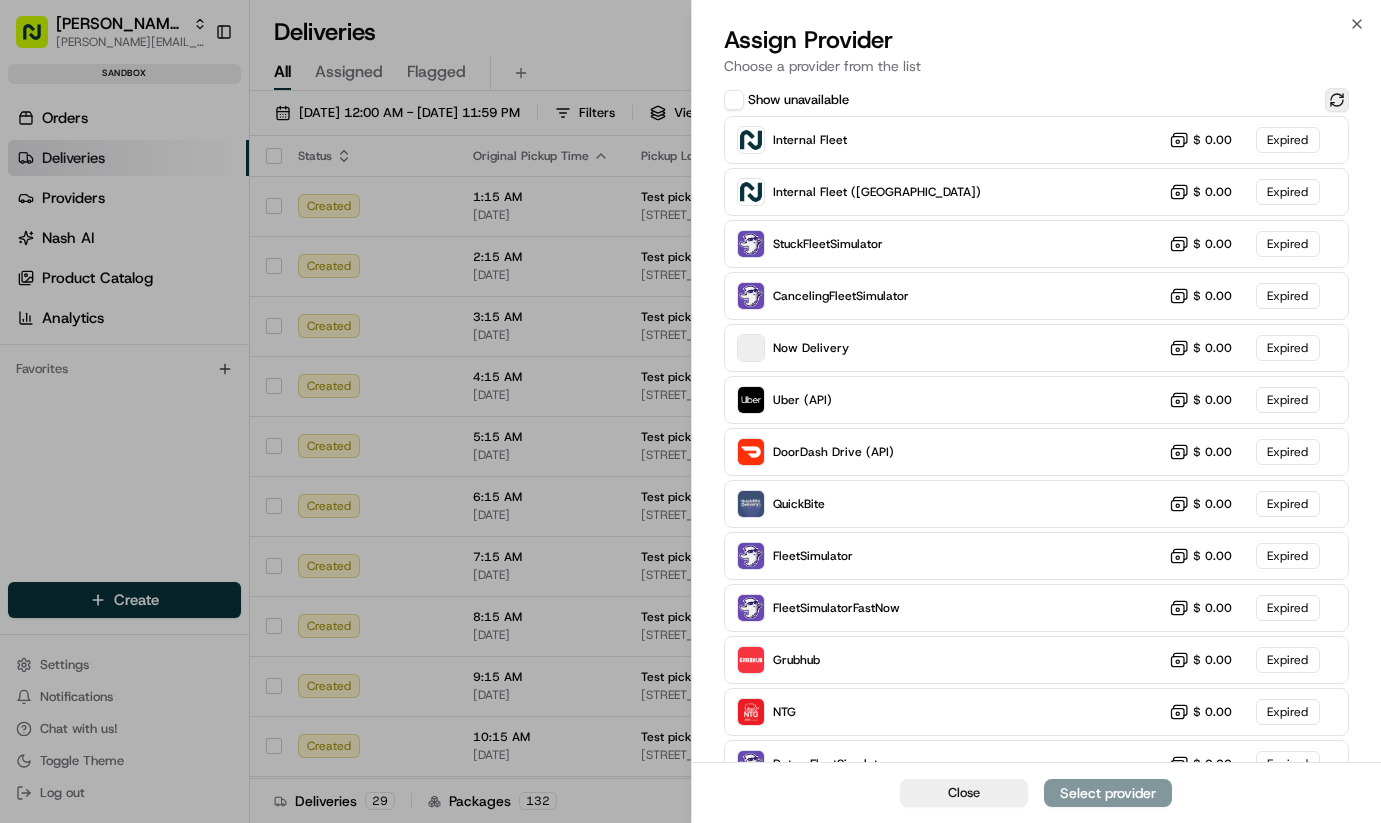 click at bounding box center (1337, 100) 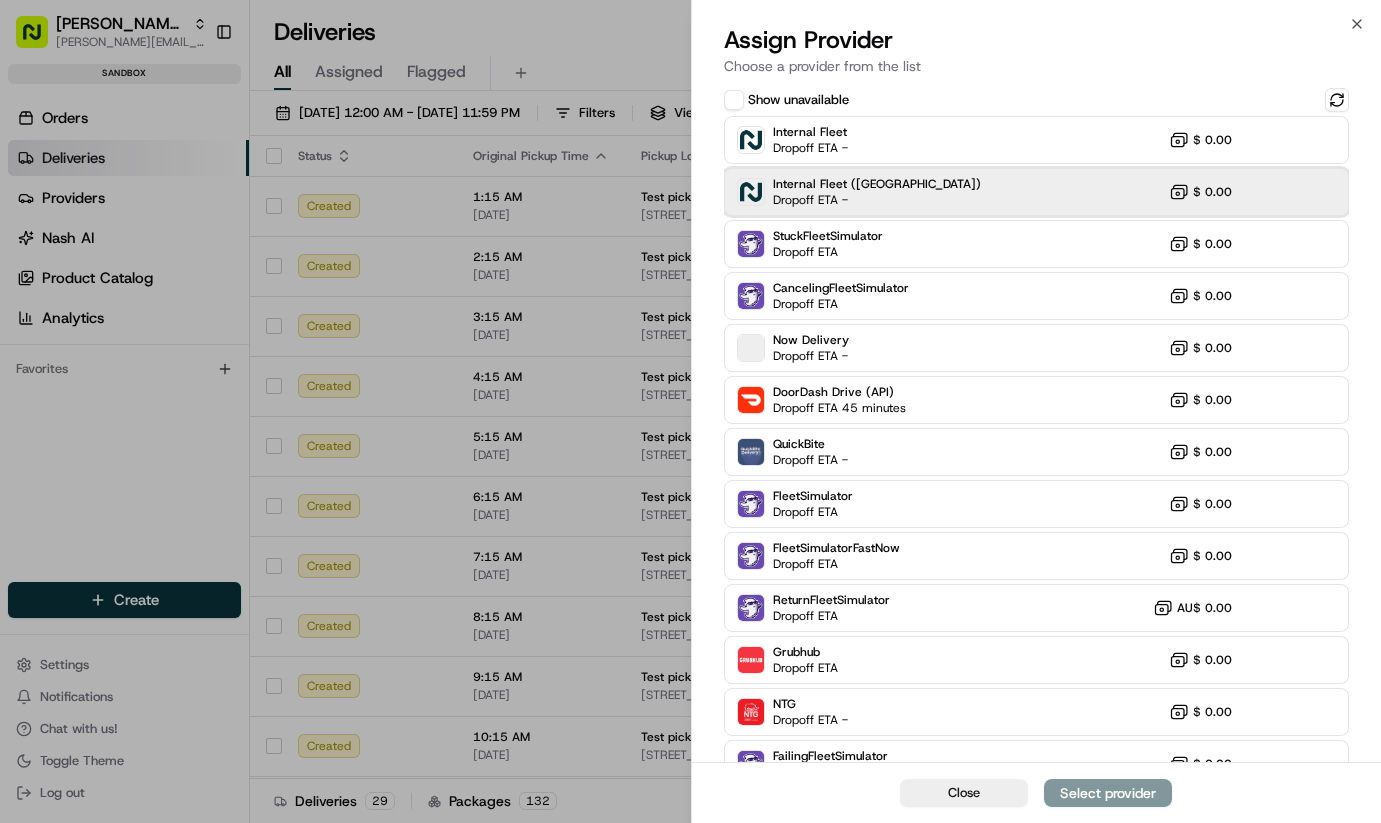 click on "Internal Fleet (Nashcar) Dropoff ETA   - $   0.00" at bounding box center (1037, 192) 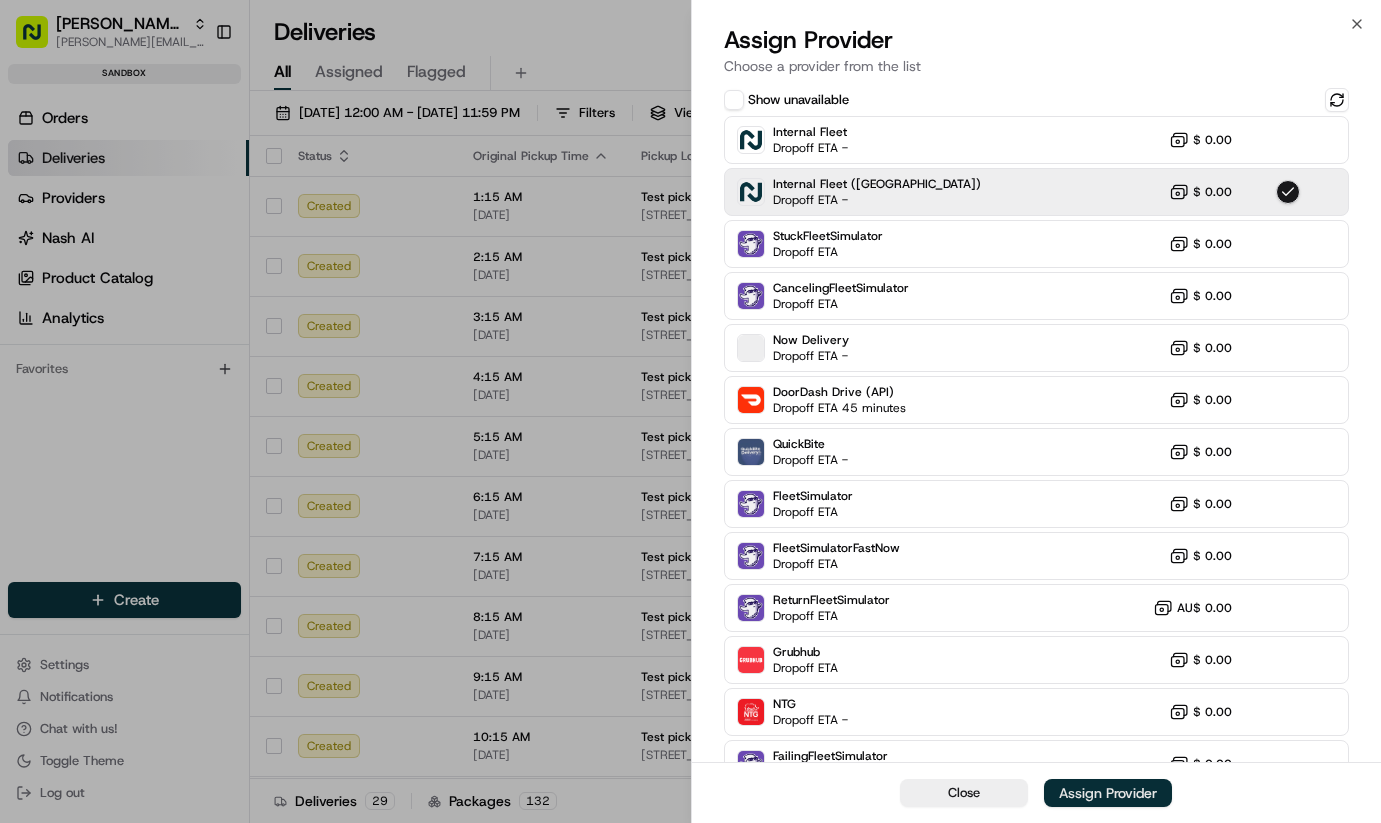 click on "Assign Provider" at bounding box center (1108, 793) 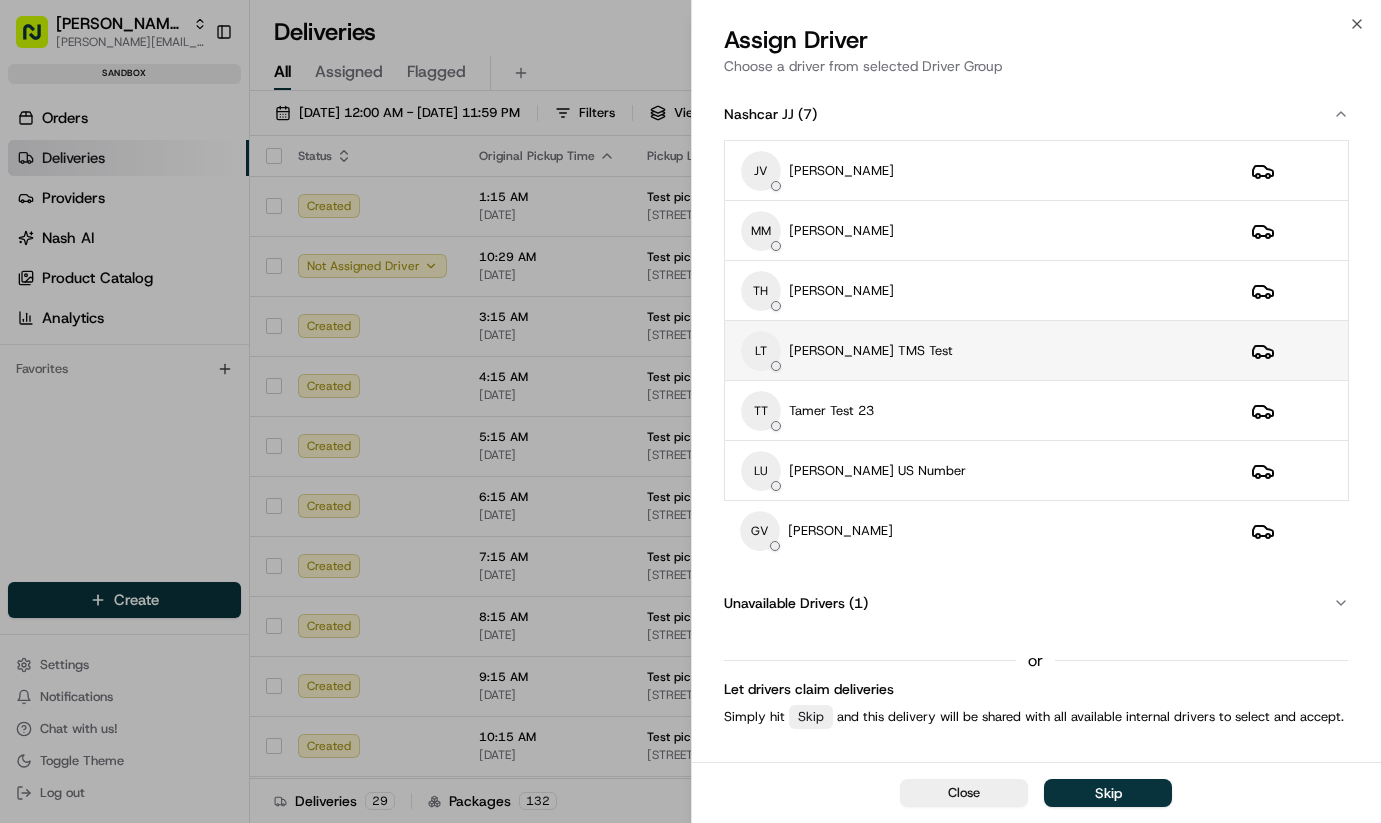 click on "[PERSON_NAME] TMS Test" at bounding box center [980, 351] 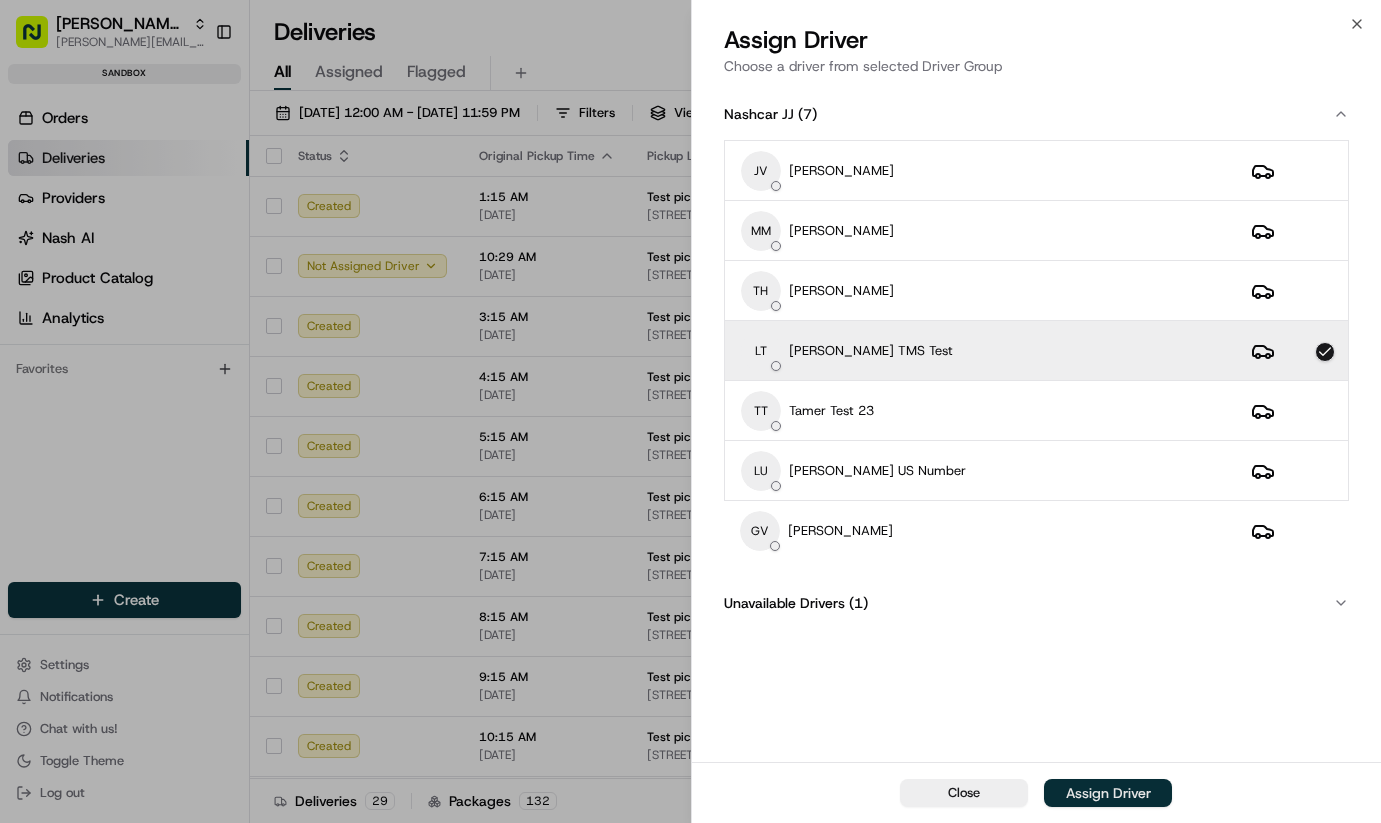 click on "Assign Driver" at bounding box center [1108, 793] 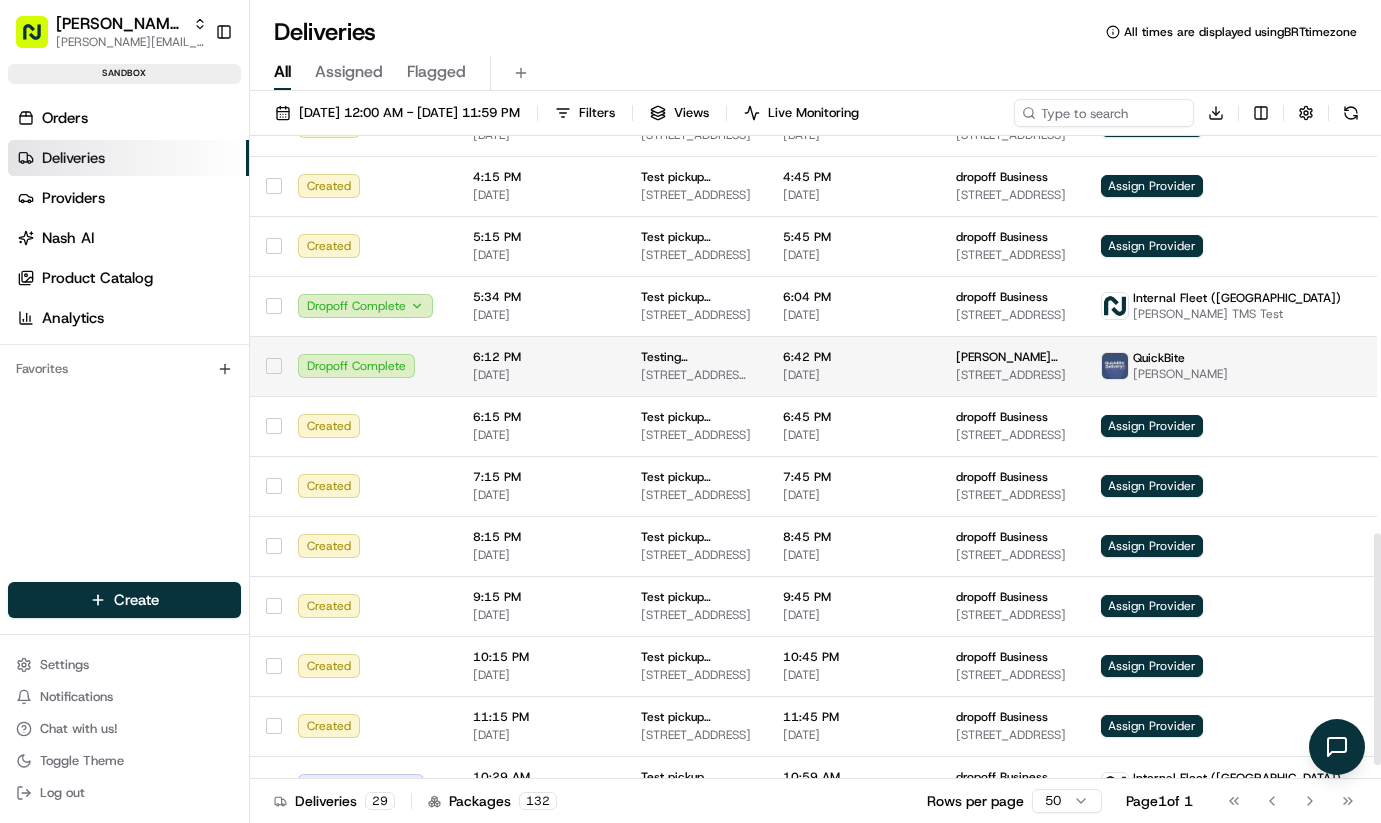 scroll, scrollTop: 1137, scrollLeft: 0, axis: vertical 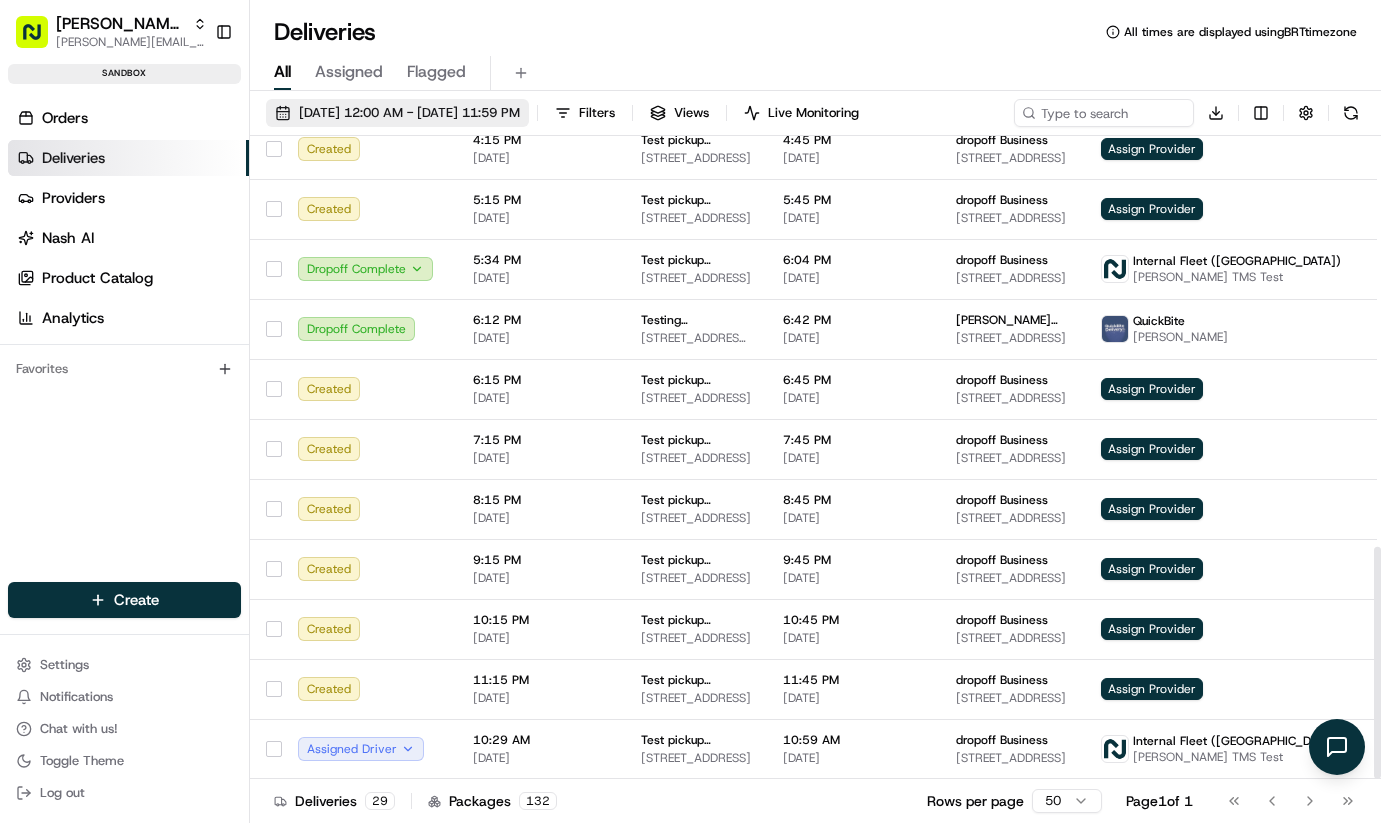 click on "07/15/2025 12:00 AM - 07/15/2025 11:59 PM" at bounding box center [409, 113] 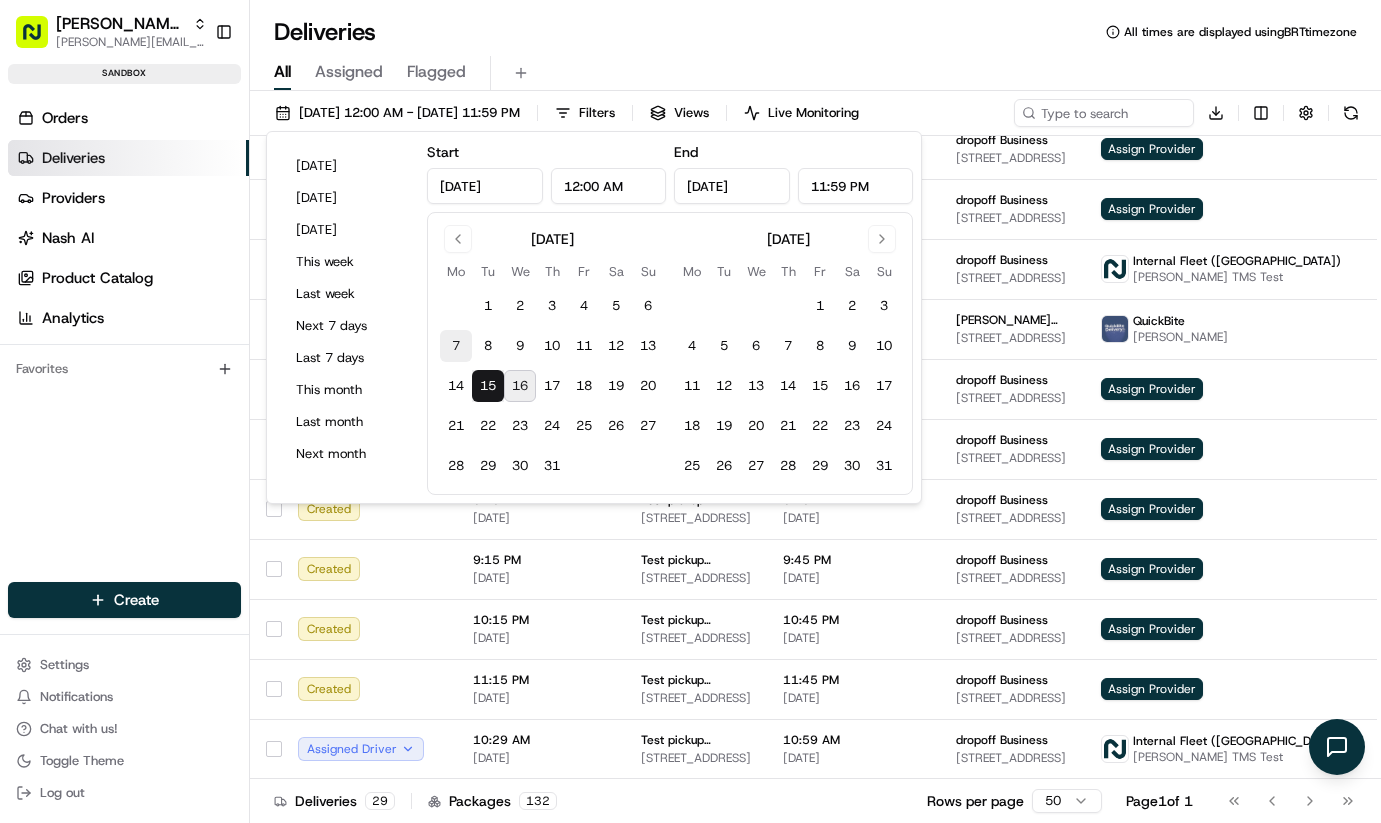 click on "7" at bounding box center [456, 346] 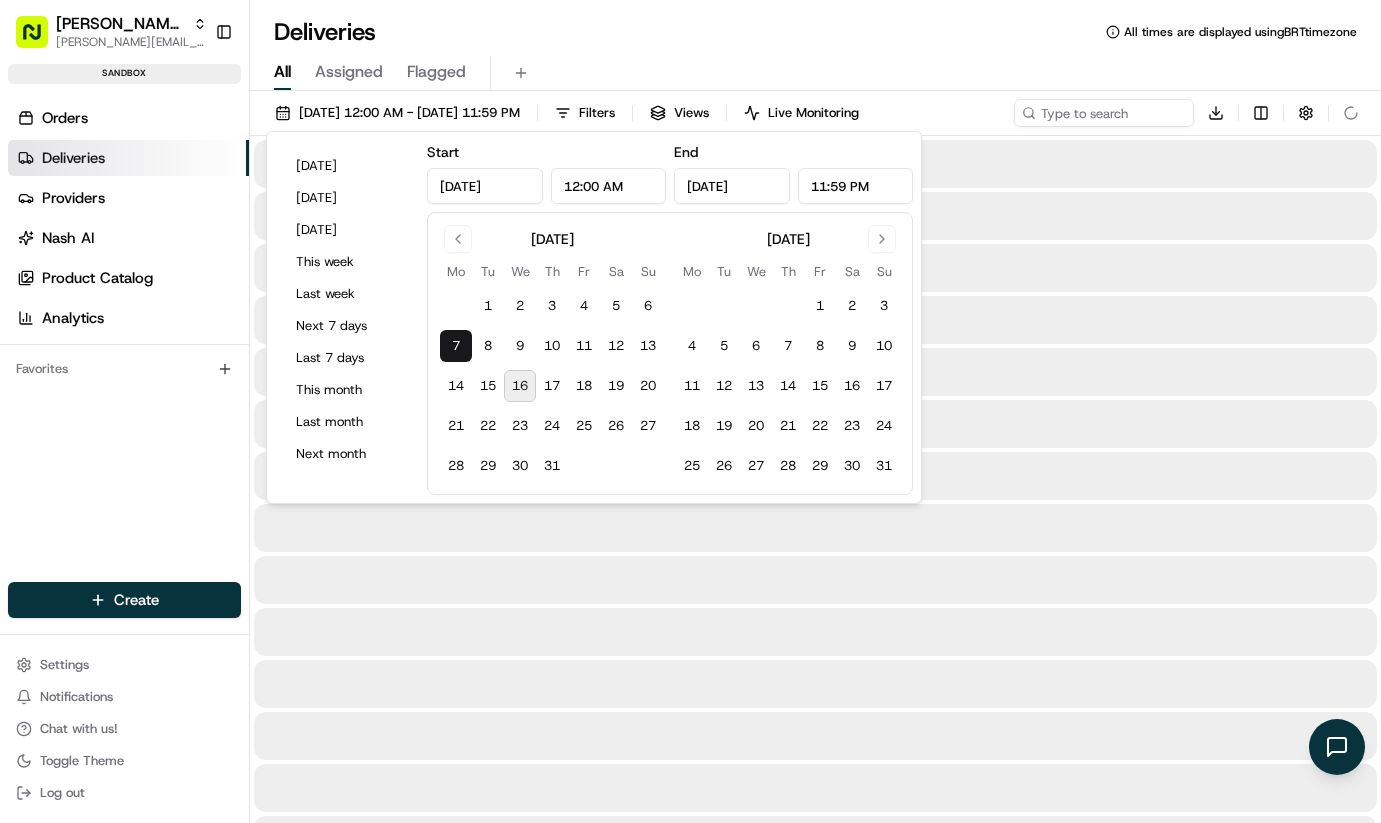 type on "Jul 7, 2025" 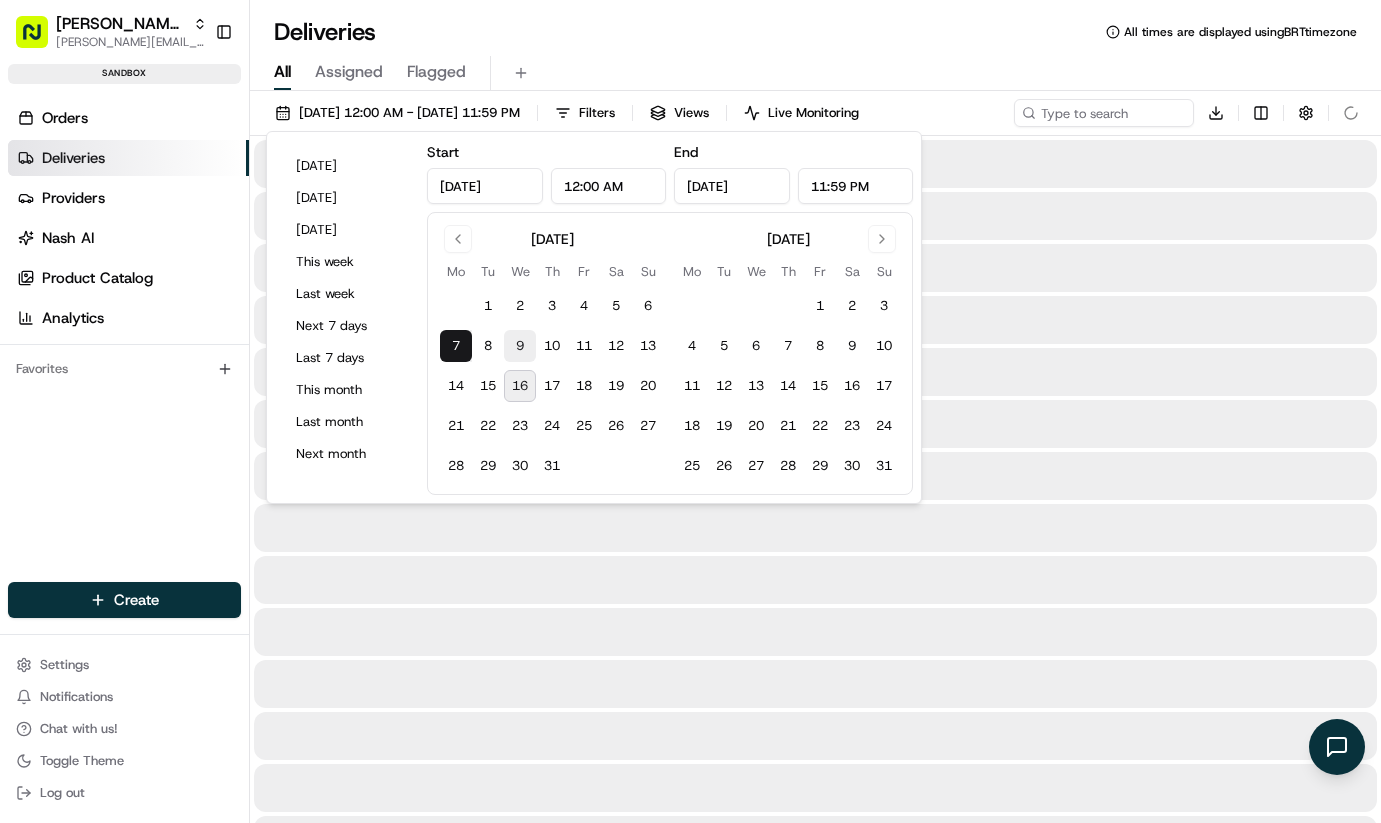 click on "9" at bounding box center [520, 346] 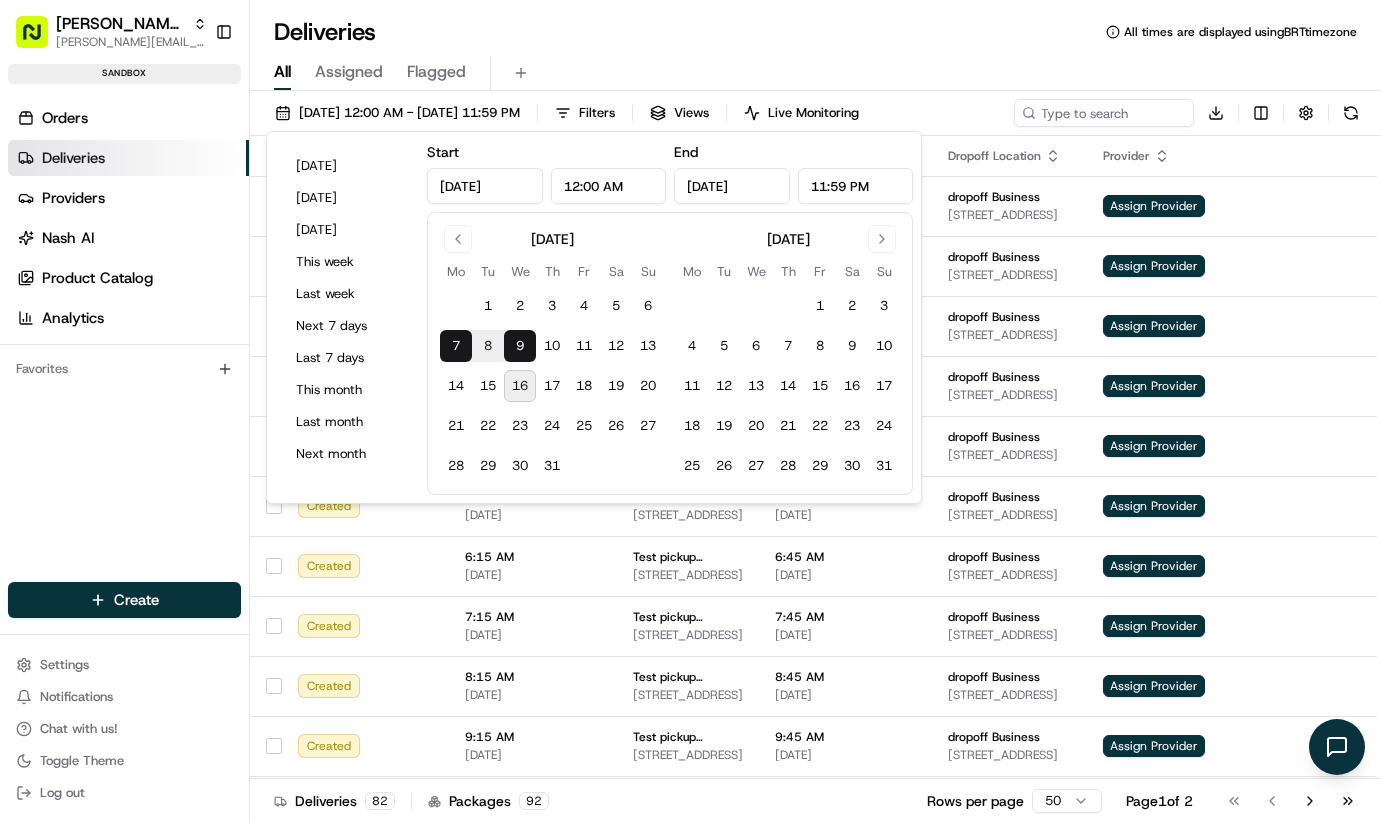 click on "All Assigned Flagged" at bounding box center [815, 73] 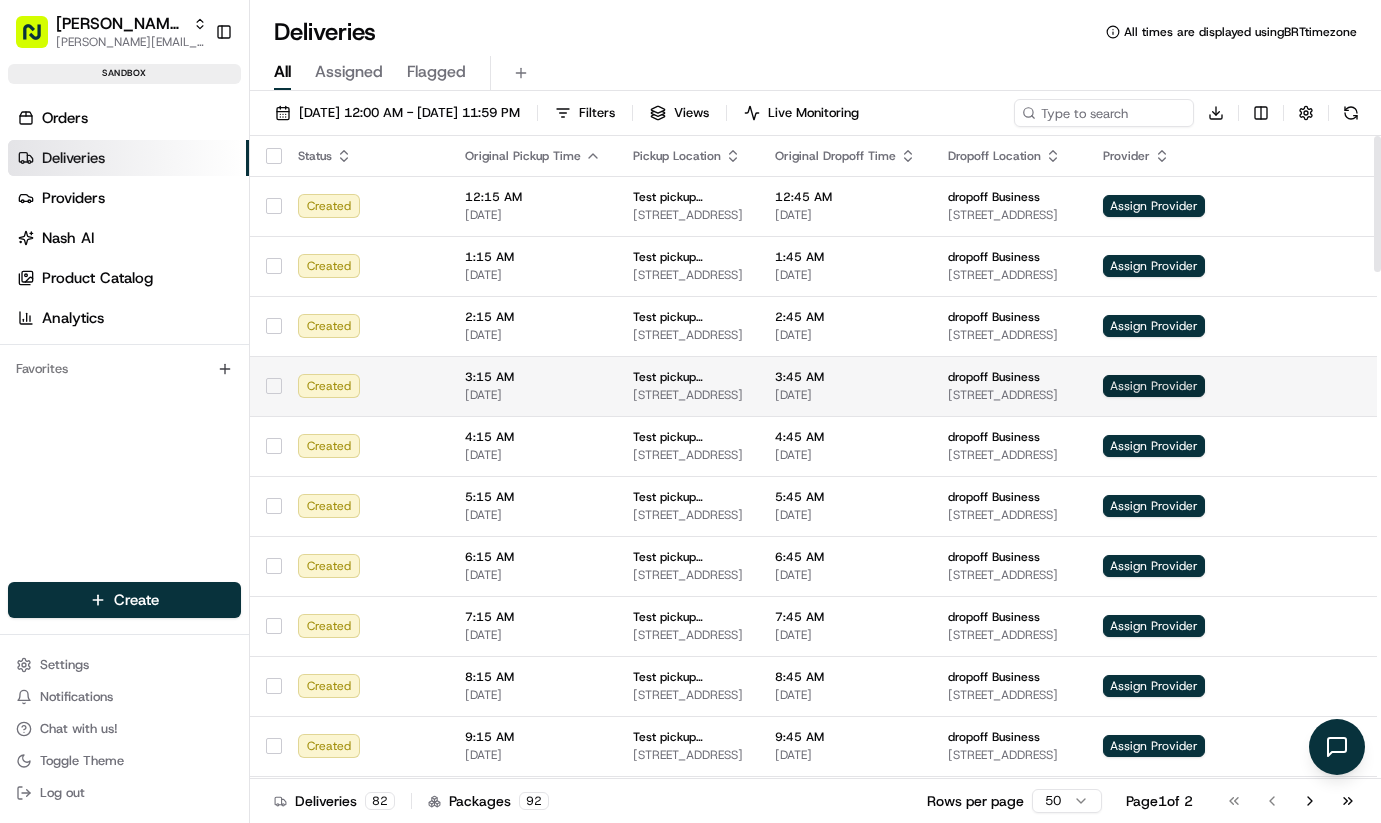 click on "Assign Provider" at bounding box center [1154, 386] 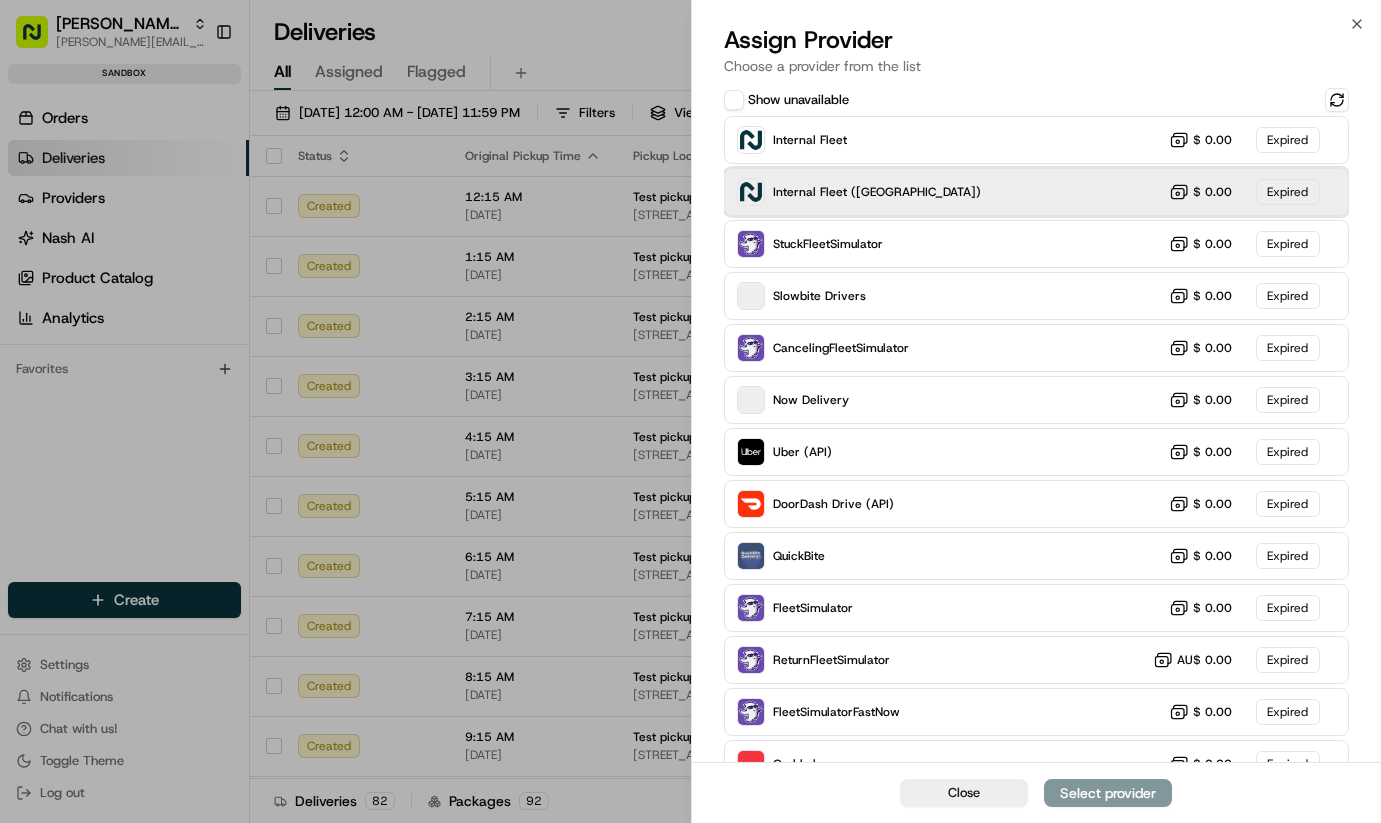 click on "Internal Fleet ([GEOGRAPHIC_DATA])" at bounding box center (877, 192) 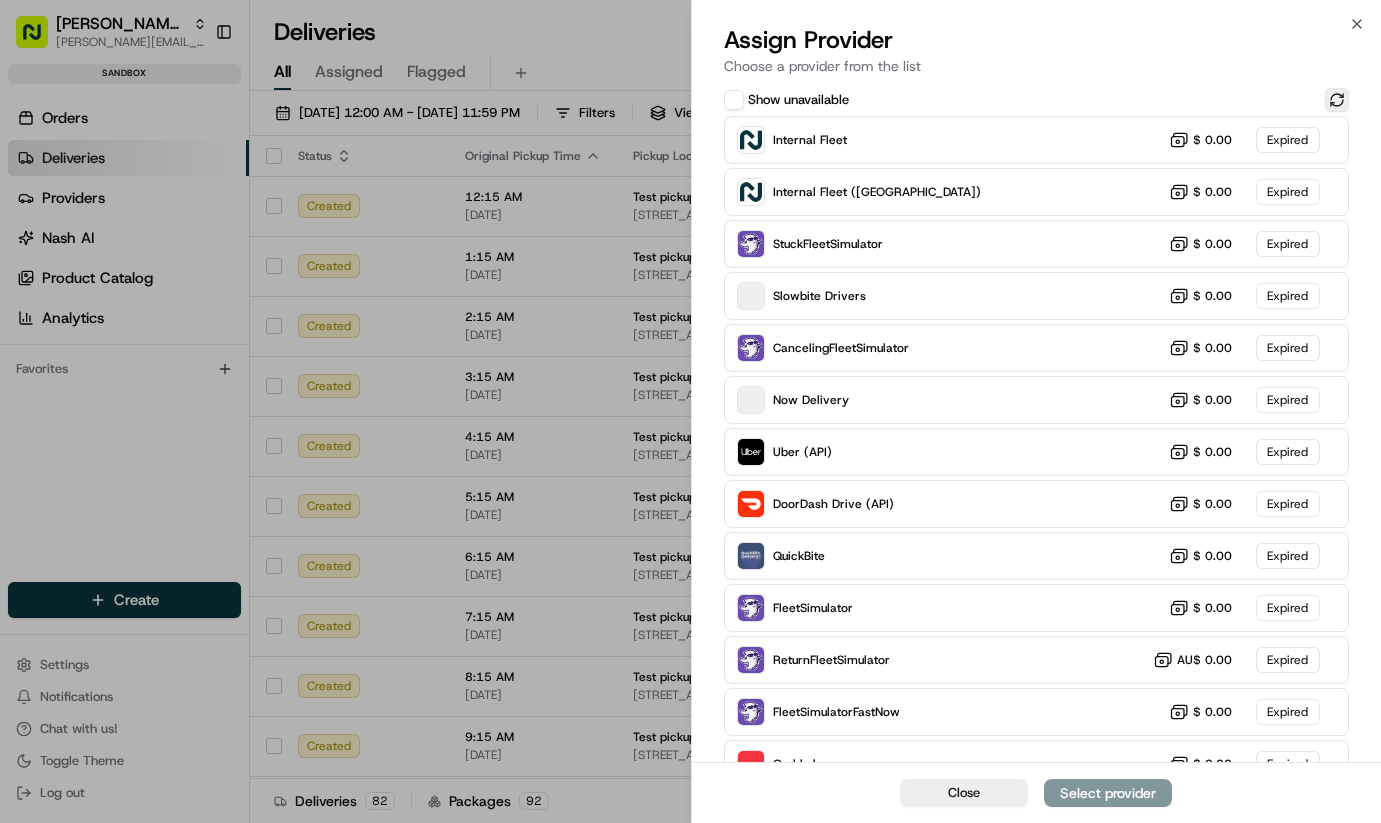 click at bounding box center [1337, 100] 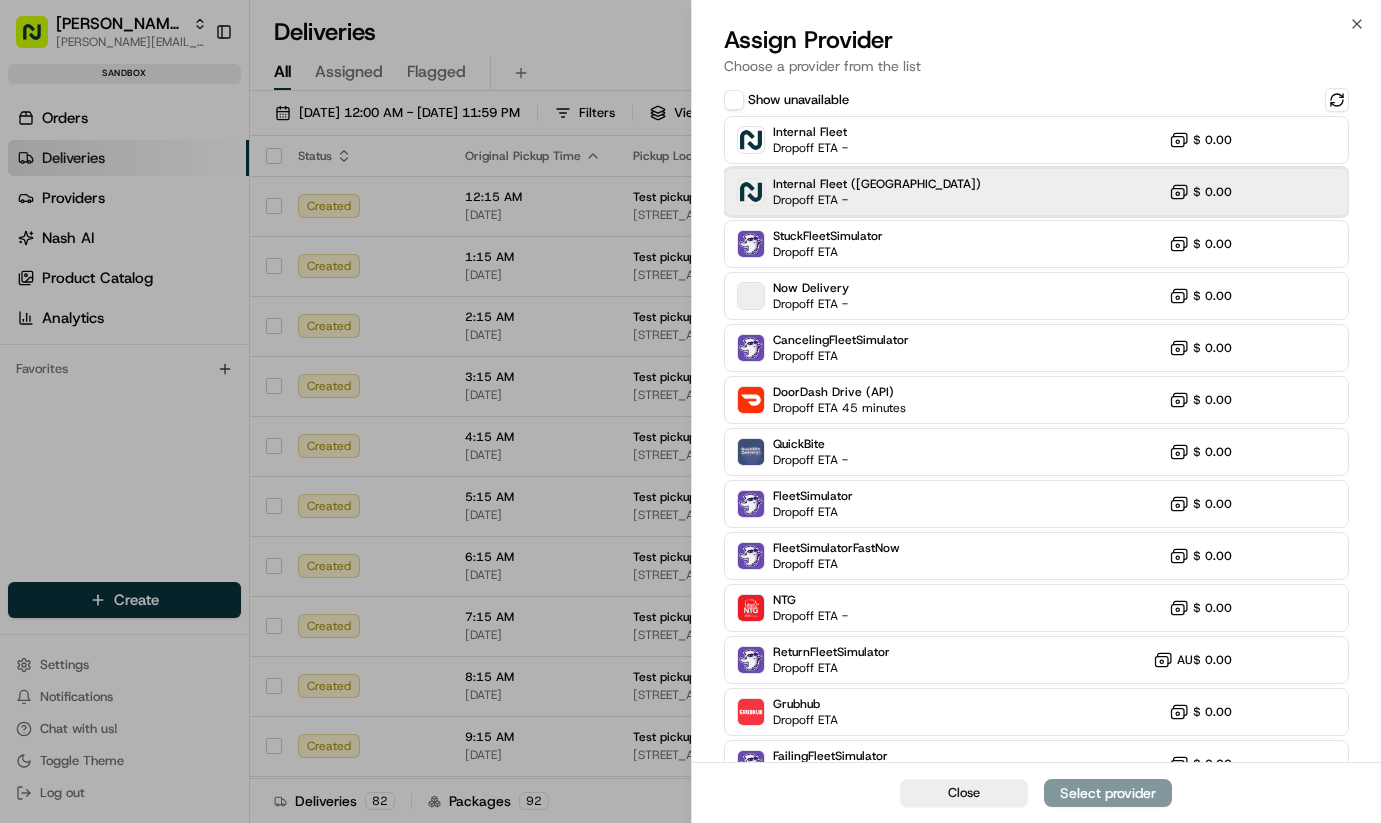 click on "Dropoff ETA   -" at bounding box center [843, 200] 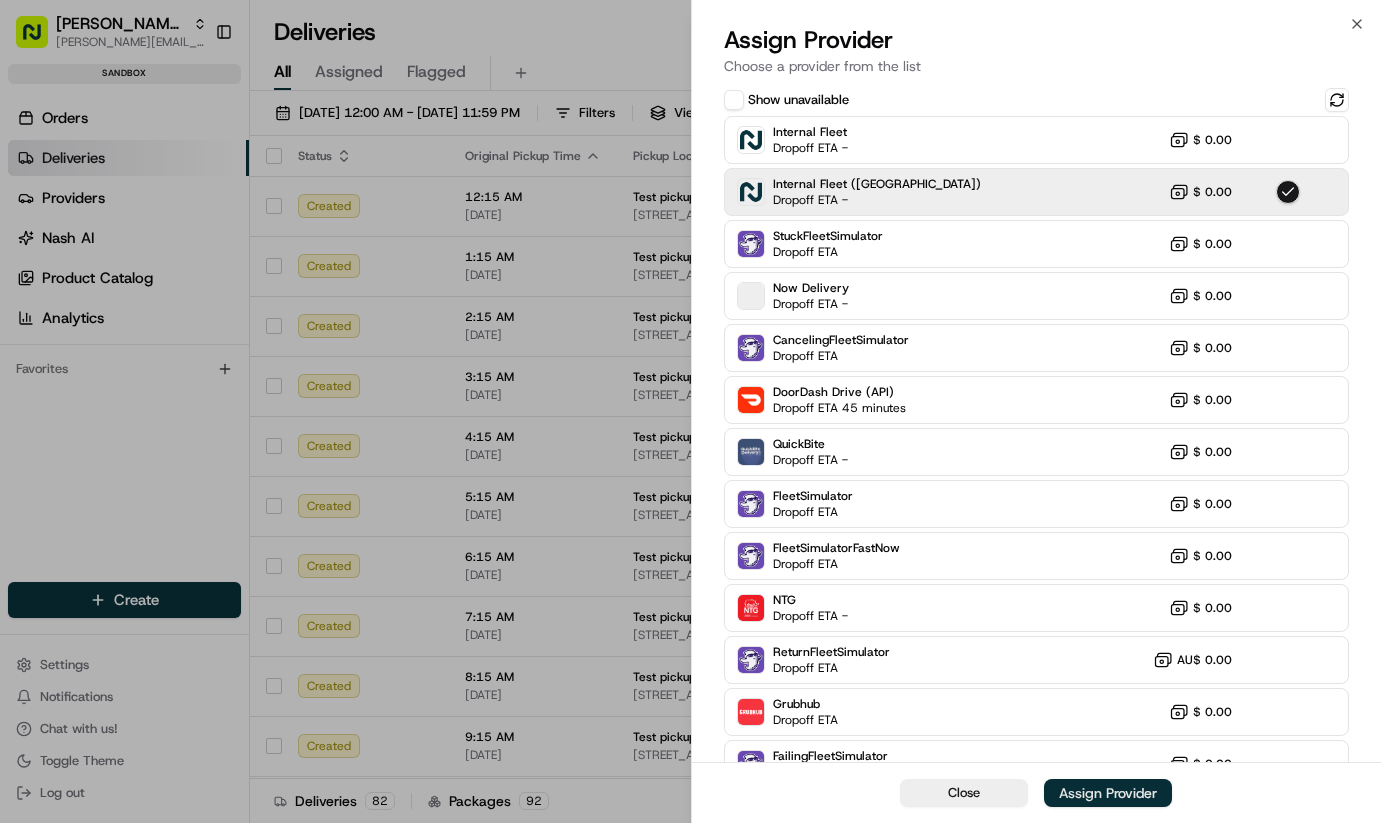 click on "Assign Provider" at bounding box center [1108, 793] 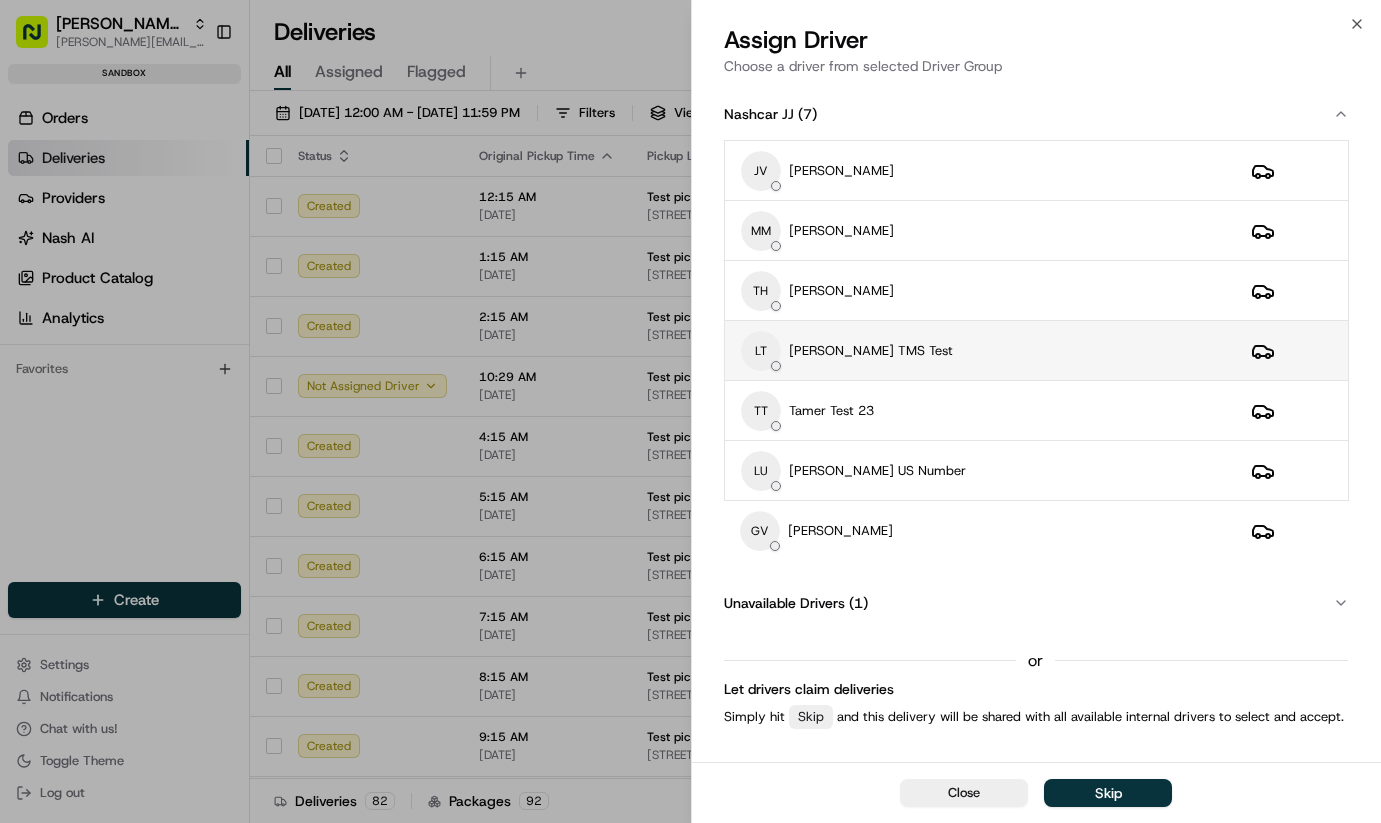 click on "[PERSON_NAME] TMS Test" at bounding box center [871, 351] 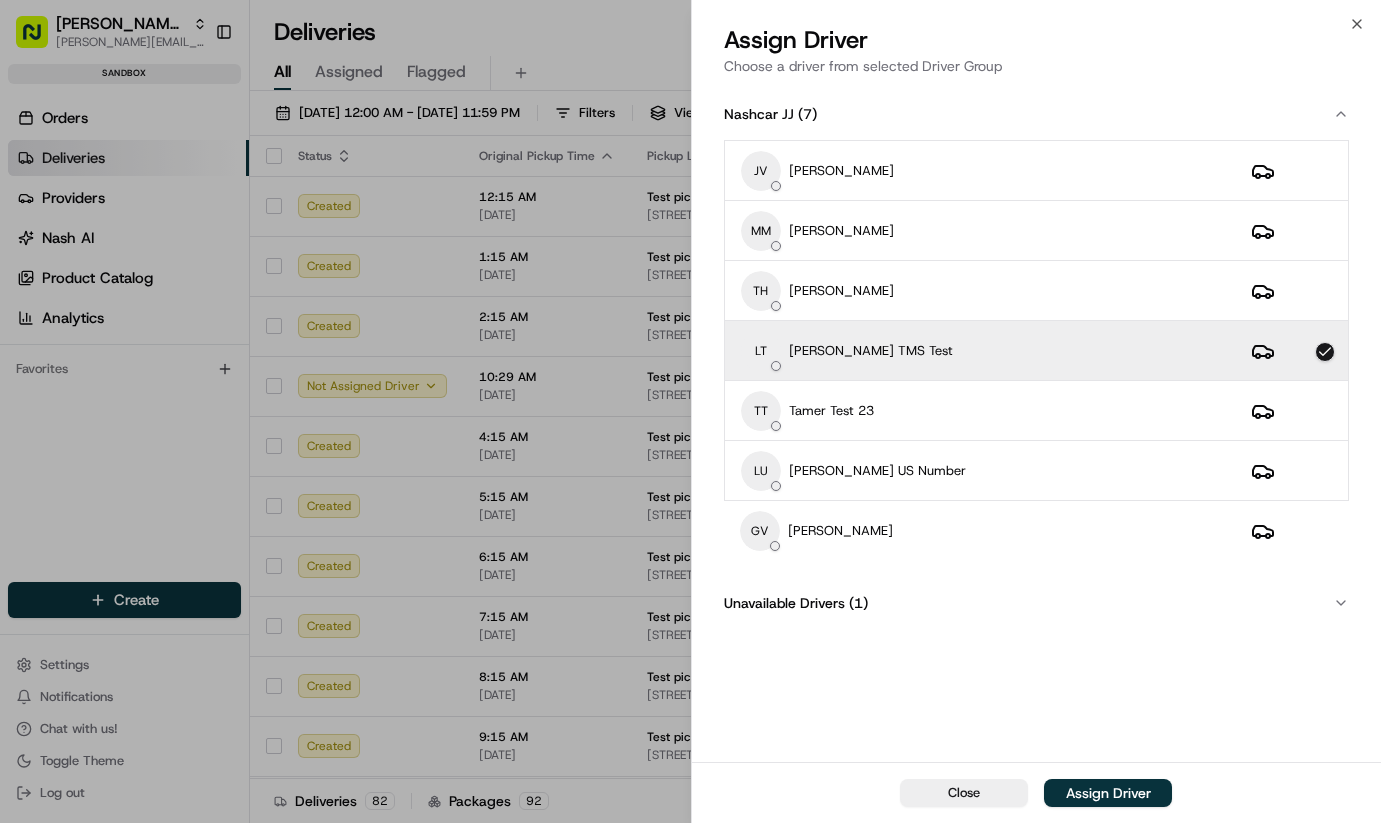 click on "Assign Driver" at bounding box center (1108, 793) 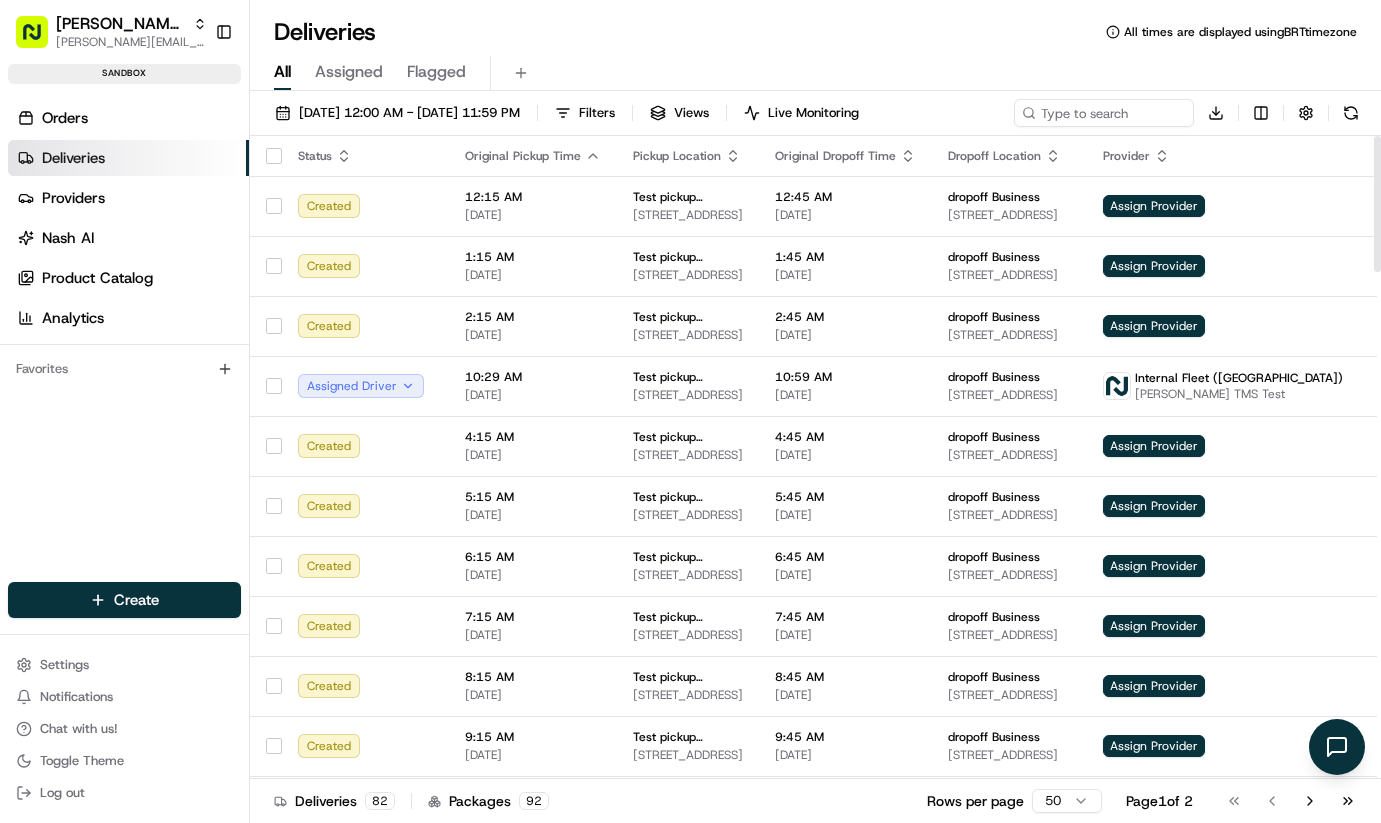 click on "Create" at bounding box center [124, 600] 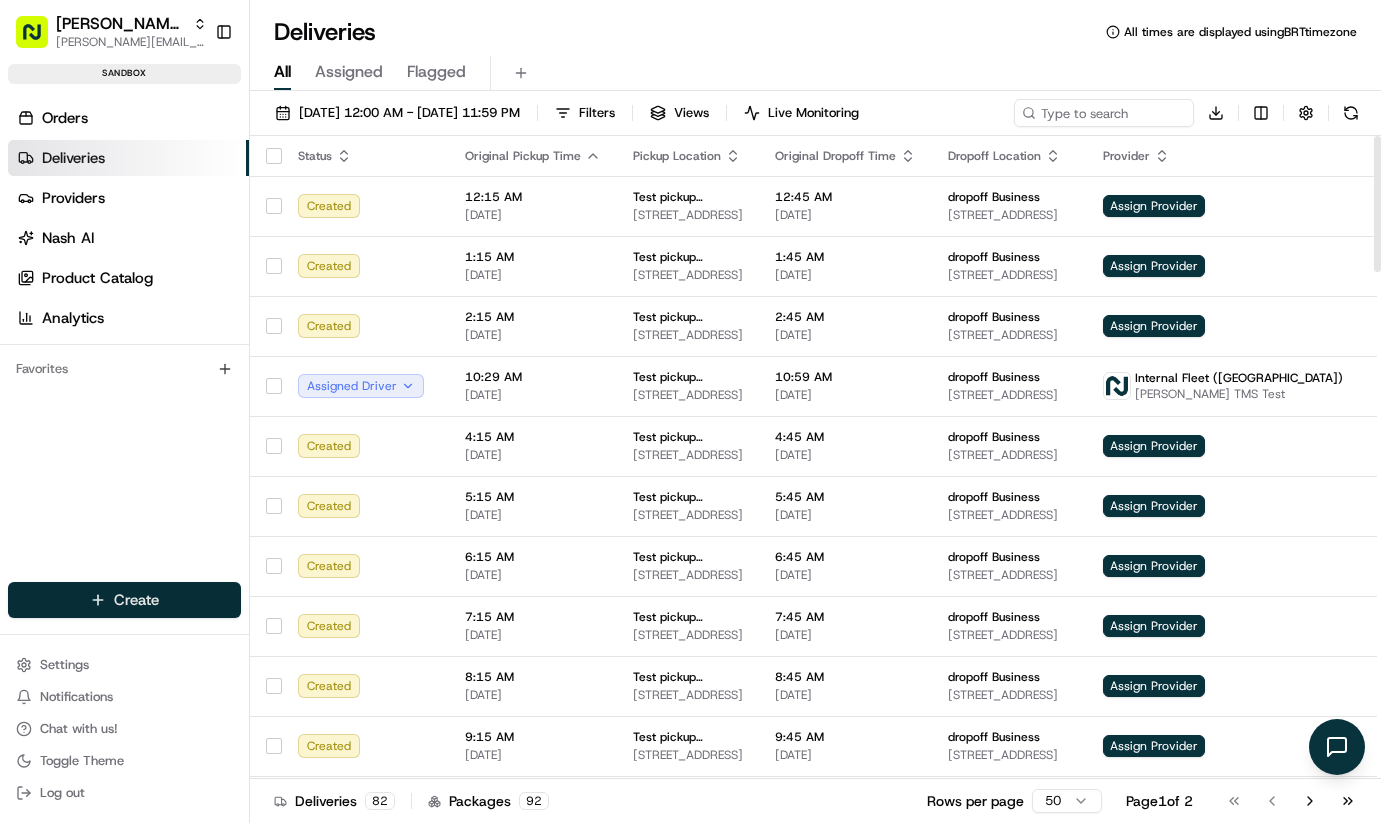 click on "Create" at bounding box center (124, 600) 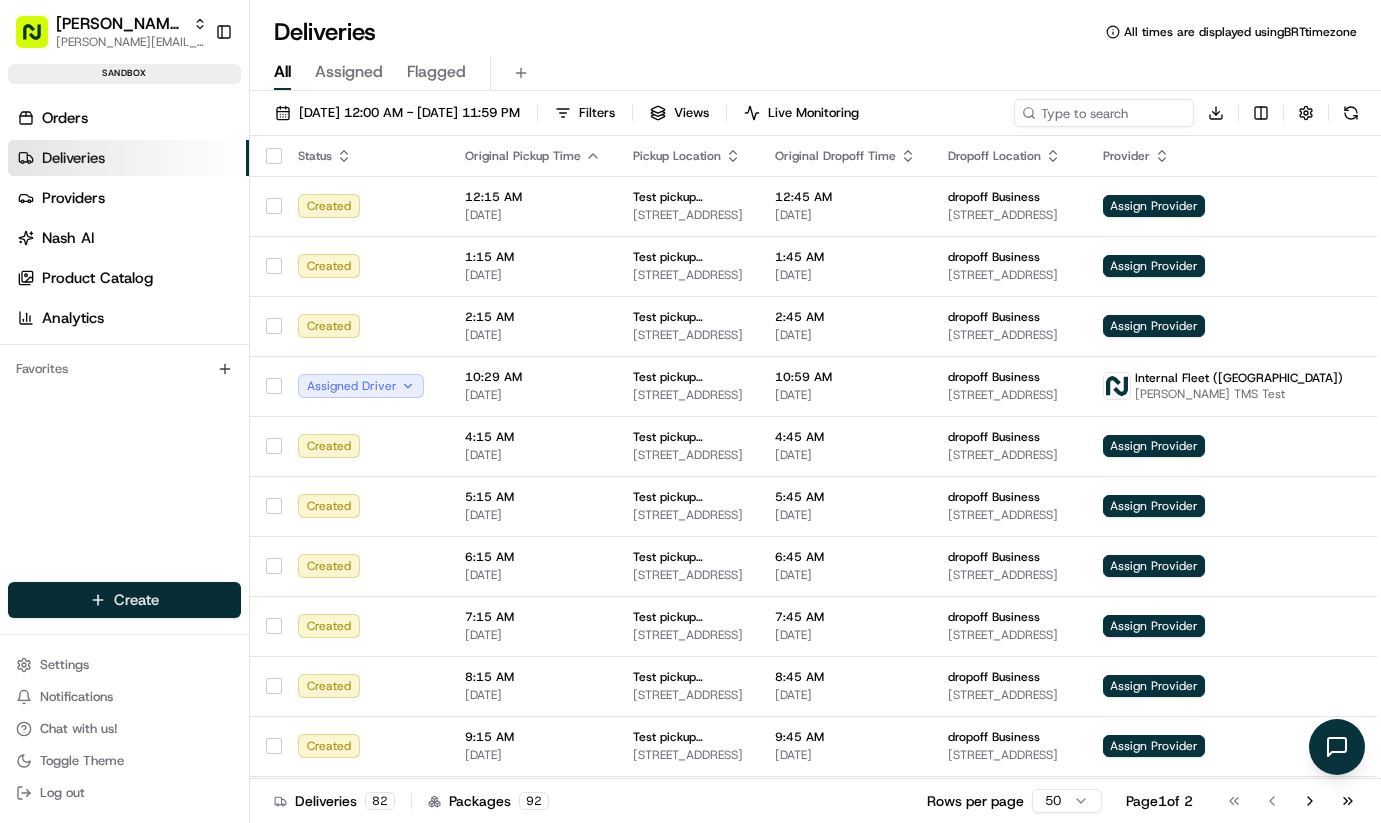 click on "Nash Org lucas@usenash.com Toggle Sidebar sandbox Orders Deliveries Providers Nash AI Product Catalog Analytics Favorites Main Menu Members & Organization Organization Users Roles Preferences Customization Portal Tracking Orchestration Automations Dispatch Strategy Optimization Strategy Shipping Labels Manifest Locations Pickup Locations Dropoff Locations Zones Shifts Delivery Windows AI Support Call Agent Billing Billing Refund Requests Integrations Notification Triggers Webhooks API Keys Request Logs Other Feature Flags Create Settings Notifications Chat with us! Toggle Theme Log out Deliveries All times are displayed using  BRT  timezone All Assigned Flagged 07/07/2025 12:00 AM - 07/09/2025 11:59 PM Filters Views Live Monitoring Download Status Original Pickup Time Pickup Location Original Dropoff Time Dropoff Location Provider Action Created 12:15 AM 07/07/2025 Test pickup Business 185 University Ave, Palo Alto, CA 94301, USA 12:45 AM 07/07/2025 dropoff Business Assign Provider Created ABC" at bounding box center (690, 411) 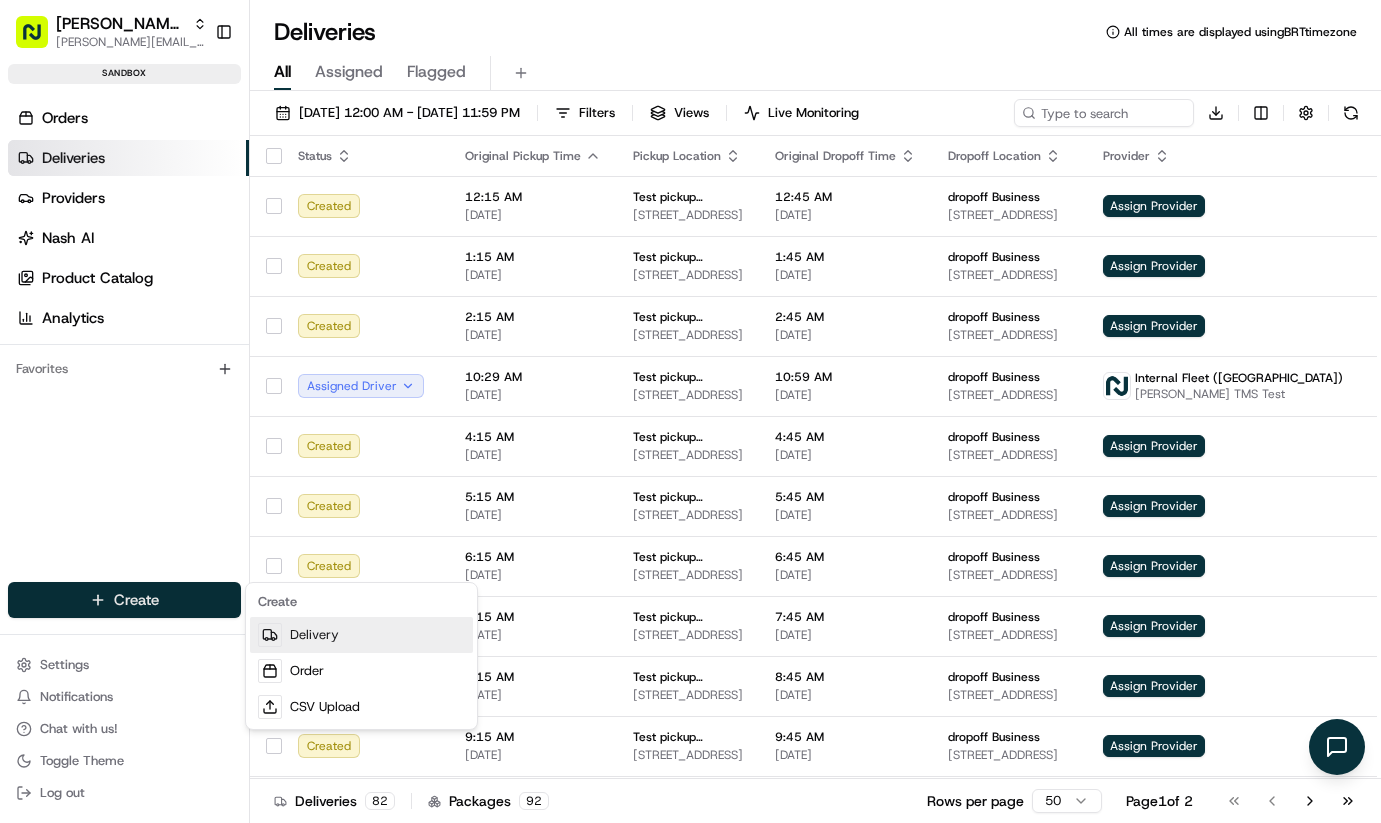 click on "Delivery" at bounding box center [361, 635] 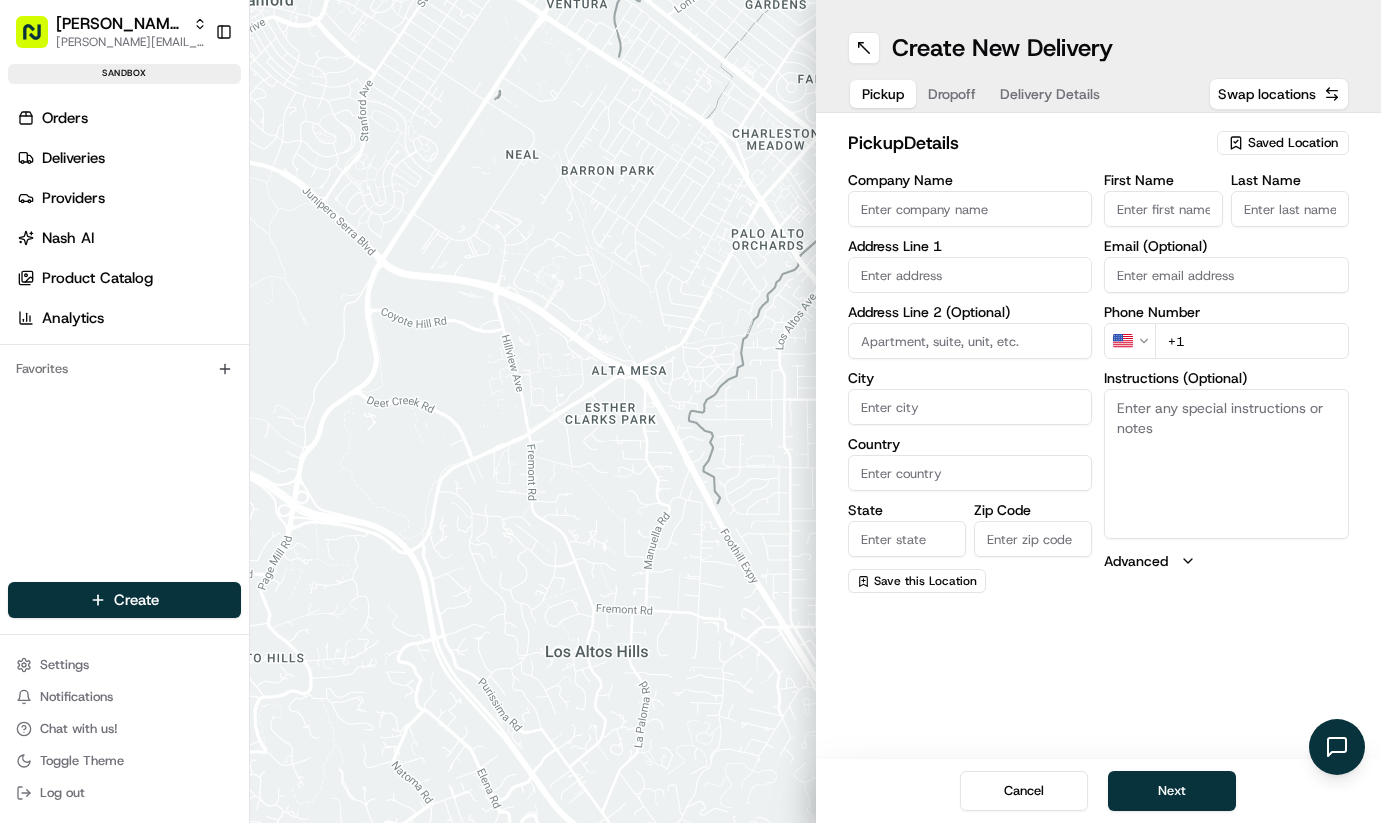 click on "Saved Location" at bounding box center [1293, 143] 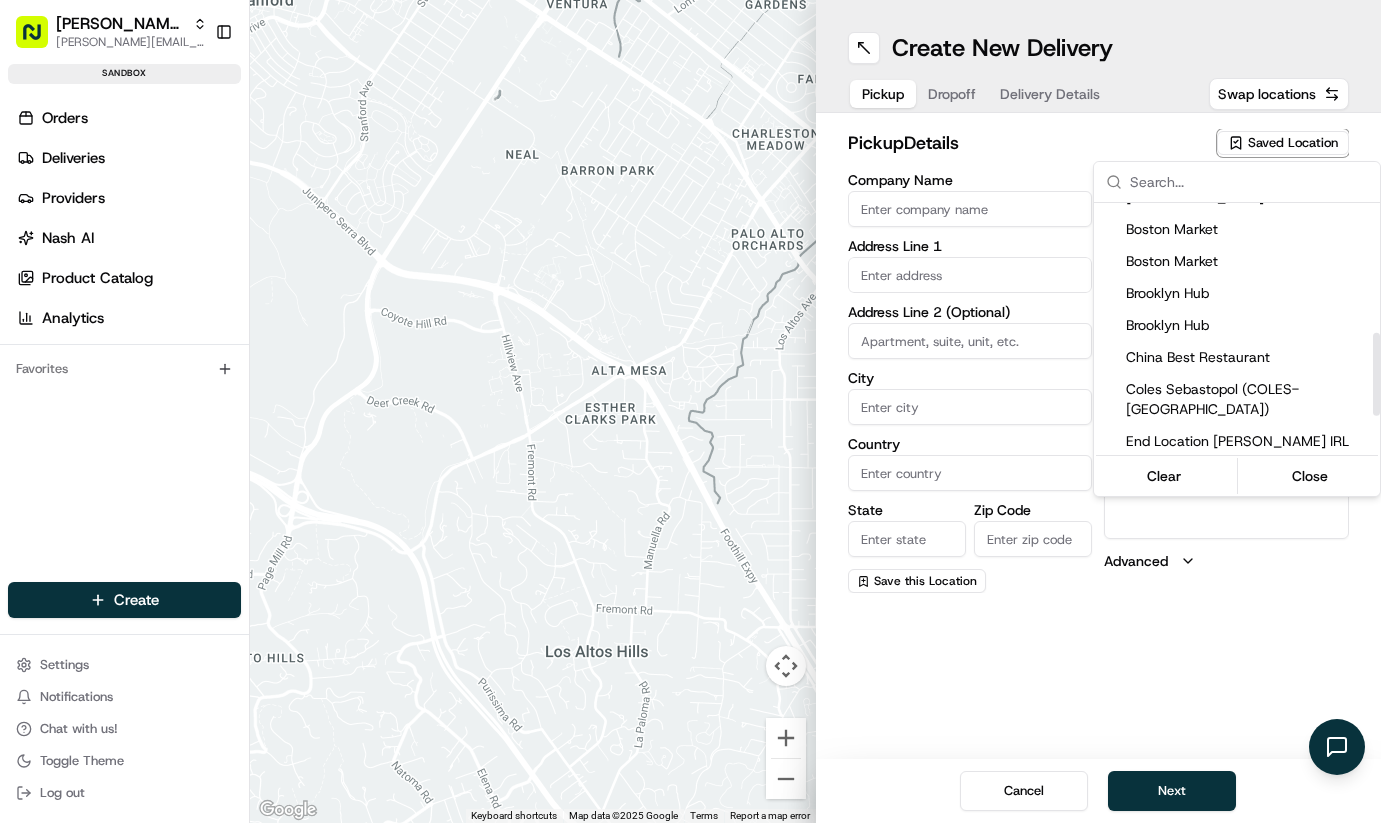 scroll, scrollTop: 506, scrollLeft: 0, axis: vertical 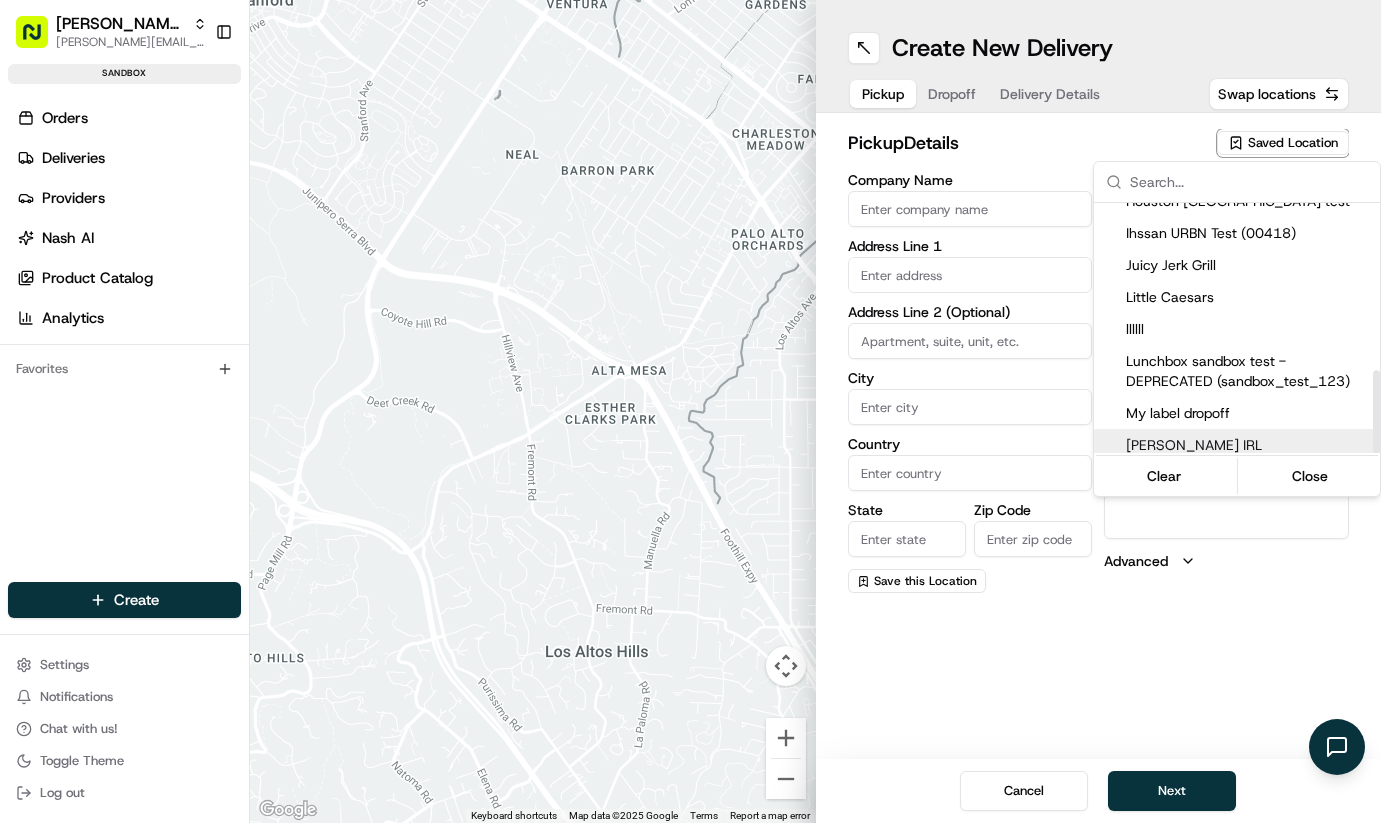 click on "[PERSON_NAME] IRL" at bounding box center [1249, 445] 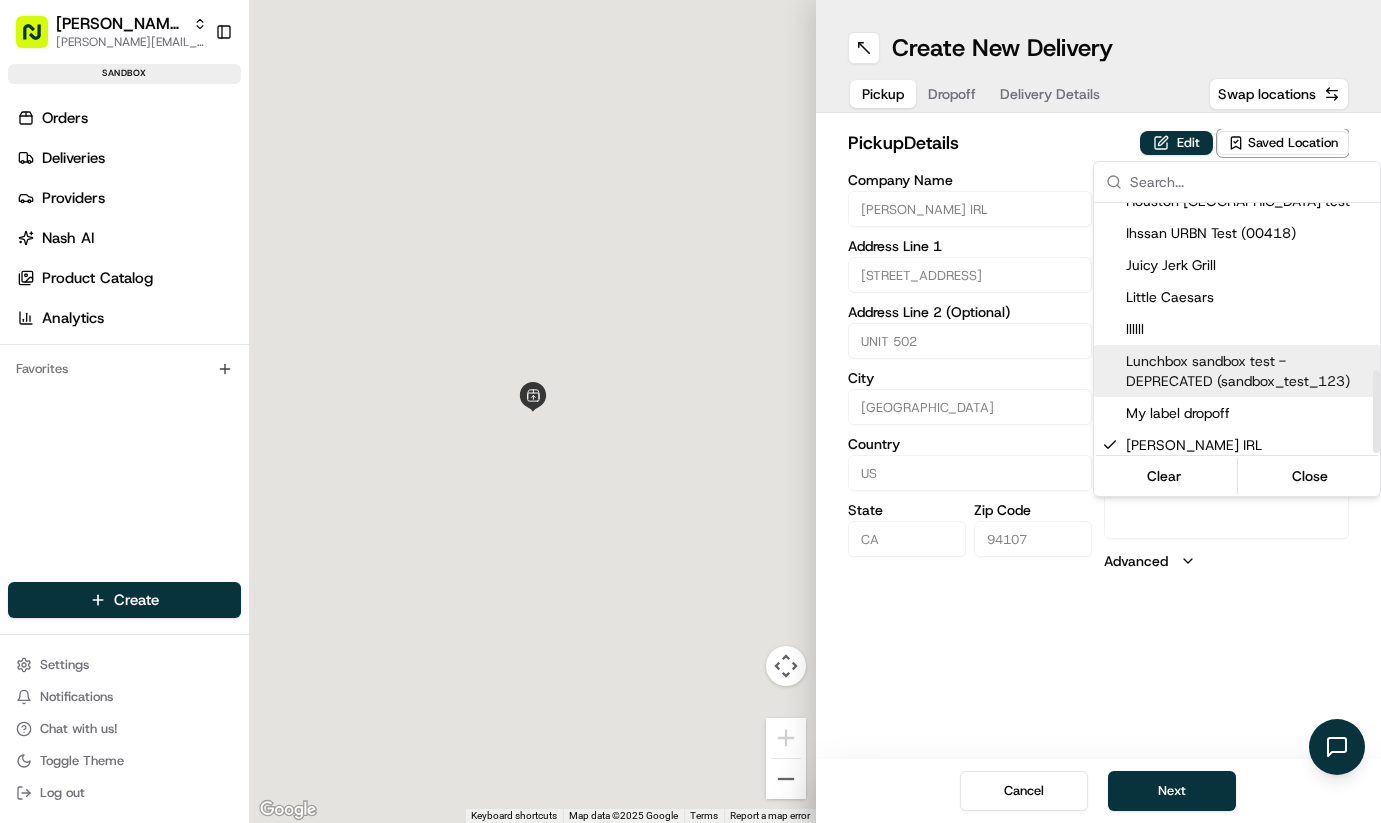 click on "Nash Org lucas@usenash.com Toggle Sidebar sandbox Orders Deliveries Providers Nash AI Product Catalog Analytics Favorites Main Menu Members & Organization Organization Users Roles Preferences Customization Portal Tracking Orchestration Automations Dispatch Strategy Optimization Strategy Shipping Labels Manifest Locations Pickup Locations Dropoff Locations Zones Shifts Delivery Windows AI Support Call Agent Billing Billing Refund Requests Integrations Notification Triggers Webhooks API Keys Request Logs Other Feature Flags Create Settings Notifications Chat with us! Toggle Theme Log out ← Move left → Move right ↑ Move up ↓ Move down + Zoom in - Zoom out Home Jump left by 75% End Jump right by 75% Page Up Jump up by 75% Page Down Jump down by 75% Keyboard shortcuts Map Data Map data ©2025 Google Map data ©2025 Google 2 m  Click to toggle between metric and imperial units Terms Report a map error Create New Delivery Pickup Dropoff Delivery Details Swap locations pickup  Details  Edit" at bounding box center [690, 411] 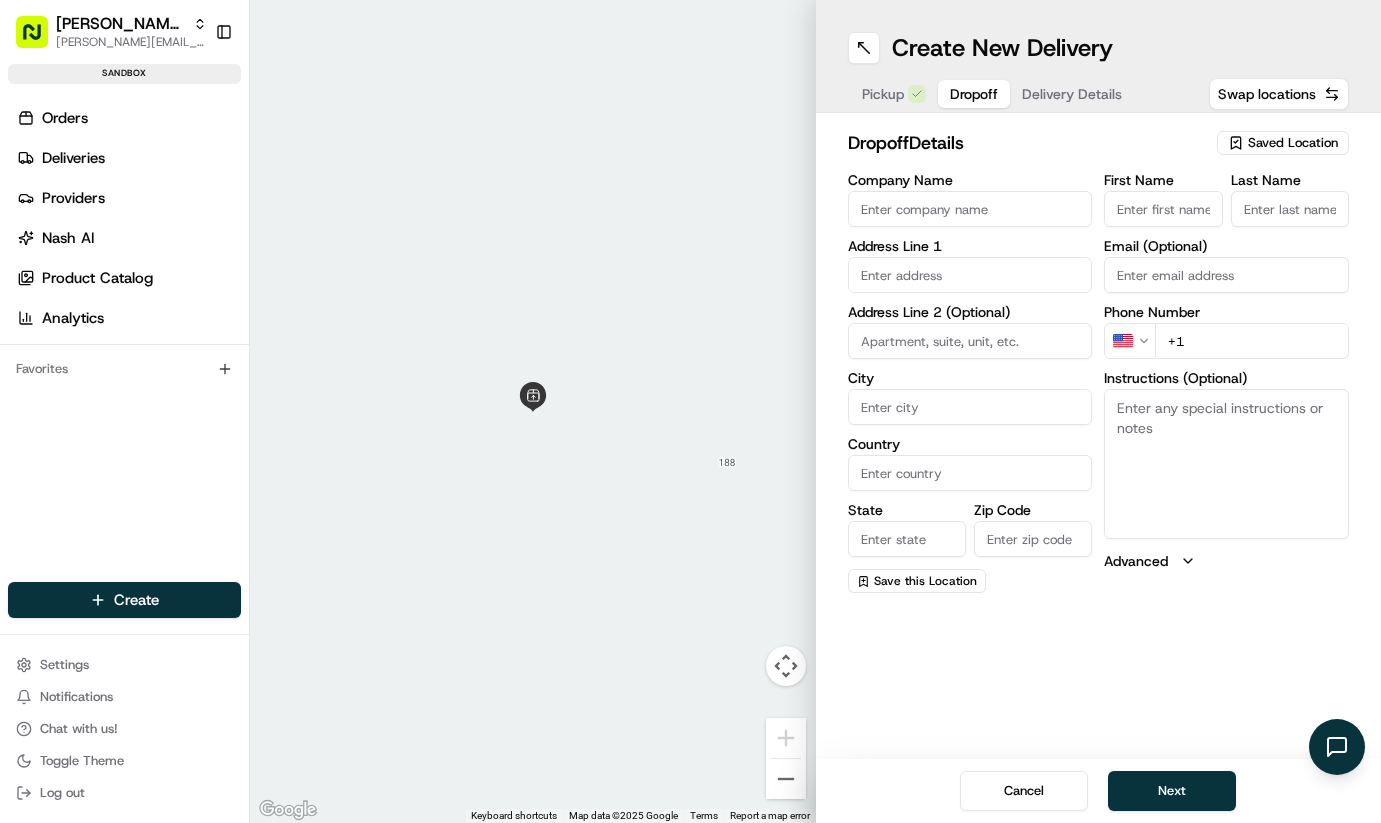 click on "Pickup Dropoff Delivery Details" at bounding box center (992, 94) 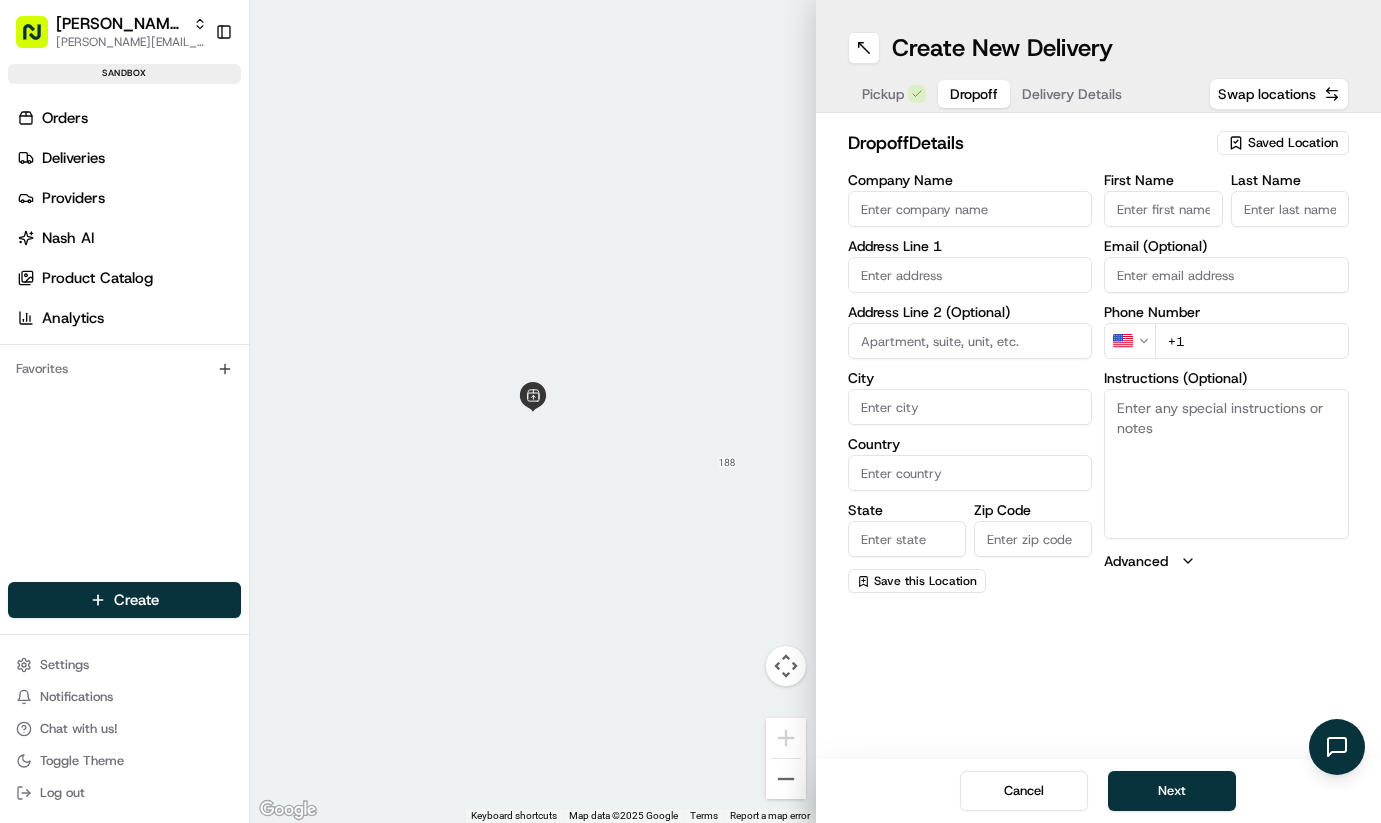 click at bounding box center (970, 275) 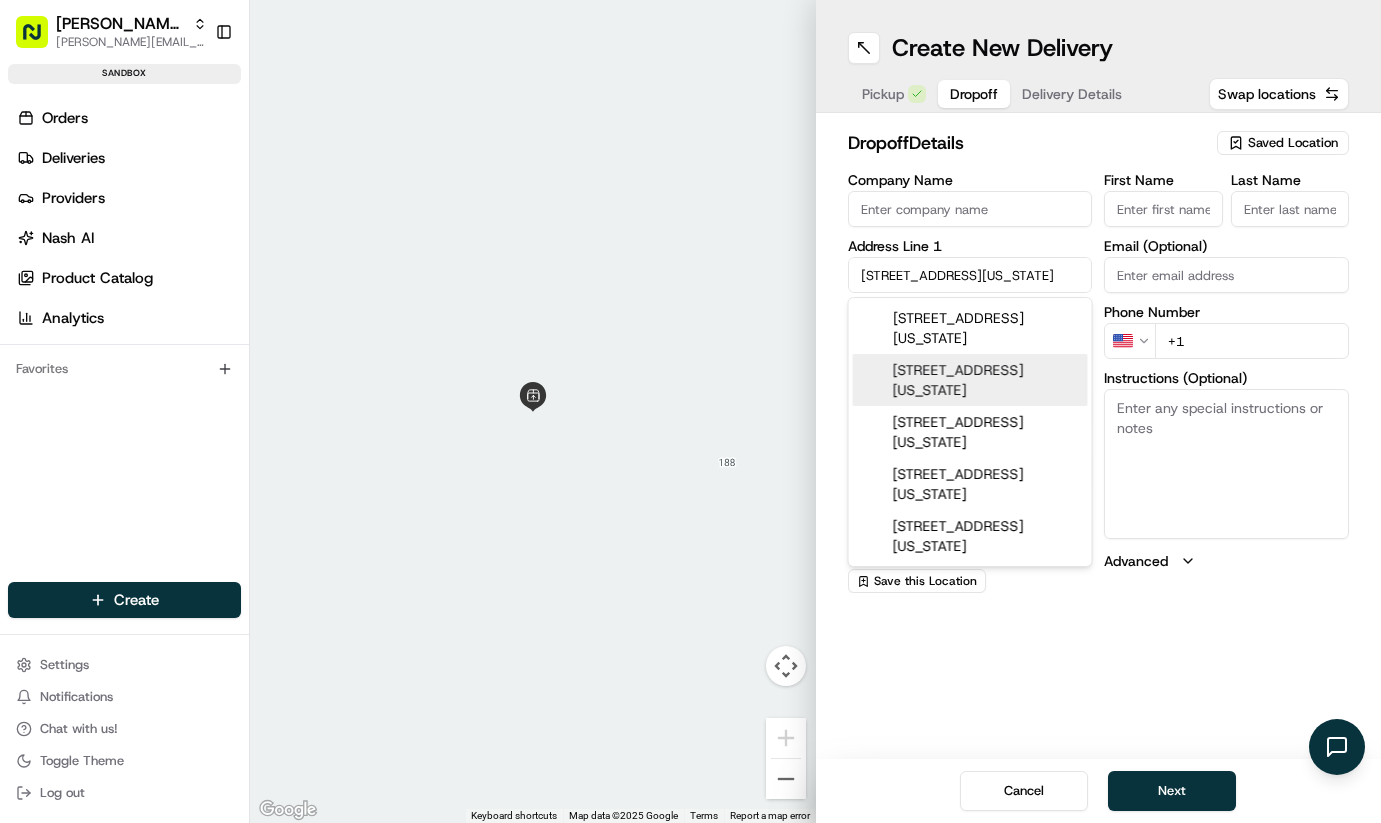 click on "234 Market Street, San Francisco, California" at bounding box center (970, 380) 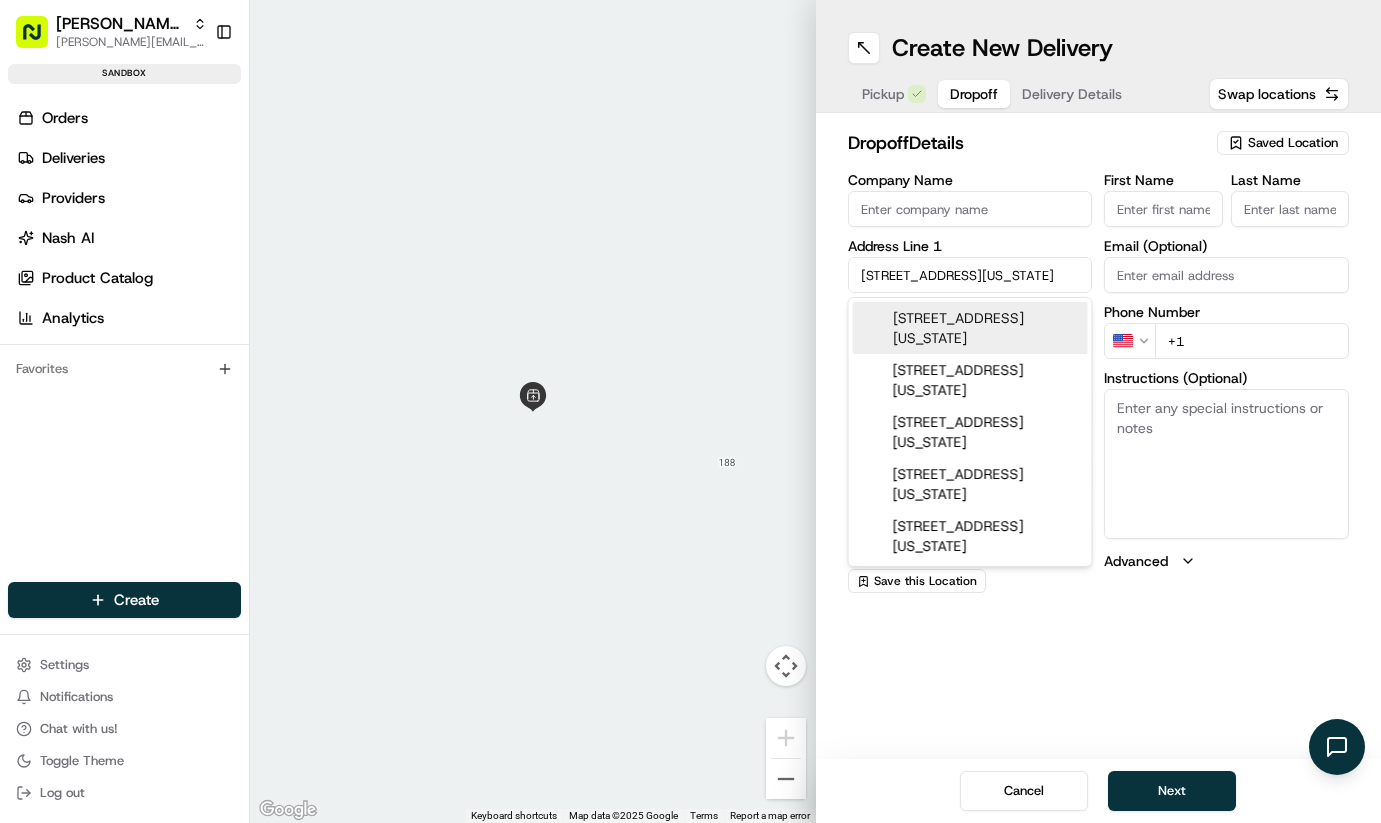 type on "234 Market Street" 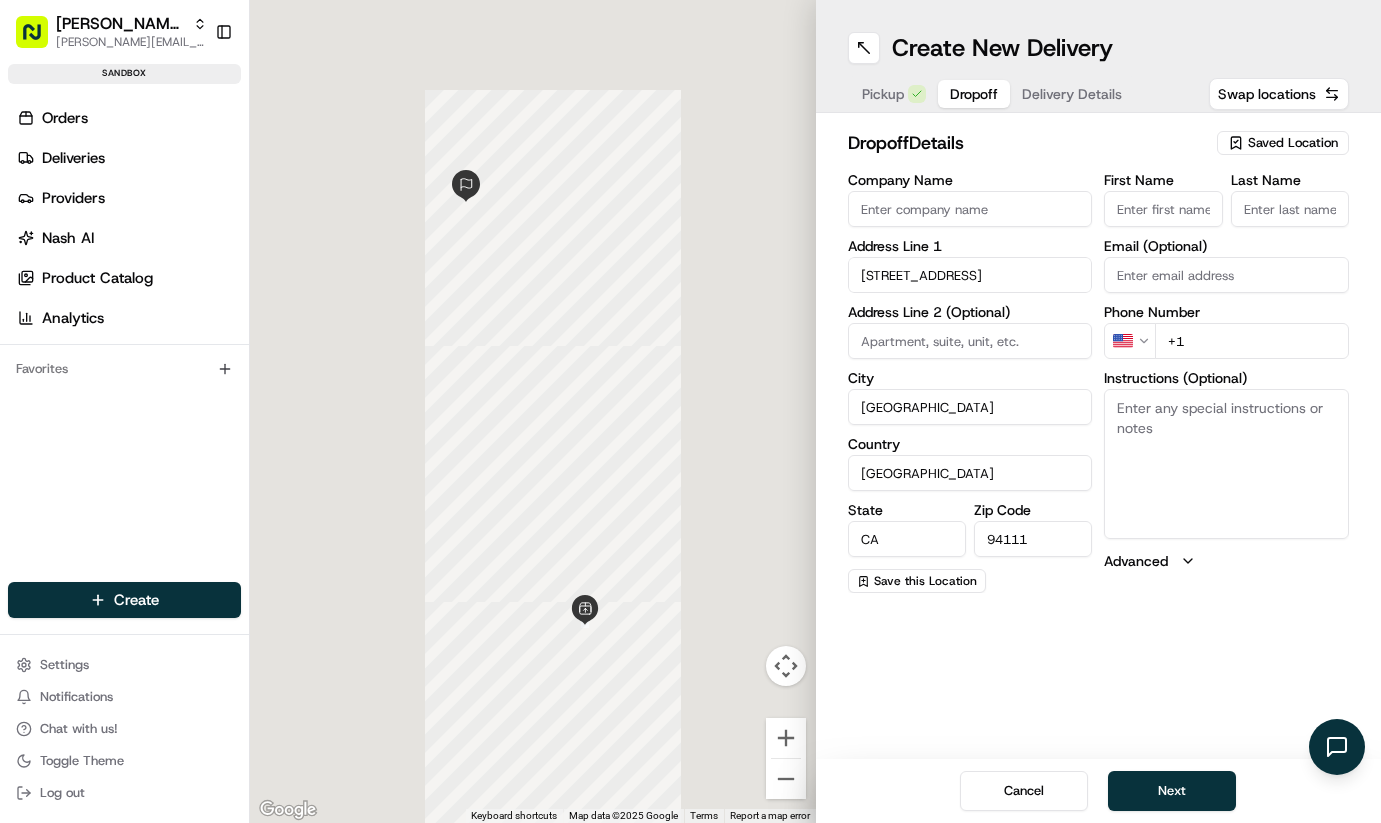 click on "First Name" at bounding box center (1163, 209) 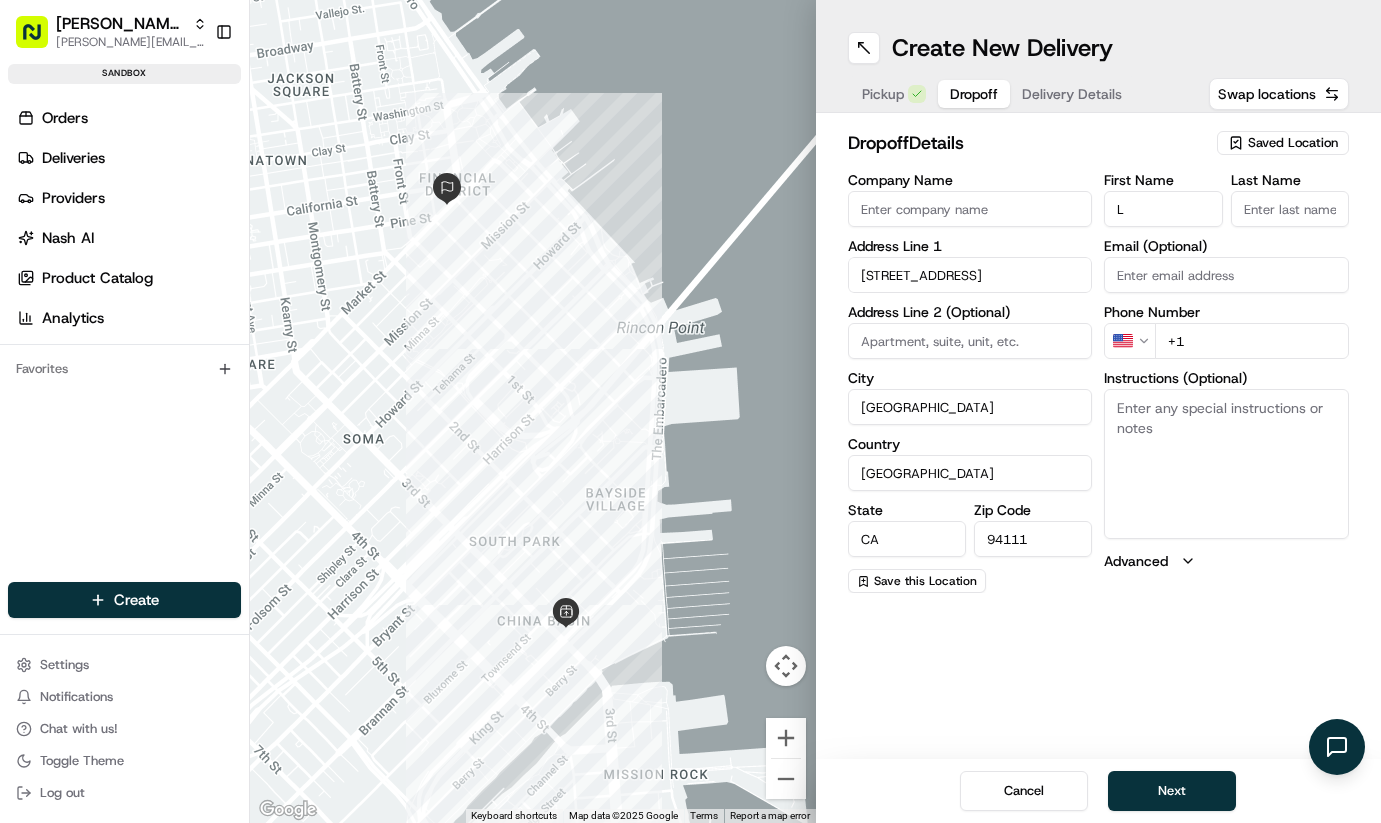 type on "L" 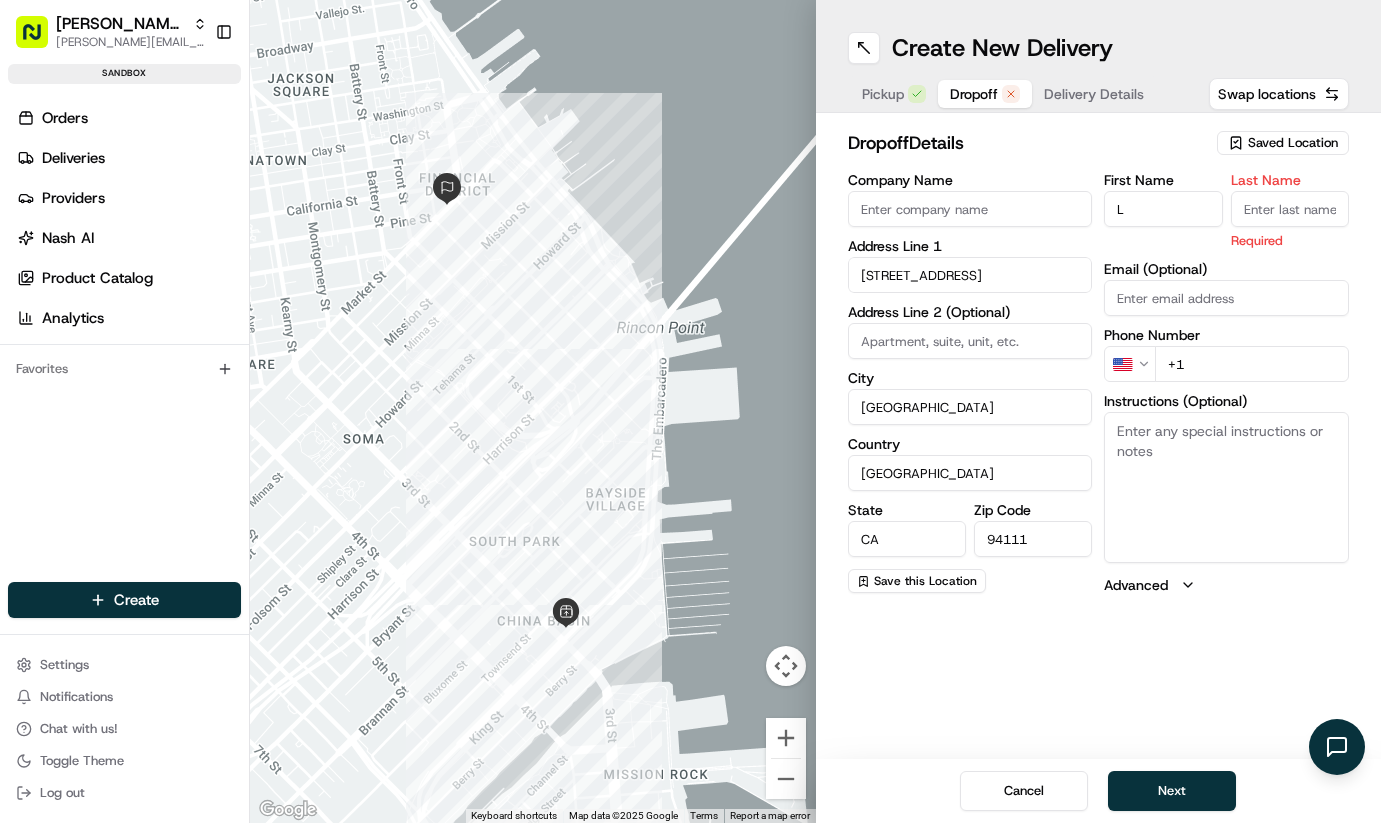 type on "k" 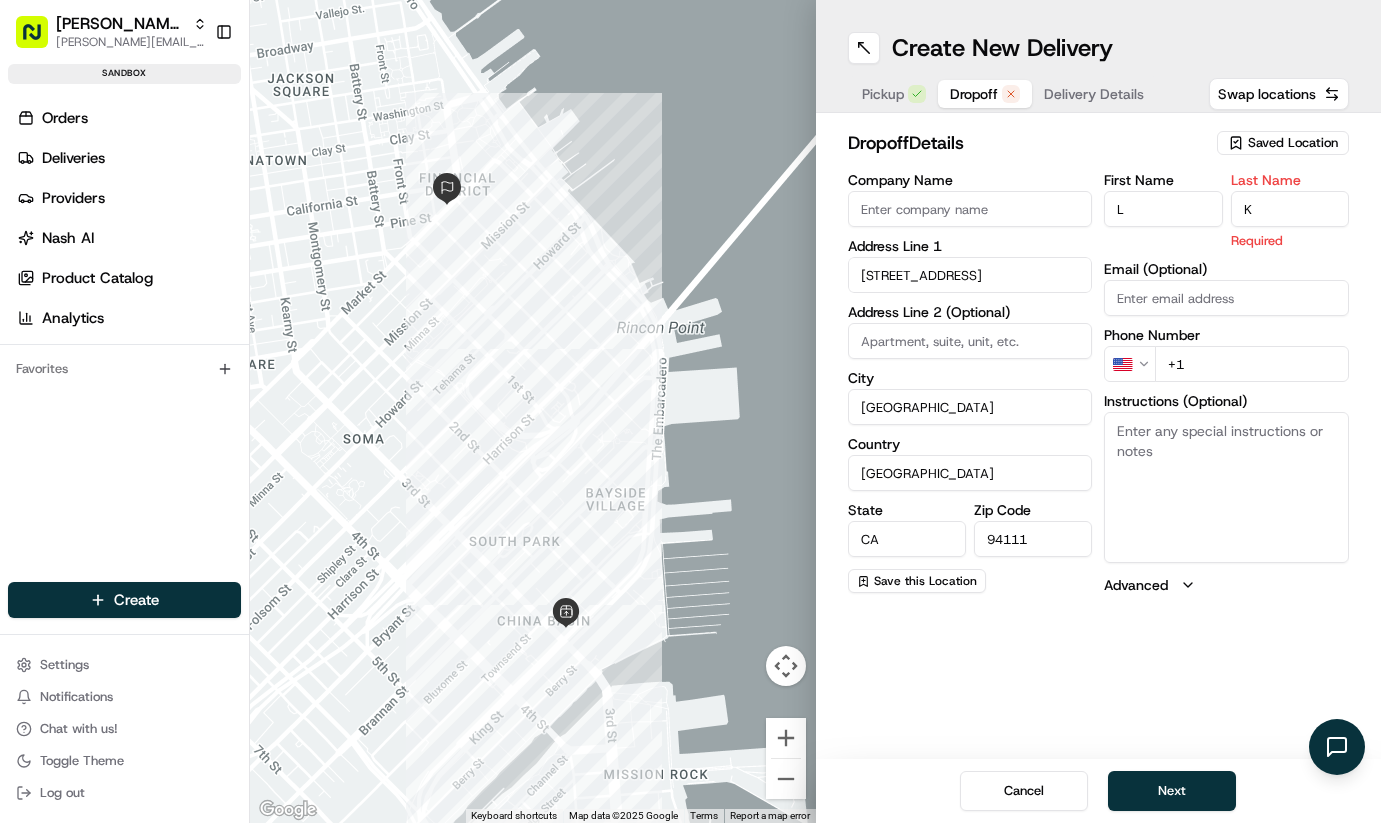 type on "K" 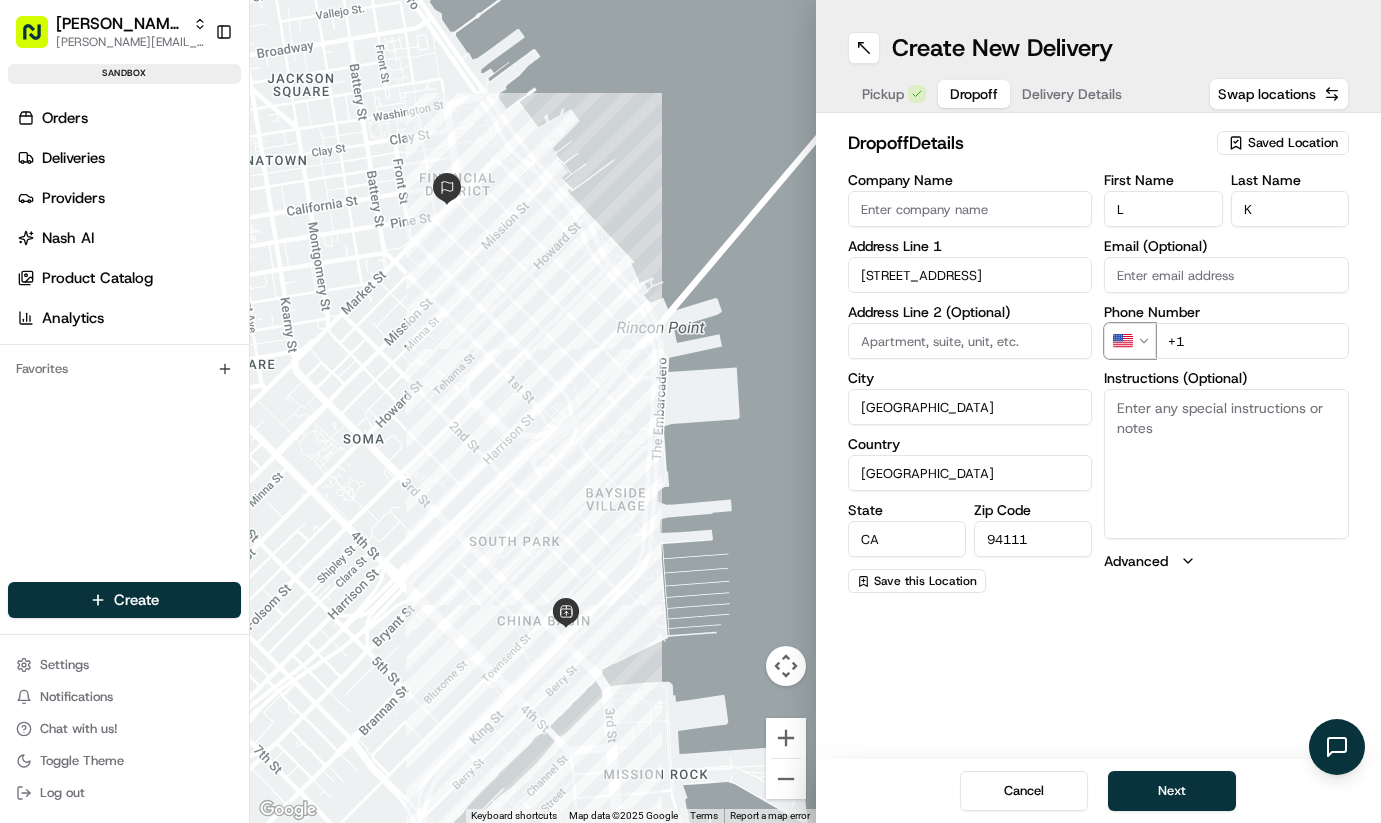 type 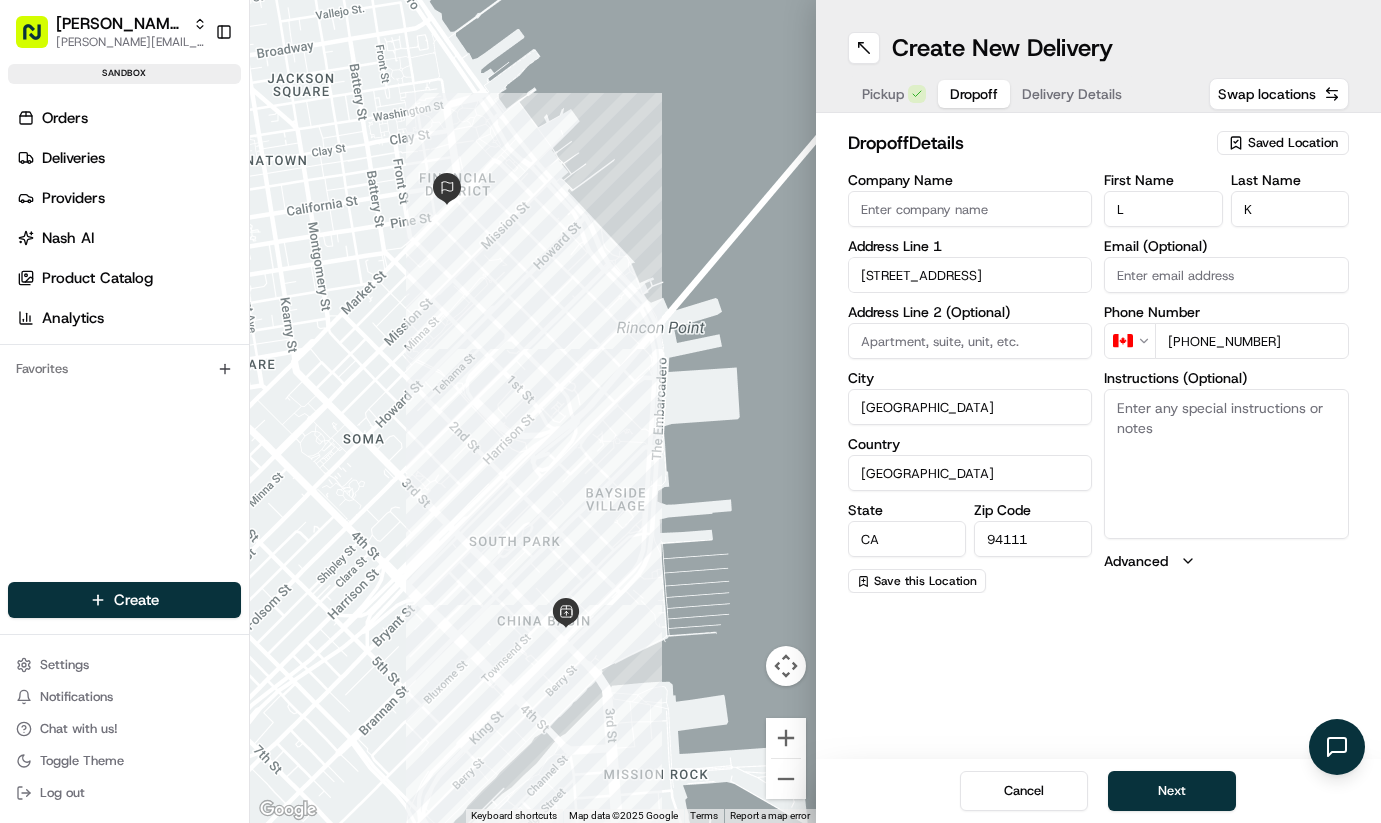 type on "[PHONE_NUMBER]" 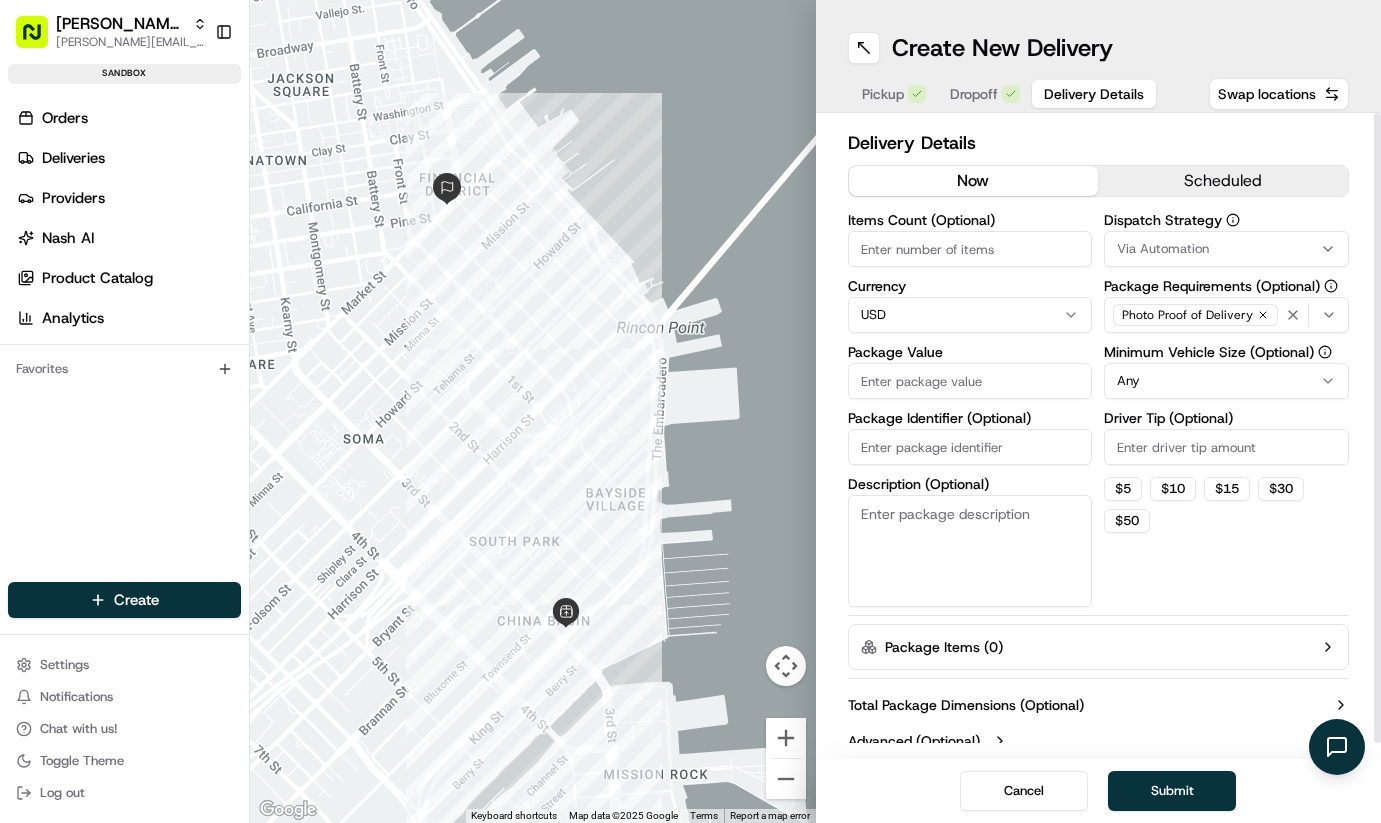 click on "Driver Tip (Optional)" at bounding box center [1226, 447] 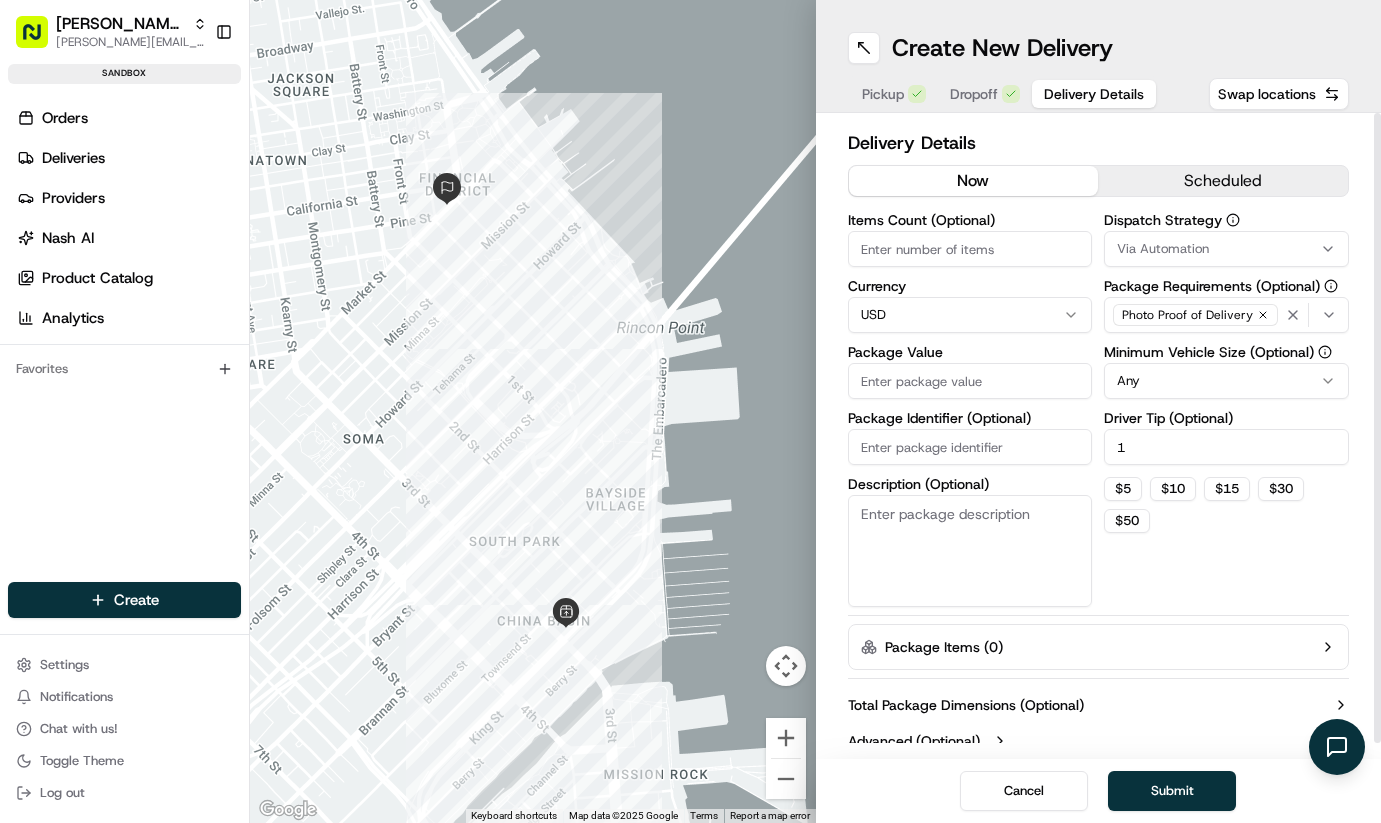 type on "1" 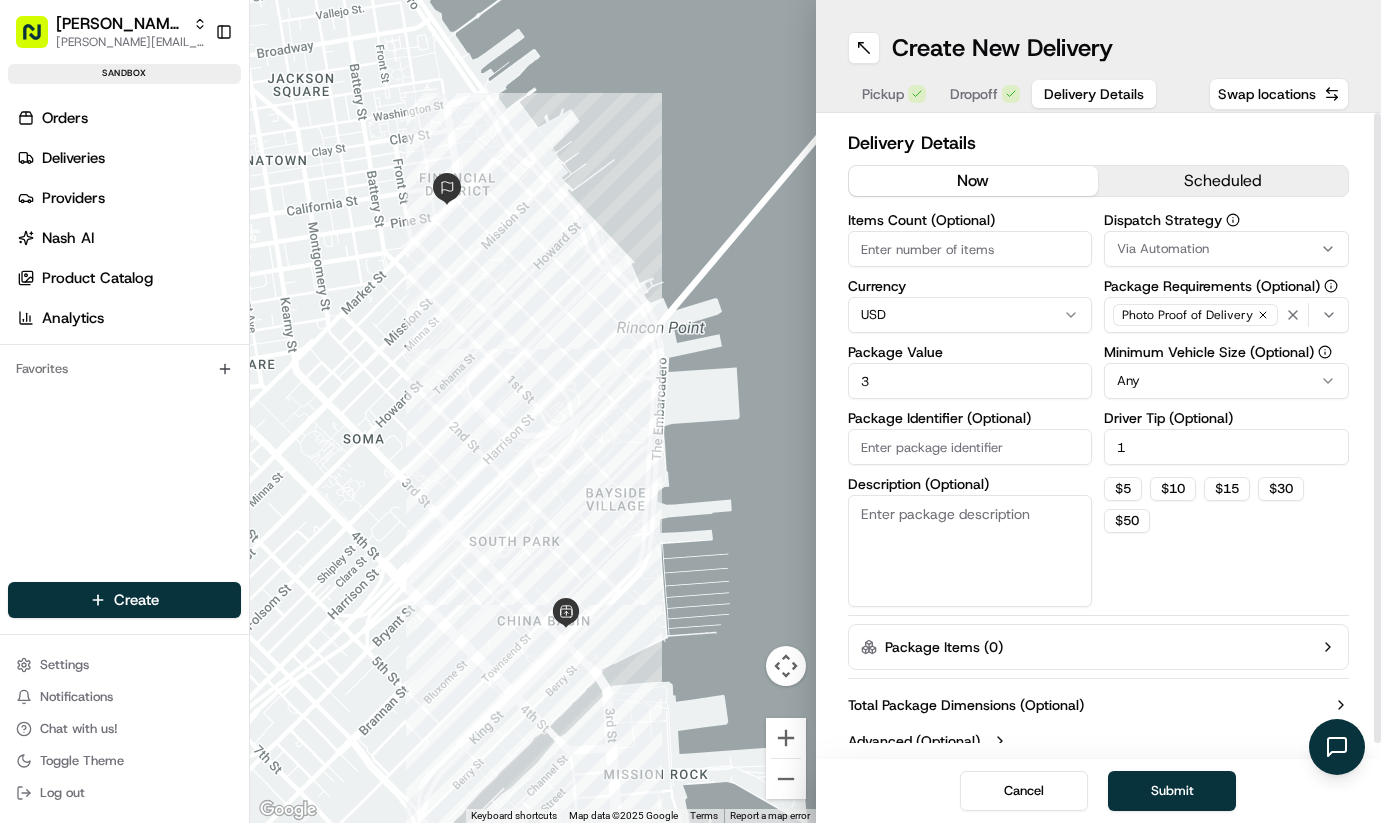 type on "3" 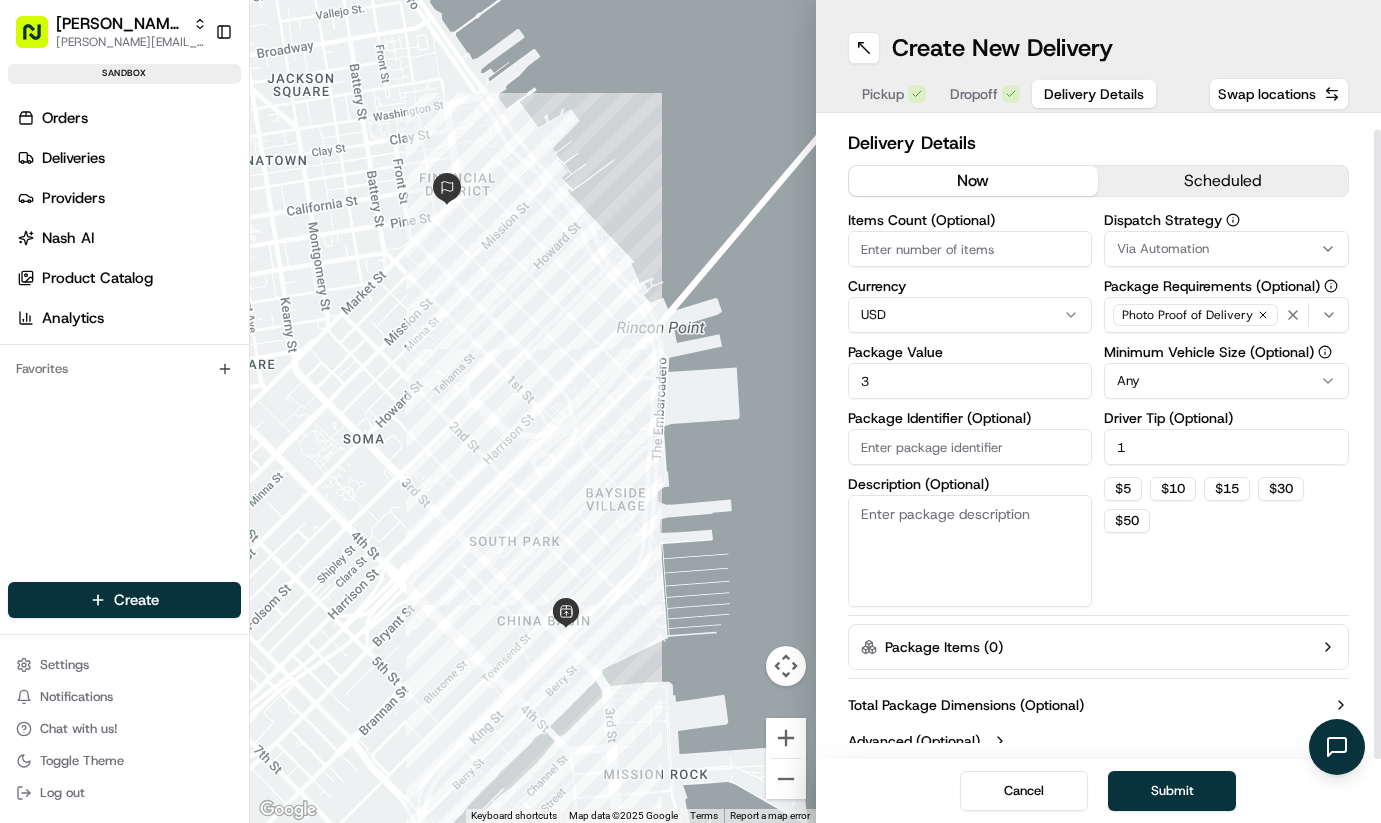 scroll, scrollTop: 16, scrollLeft: 0, axis: vertical 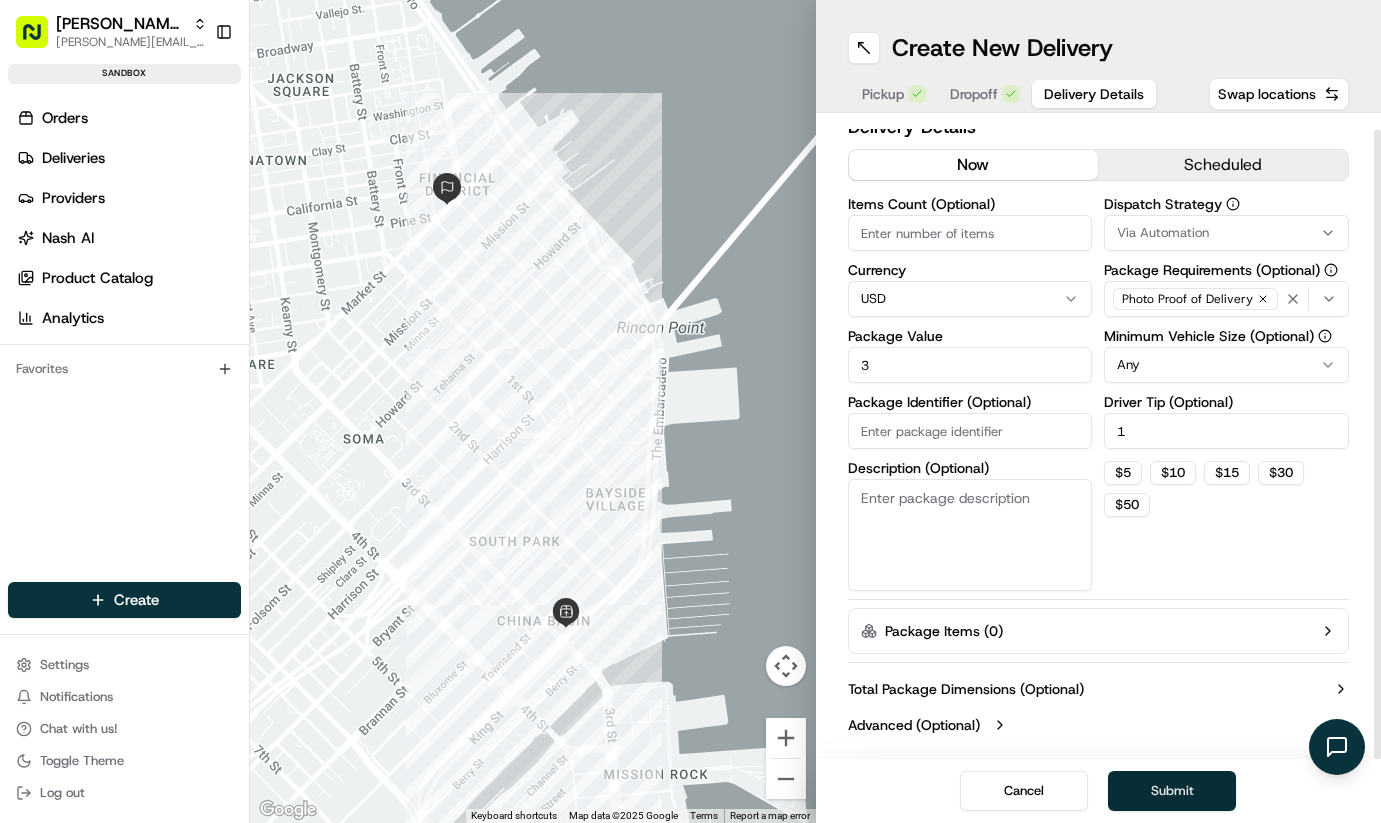click on "Submit" at bounding box center (1172, 791) 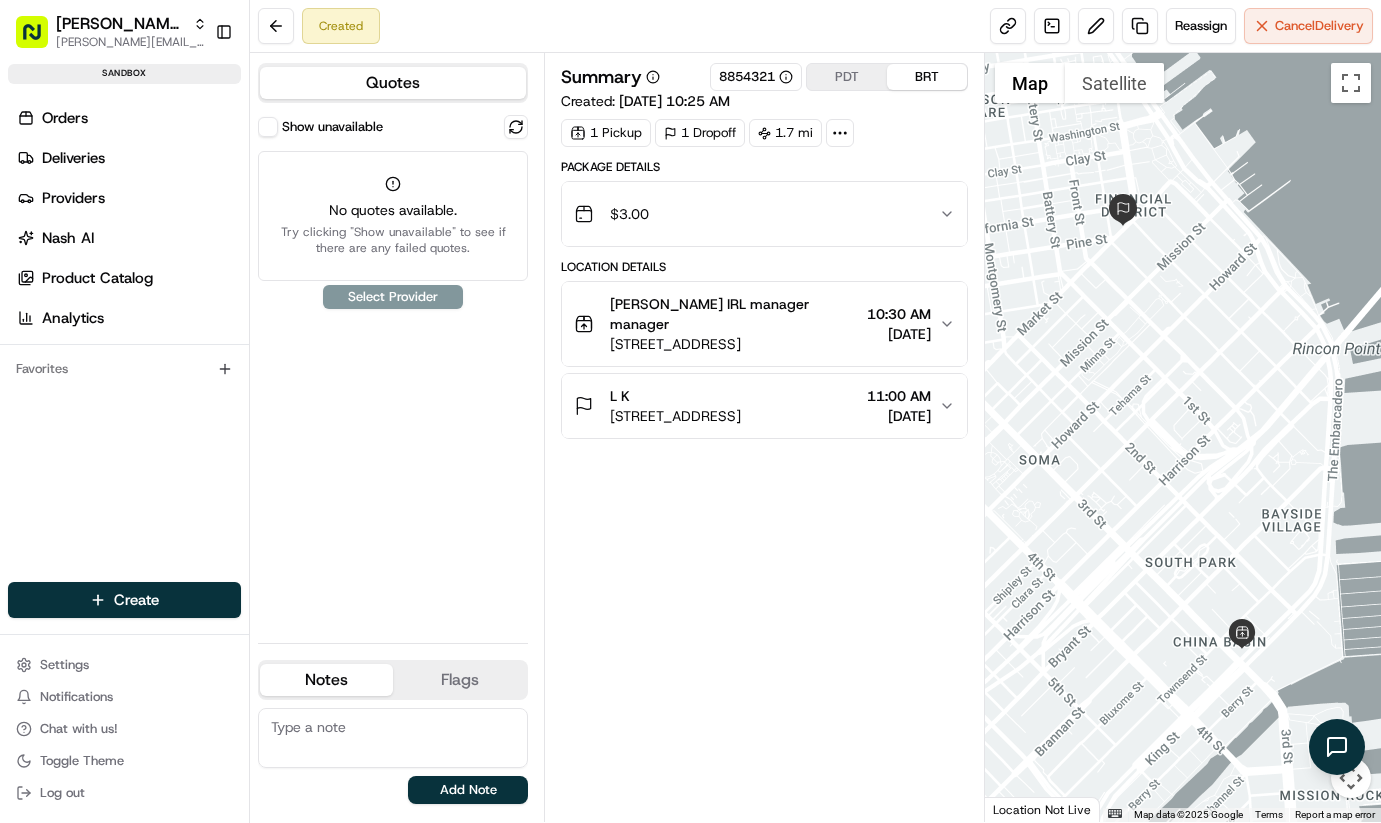 click on "No quotes available." at bounding box center [393, 210] 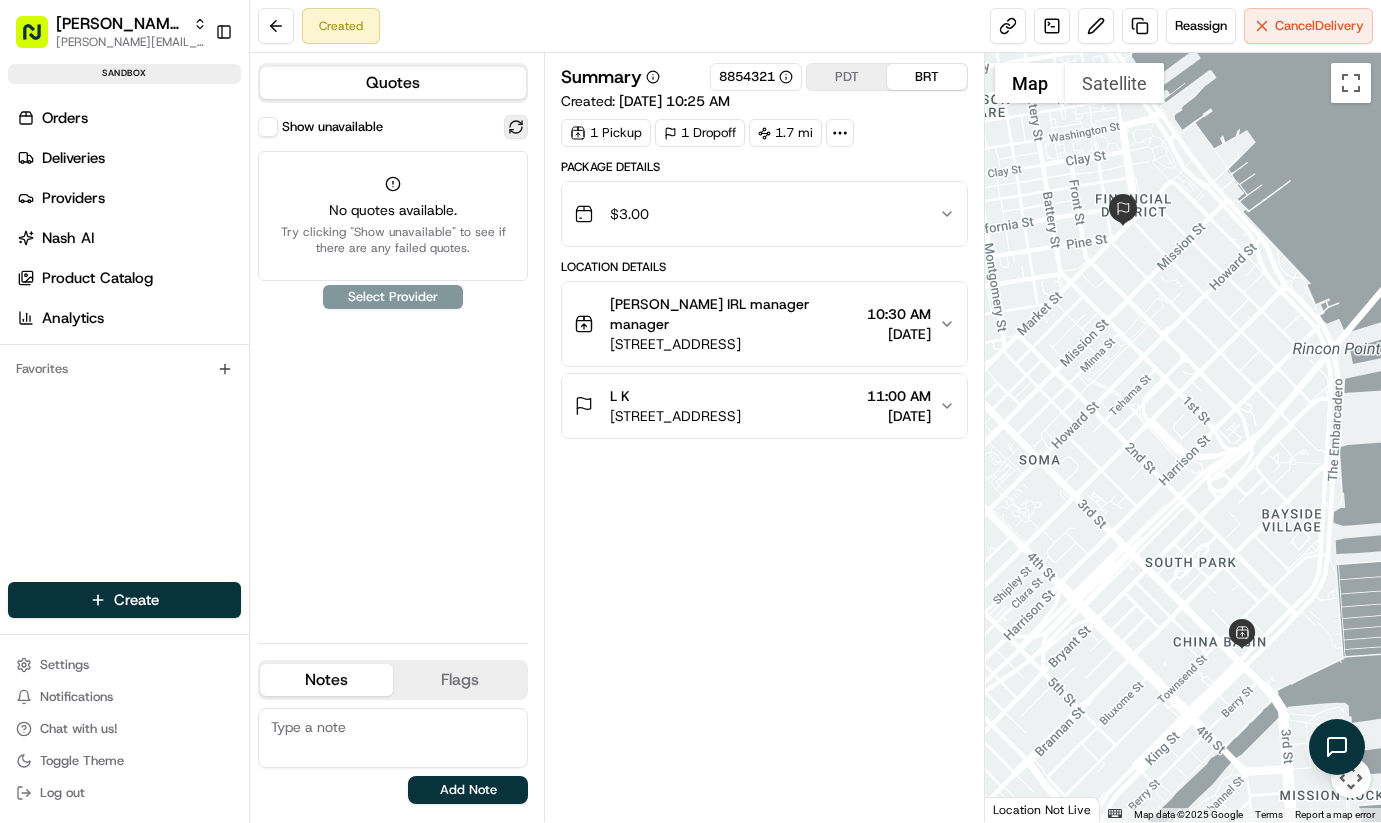 click at bounding box center [516, 127] 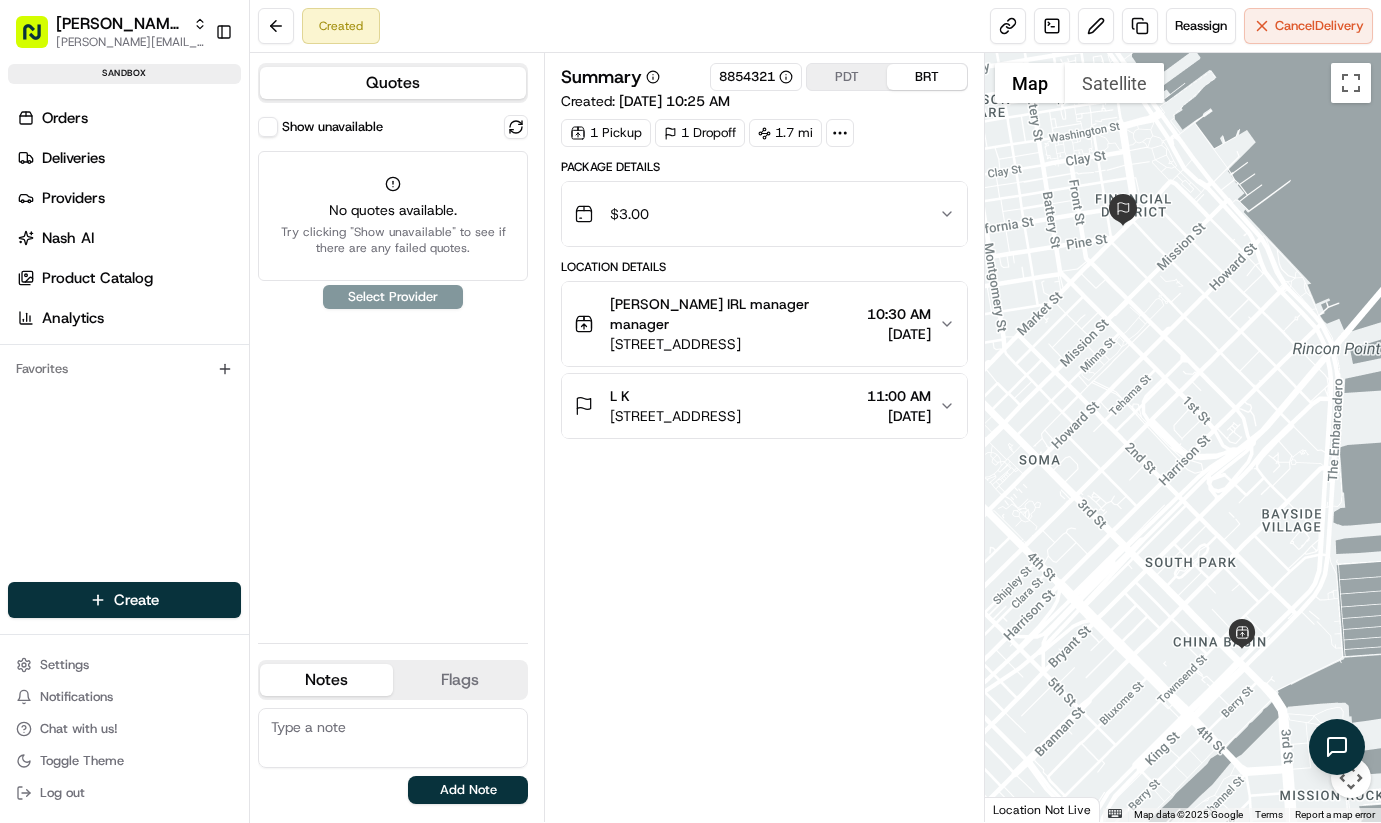 click on "Summary 8854321 PDT BRT Created:   07/16/2025 10:25 AM 1   Pickup 1   Dropoff 1.7 mi Package Details $ 3.00 Location Details Nash IRL manager manager 188 King Street, UNIT 502, San Francisco, CA 94107, US 10:30 AM 07/16/2025  L K 234 Market St, San Francisco, CA 94111, USA 11:00 AM 07/16/2025" at bounding box center (764, 437) 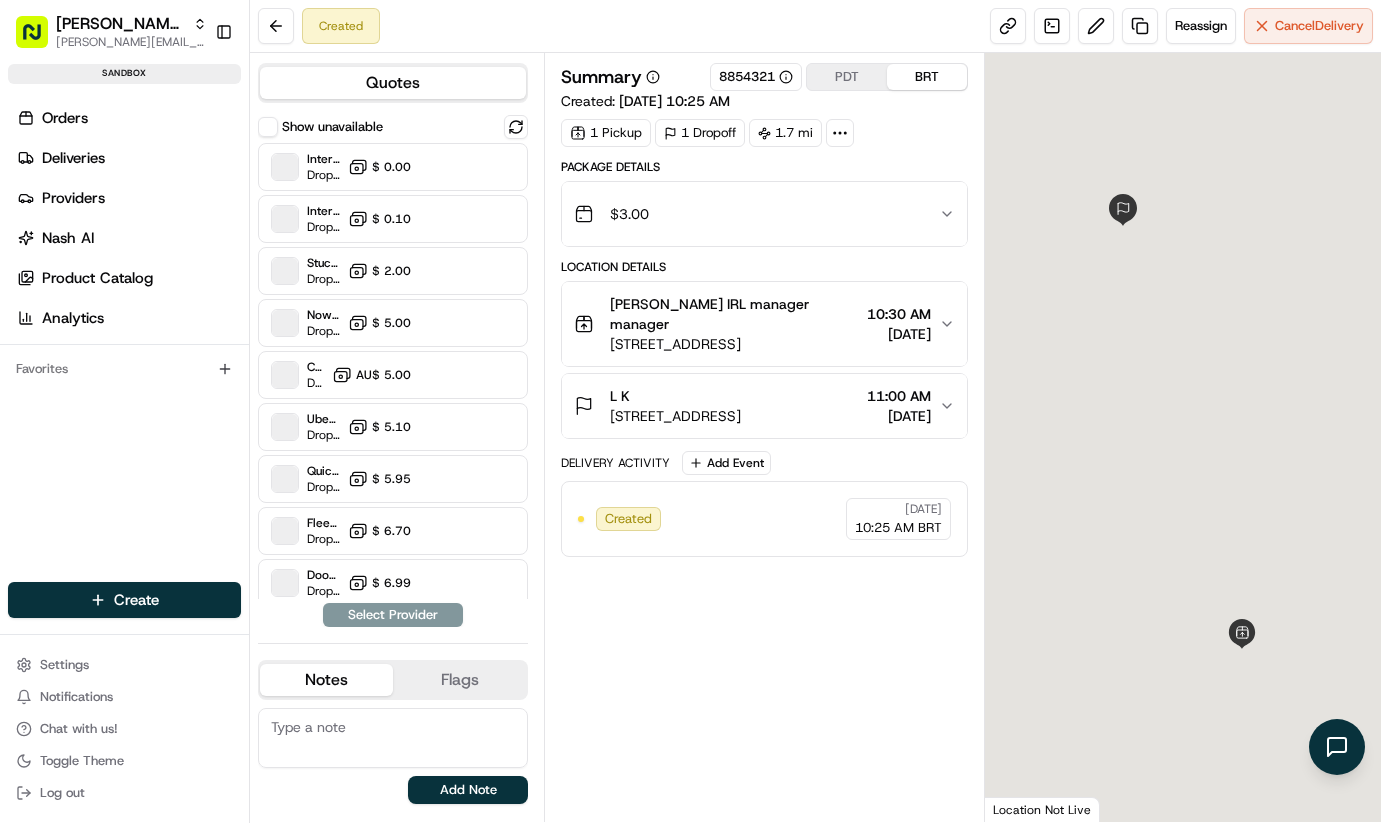 scroll, scrollTop: 0, scrollLeft: 0, axis: both 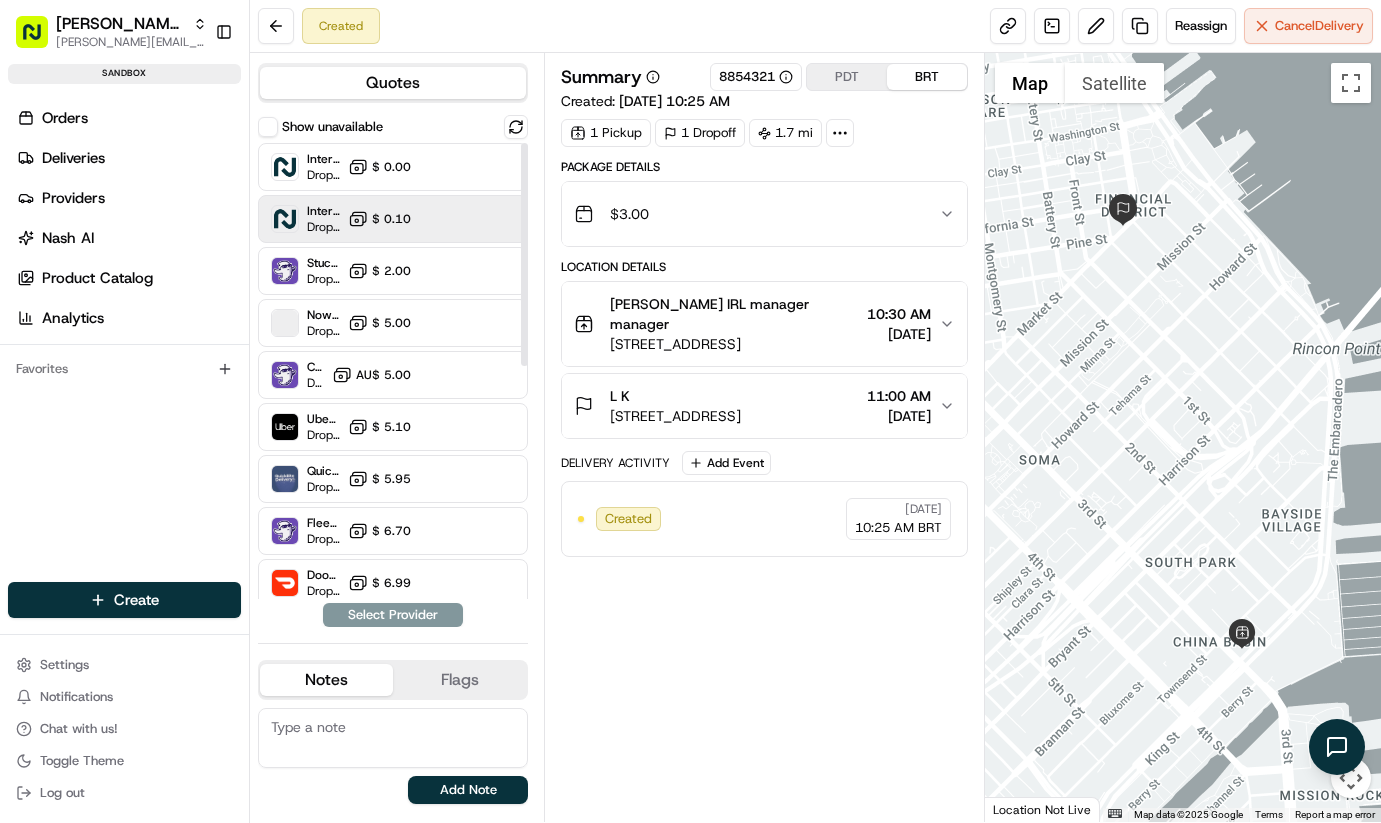 click on "$   0.10" at bounding box center (391, 219) 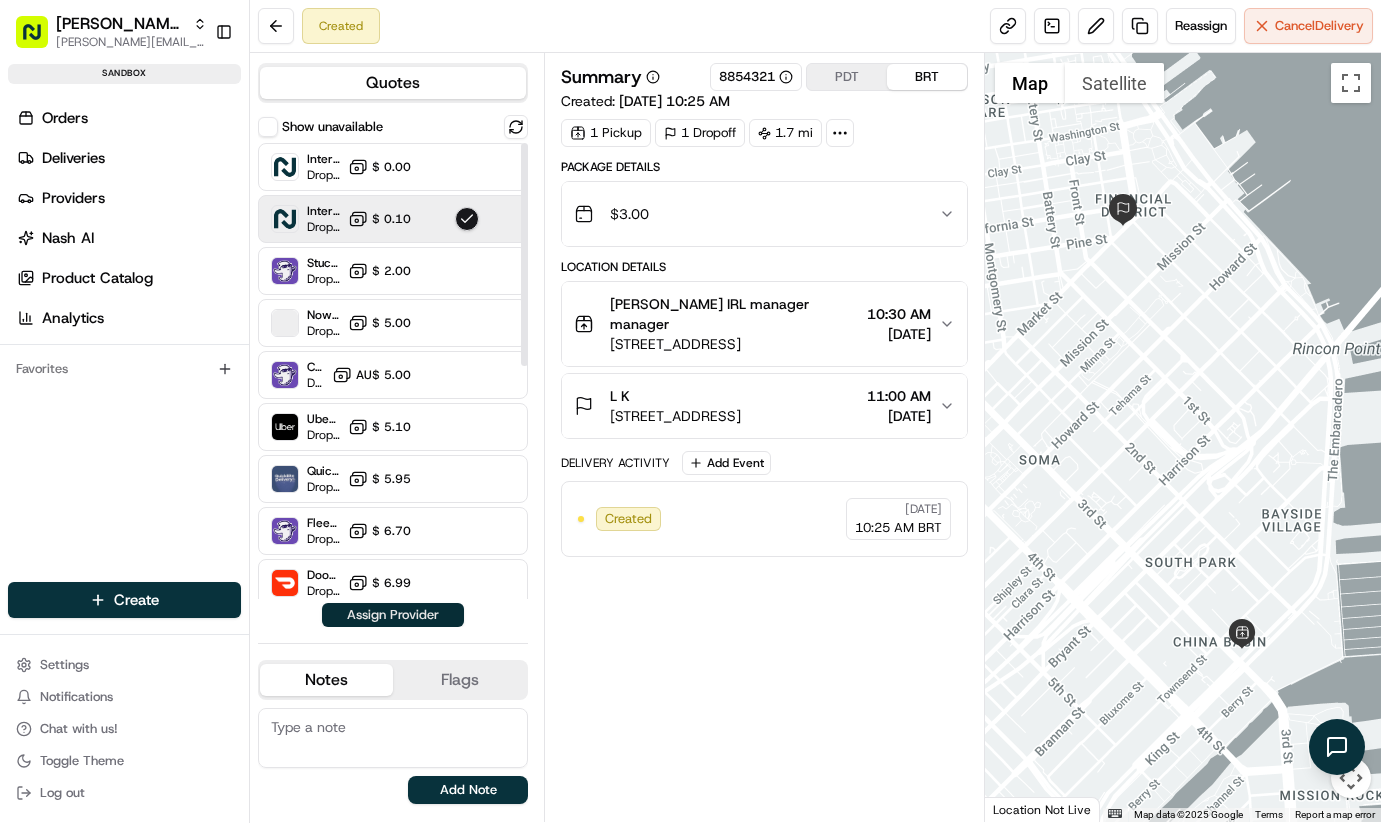 click on "Assign Provider" at bounding box center [393, 615] 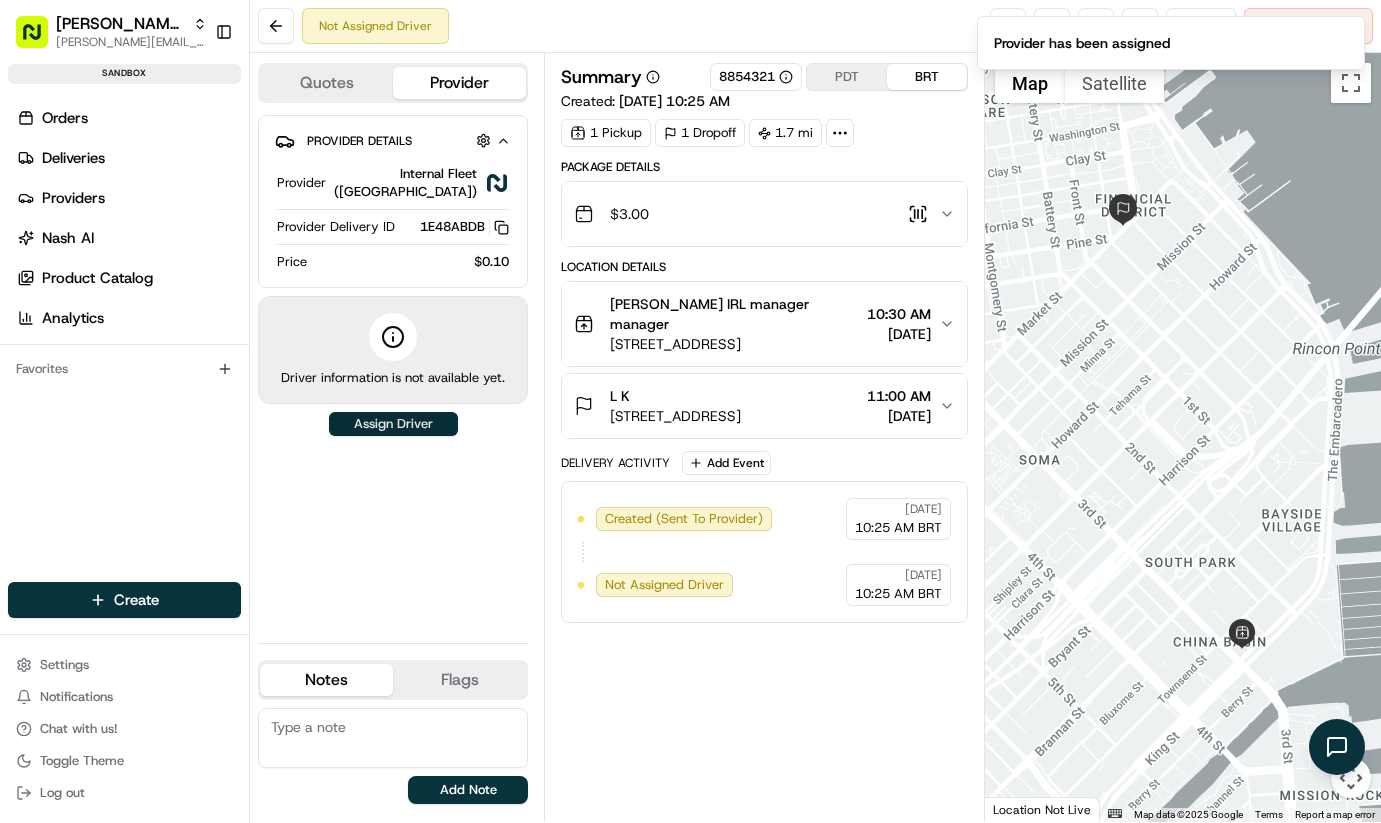 click on "Assign Driver" at bounding box center (393, 424) 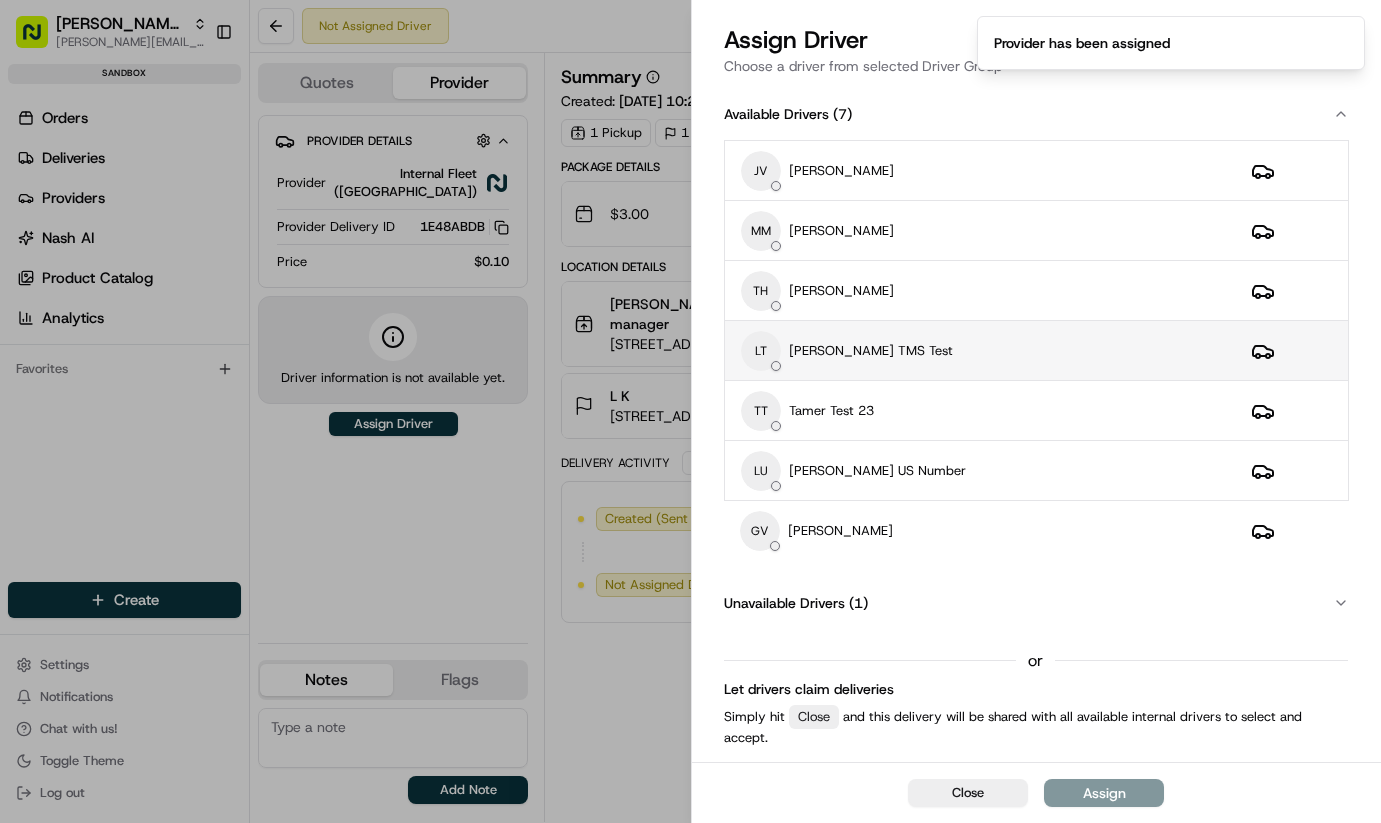 click on "[PERSON_NAME] TMS Test" at bounding box center (871, 351) 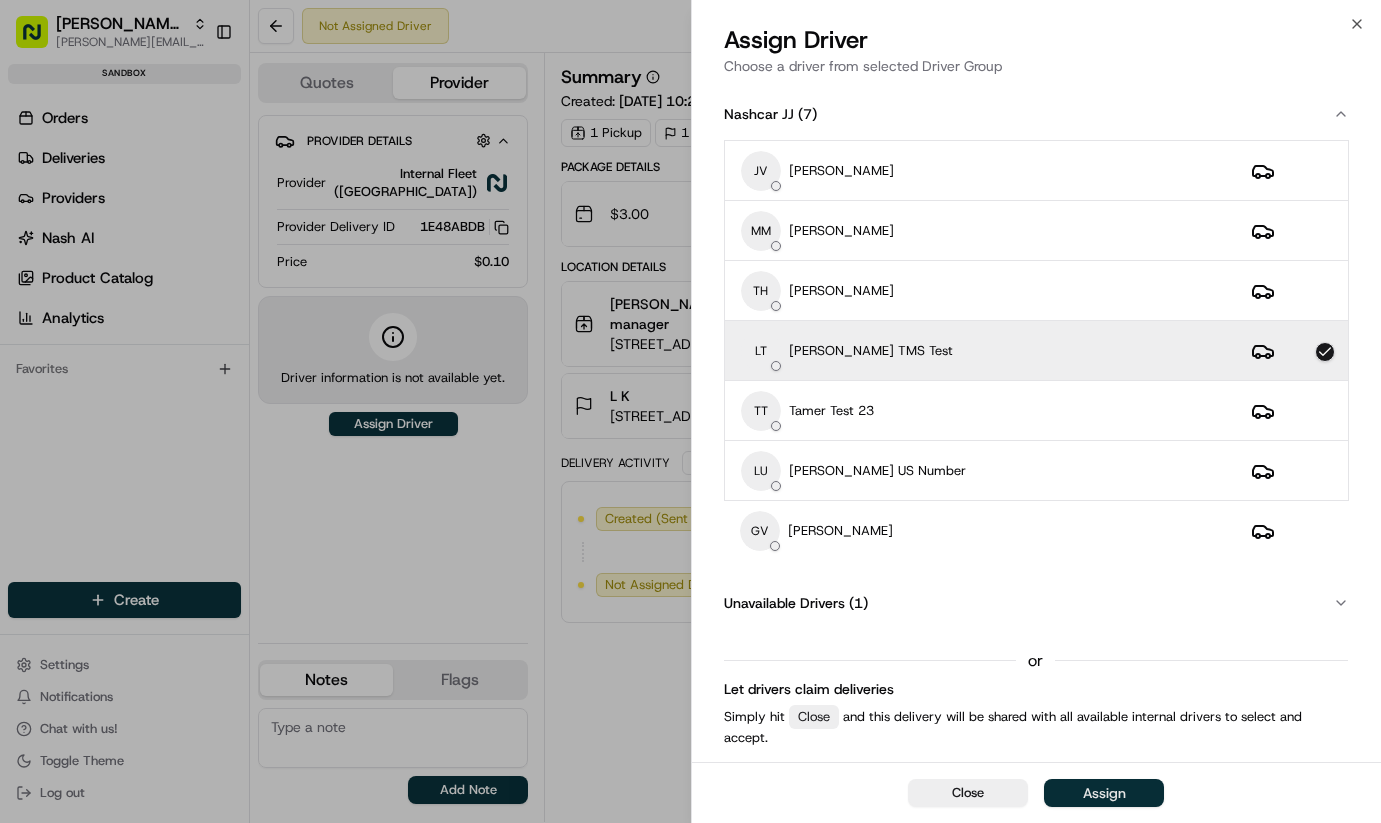 click on "Assign" at bounding box center (1104, 793) 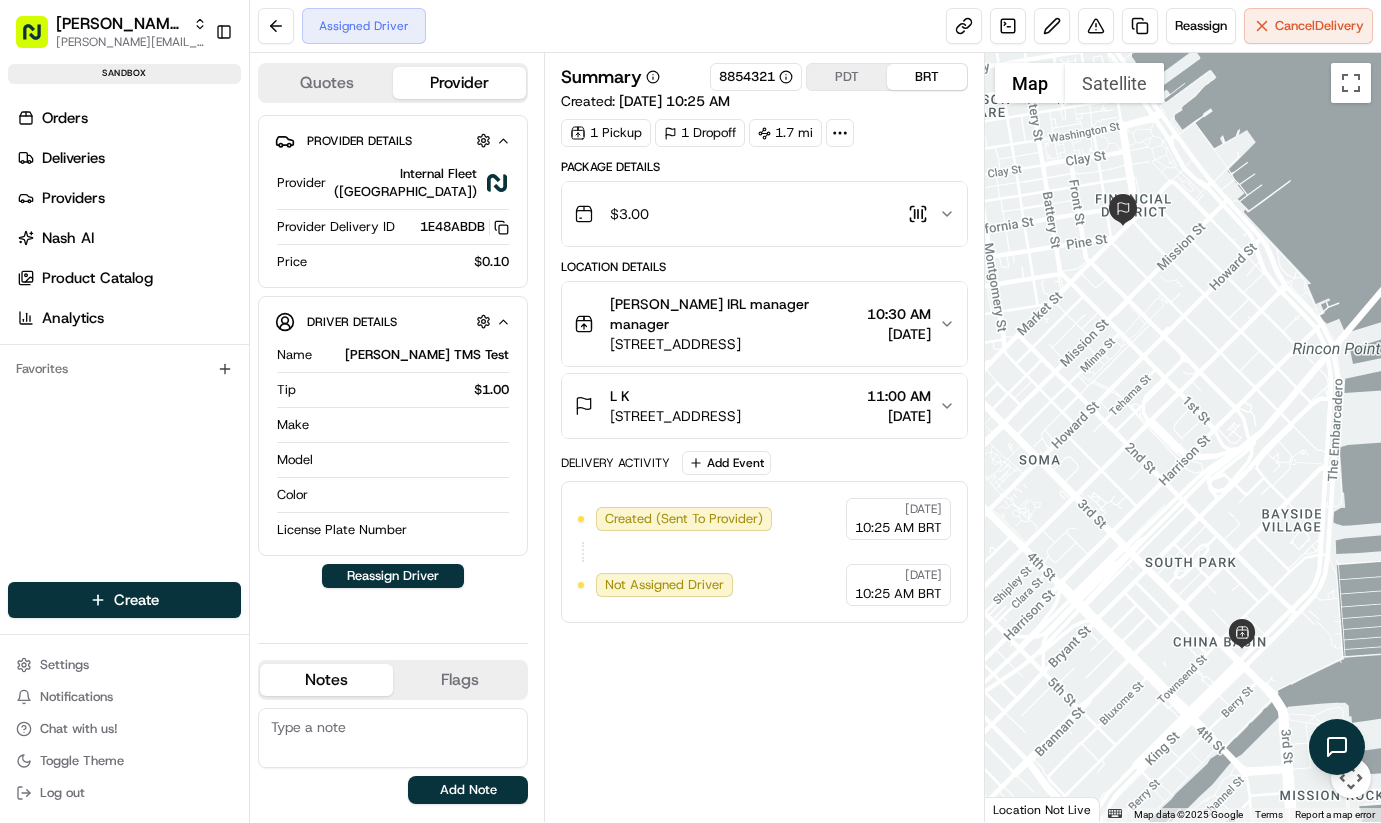 click on "Created (Sent To Provider) Internal Fleet ([GEOGRAPHIC_DATA]) [DATE] 10:25 AM BRT Not Assigned Driver Internal Fleet ([GEOGRAPHIC_DATA]) [DATE] 10:25 AM BRT" at bounding box center (764, 552) 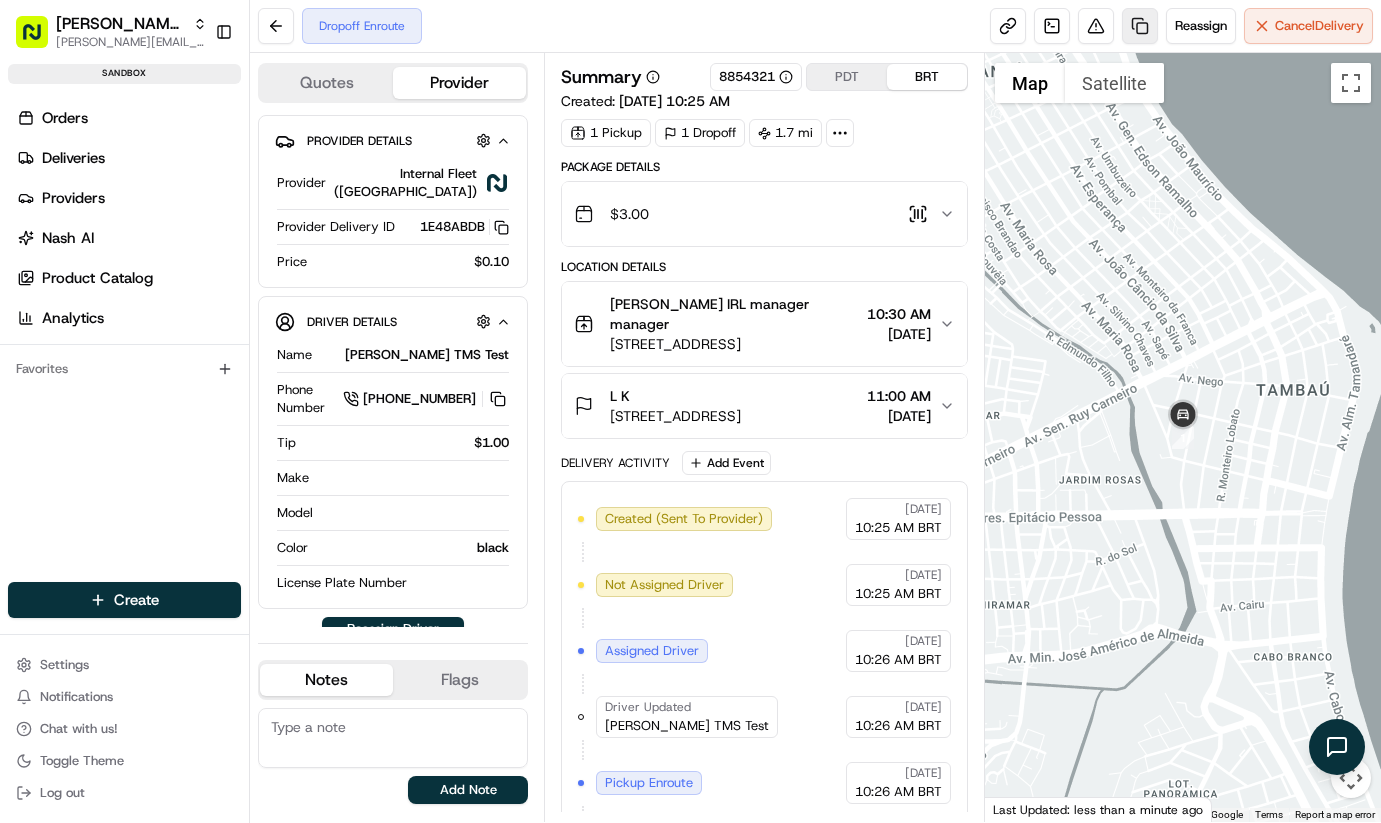 click at bounding box center (1140, 26) 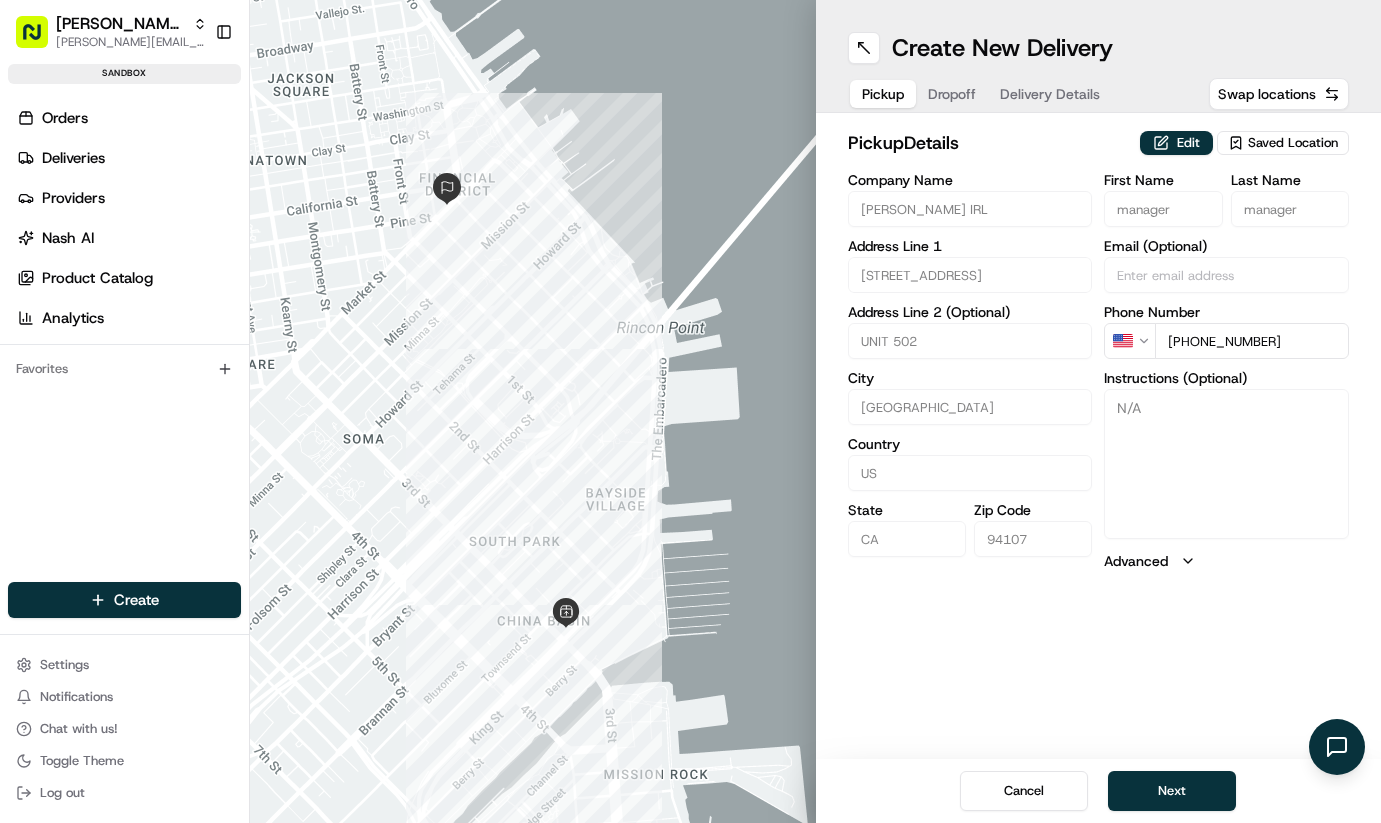 click on "Delivery Details" at bounding box center [1050, 94] 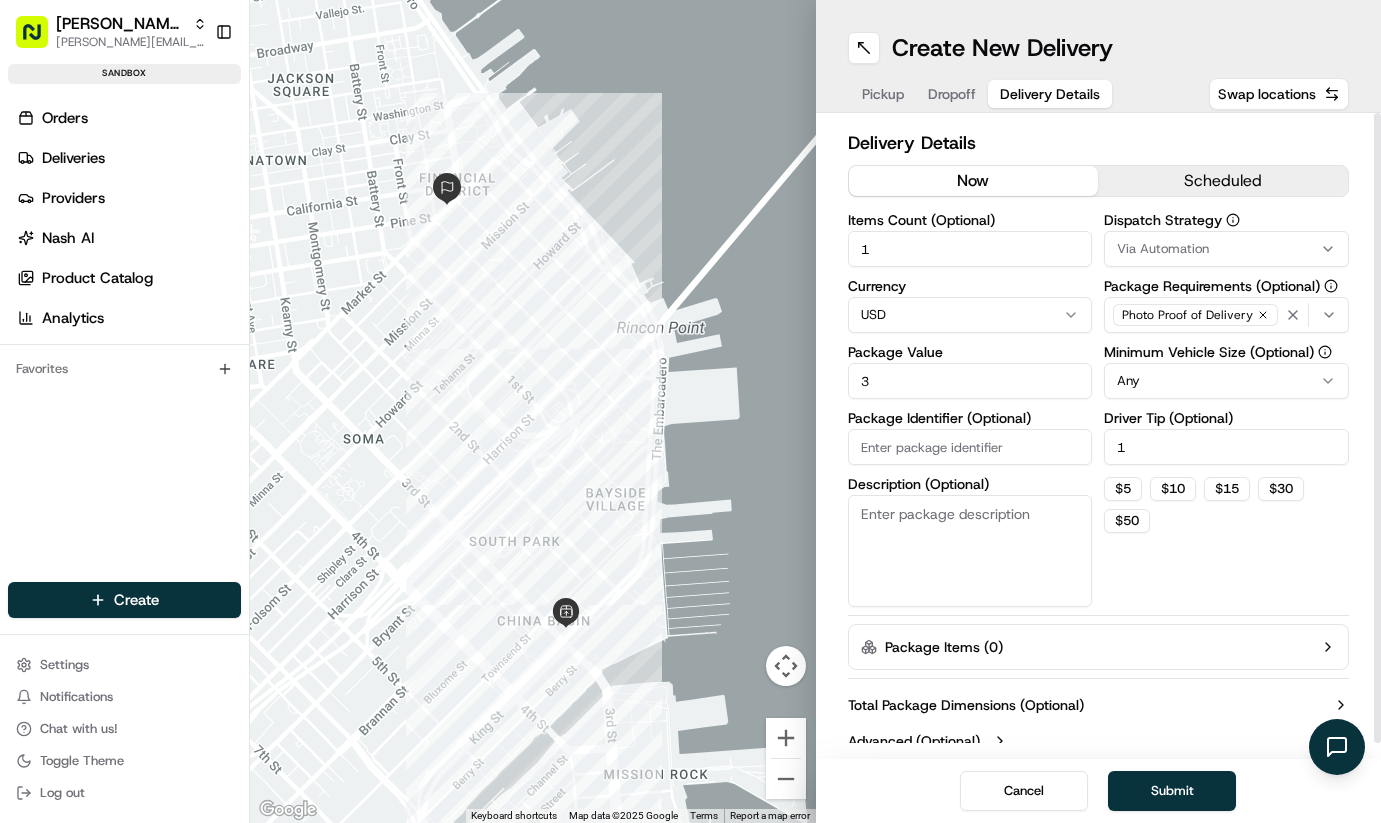 click on "scheduled" at bounding box center [1223, 181] 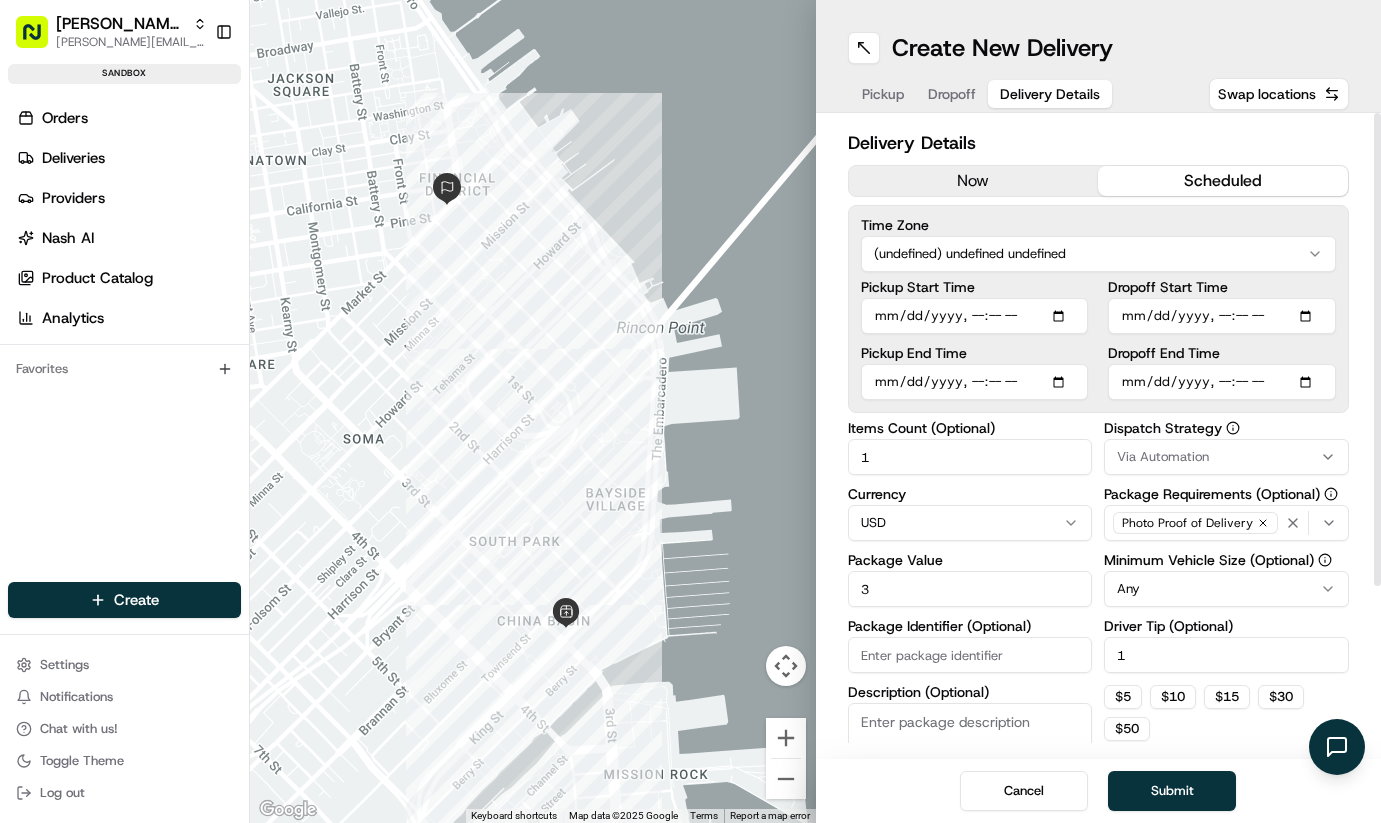 click on "Pickup Start Time" at bounding box center [975, 316] 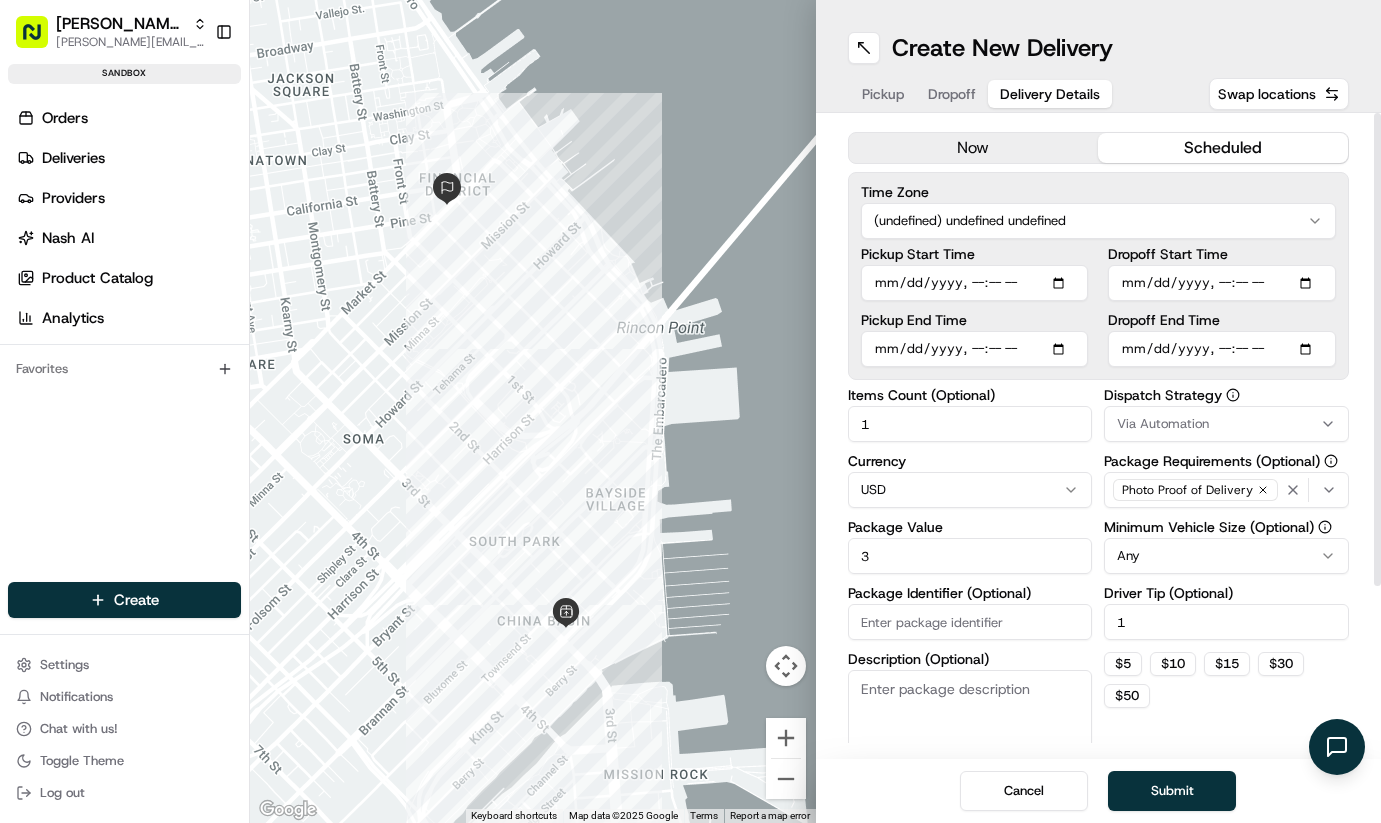 scroll, scrollTop: 0, scrollLeft: 0, axis: both 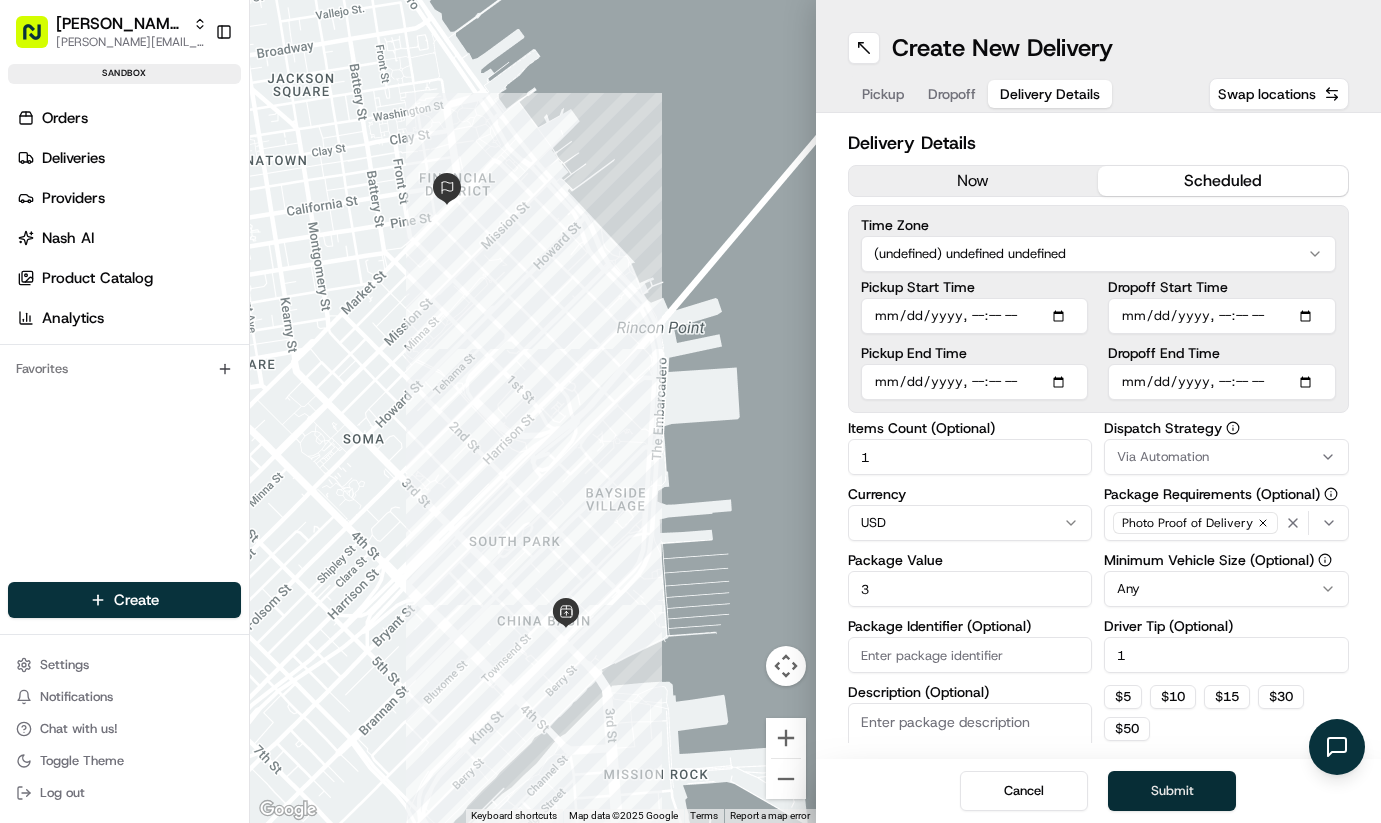 click on "Submit" at bounding box center [1172, 791] 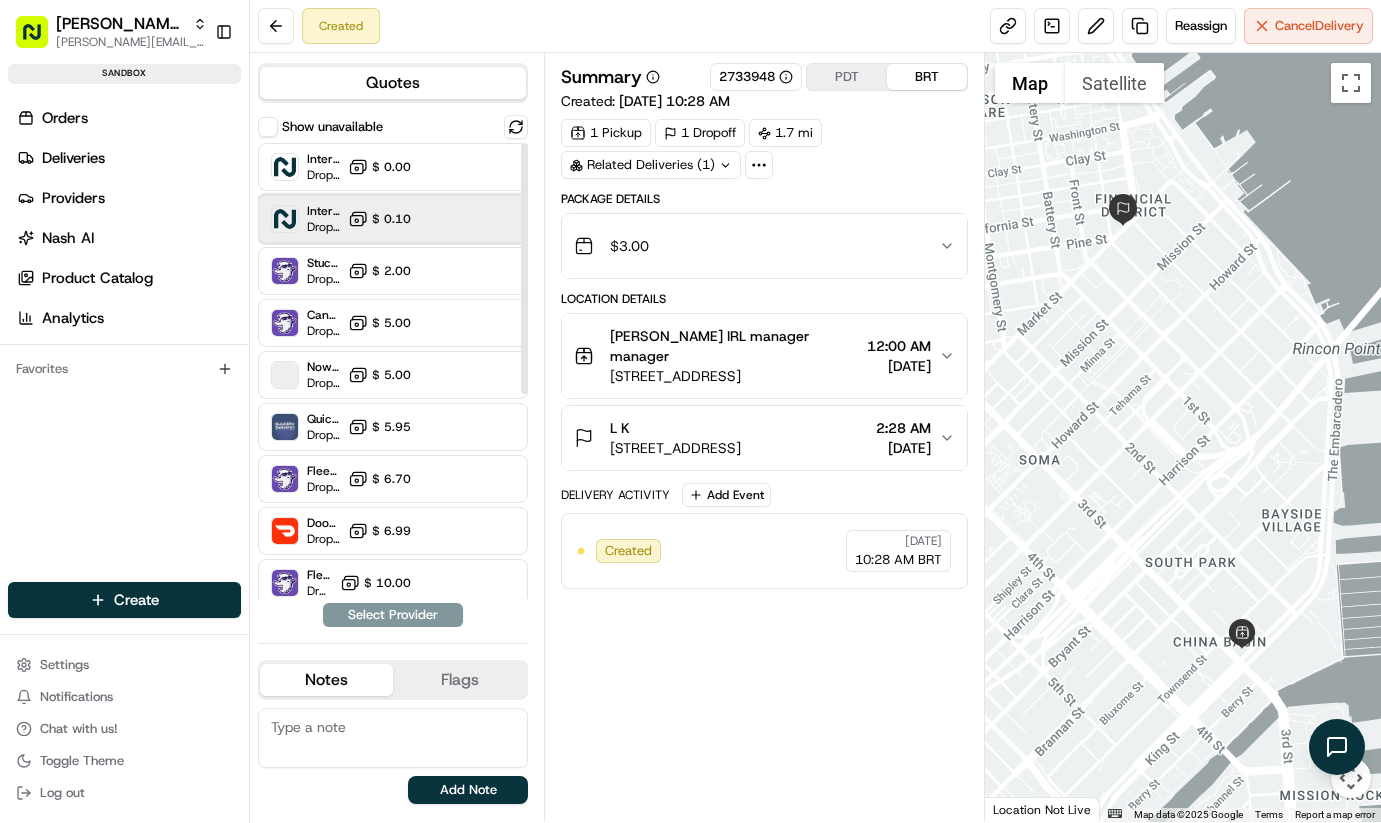 click on "Internal Fleet (Nashcar) Dropoff ETA   - $   0.10" at bounding box center (393, 219) 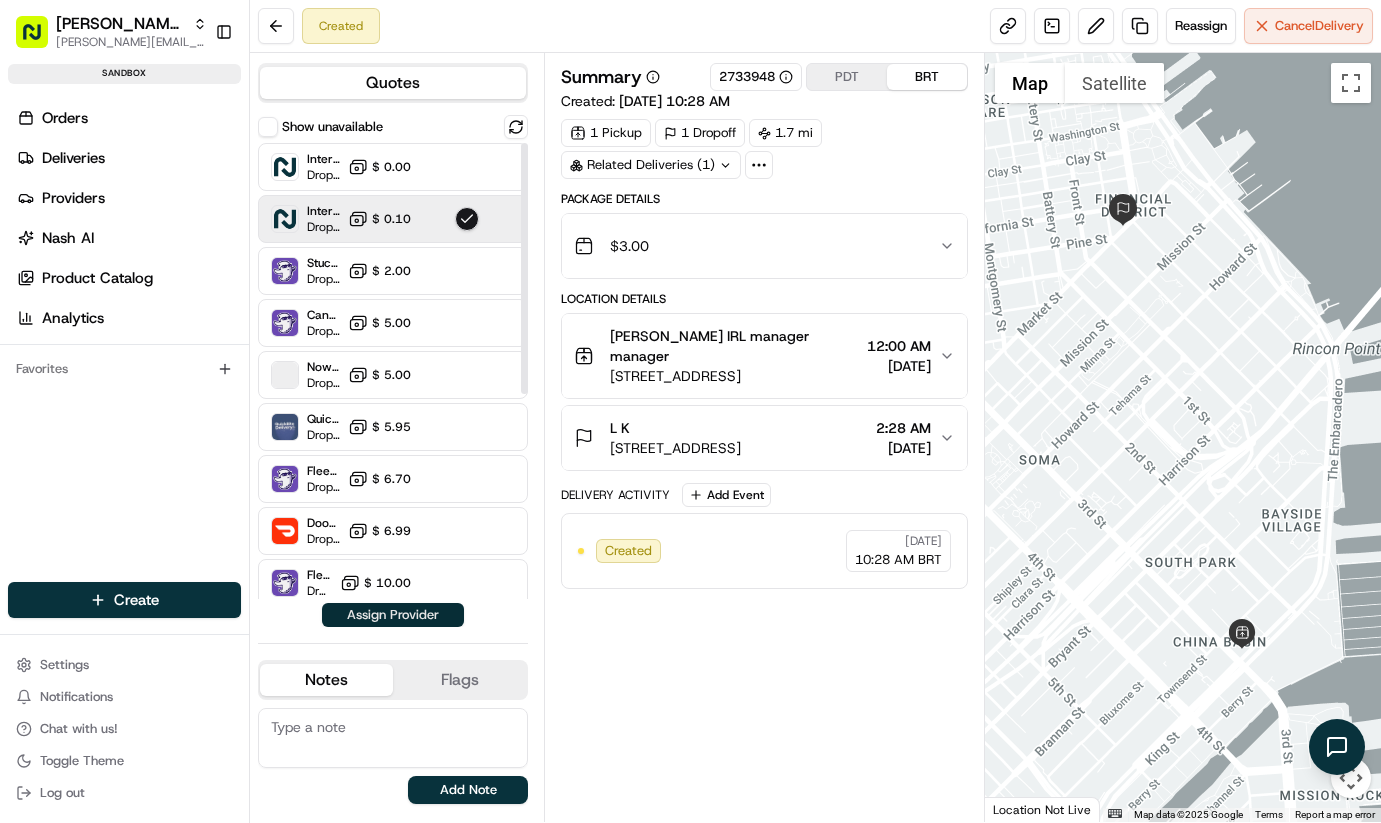 click on "Assign Provider" at bounding box center [393, 615] 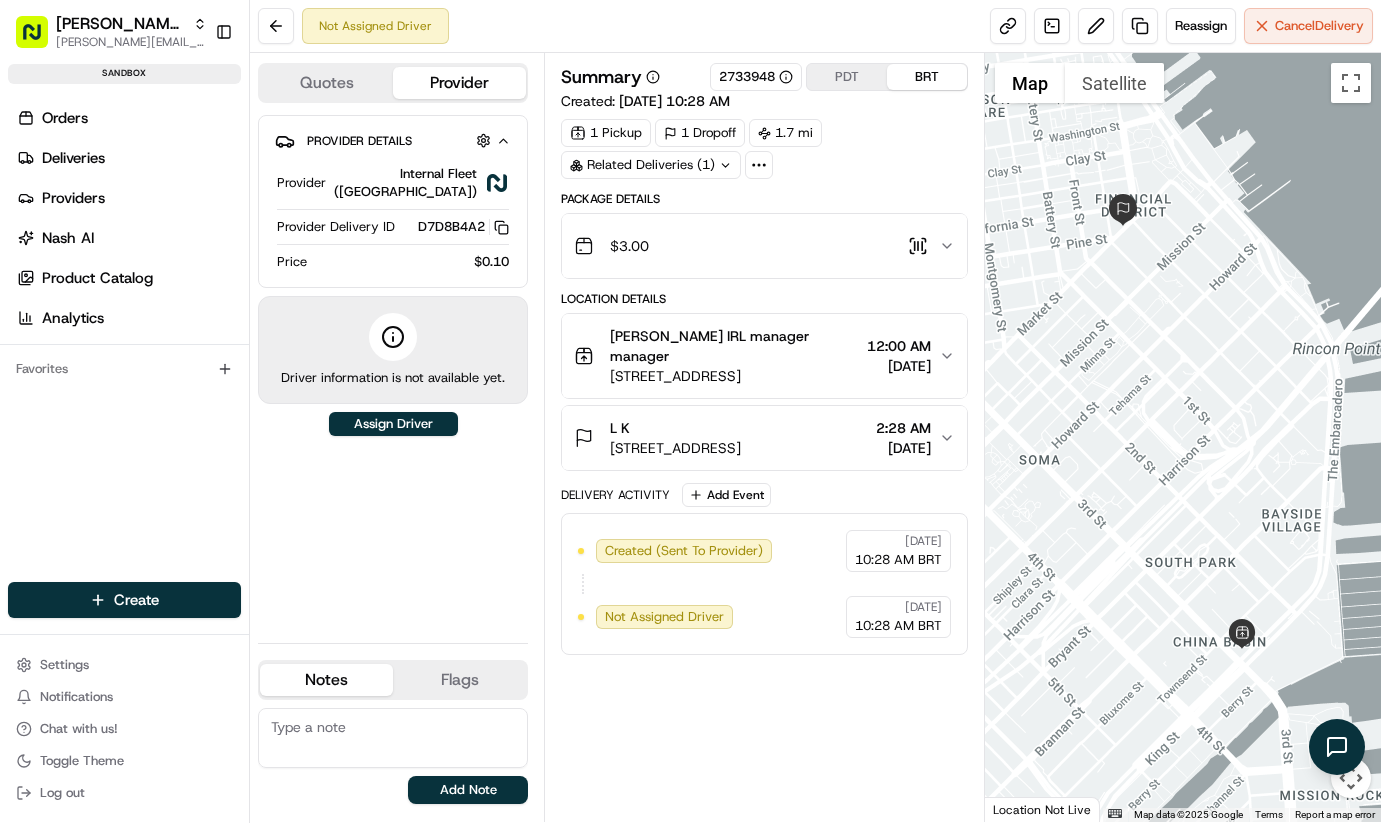 click on "Summary 2733948 PDT BRT" at bounding box center (764, 77) 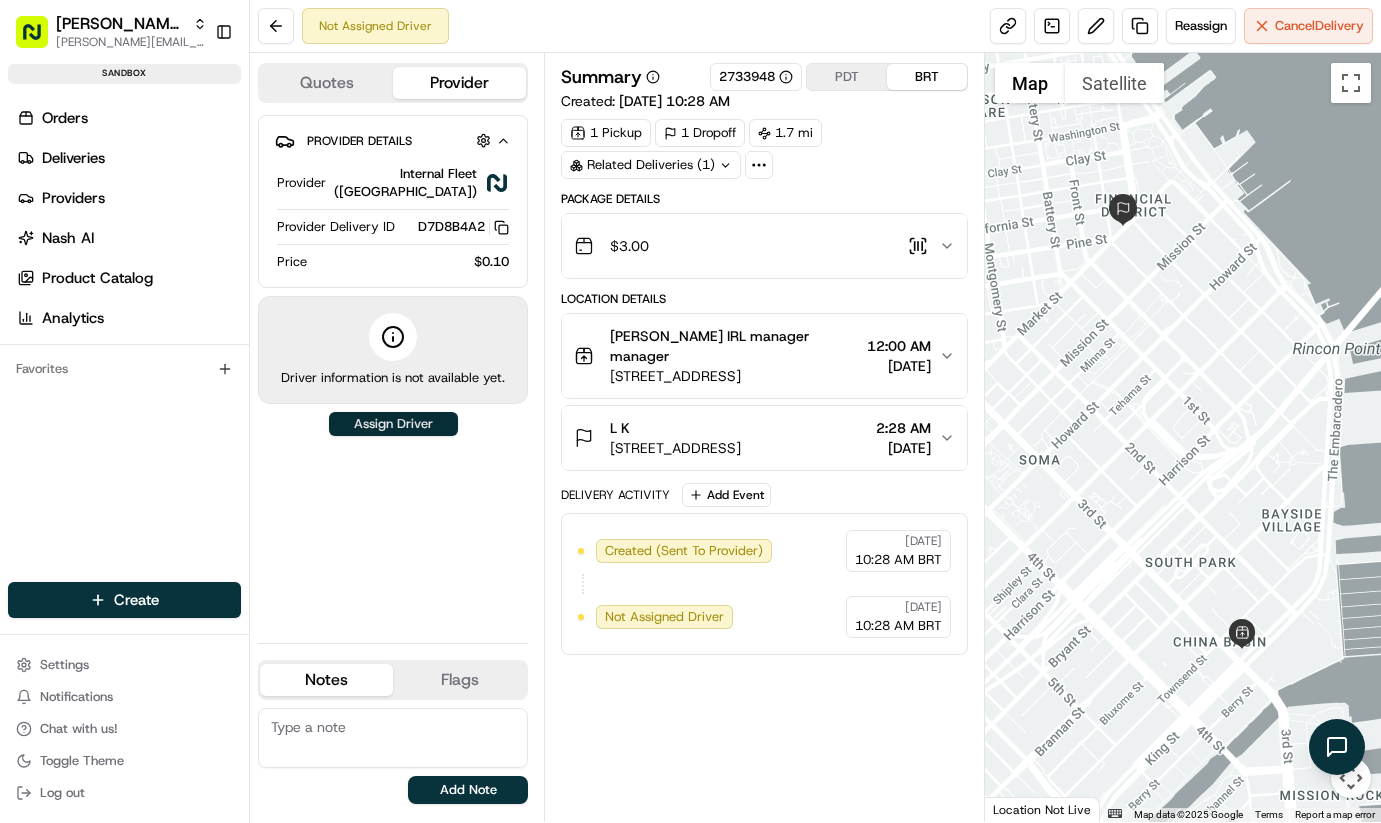click on "Assign Driver" at bounding box center [393, 424] 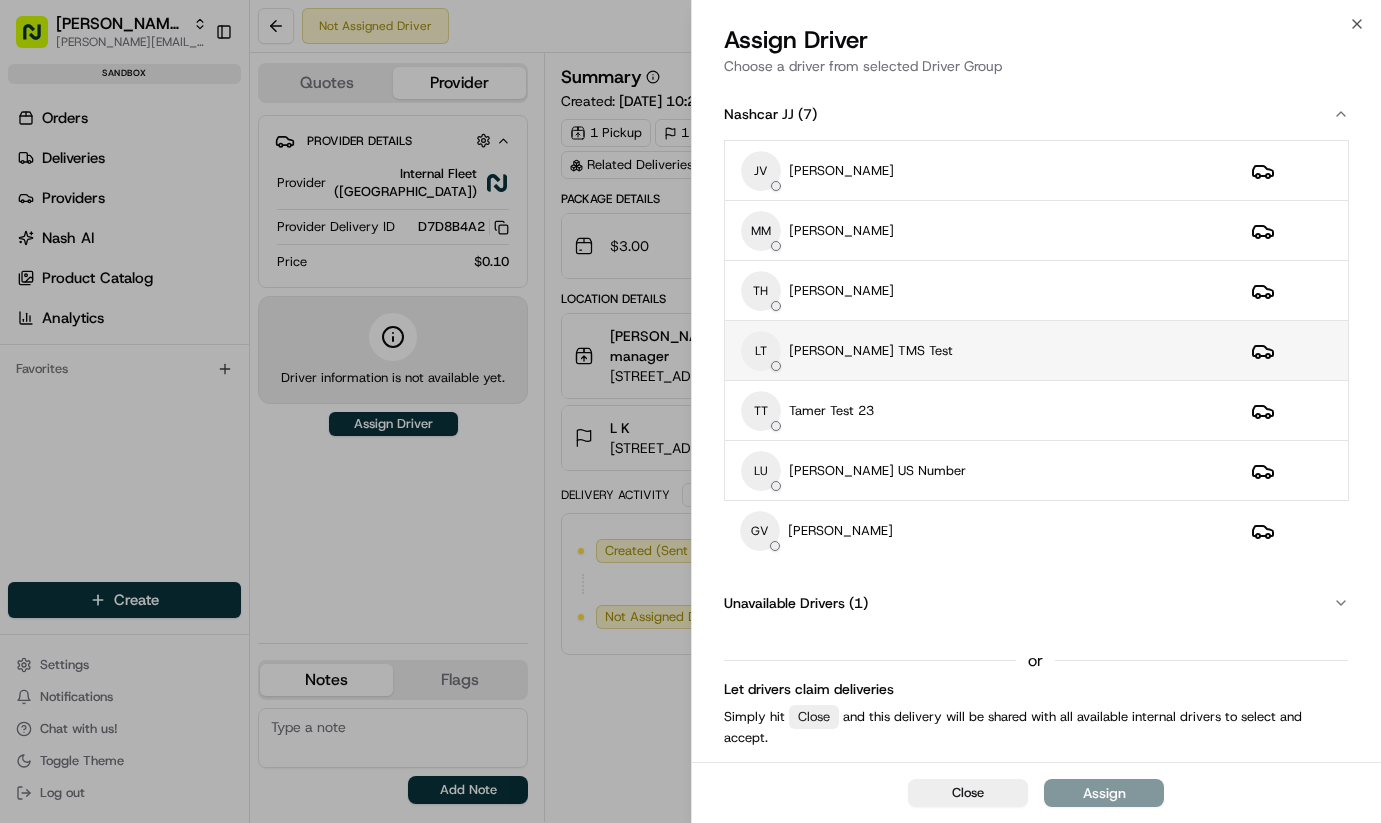 click on "[PERSON_NAME] TMS Test" at bounding box center [871, 351] 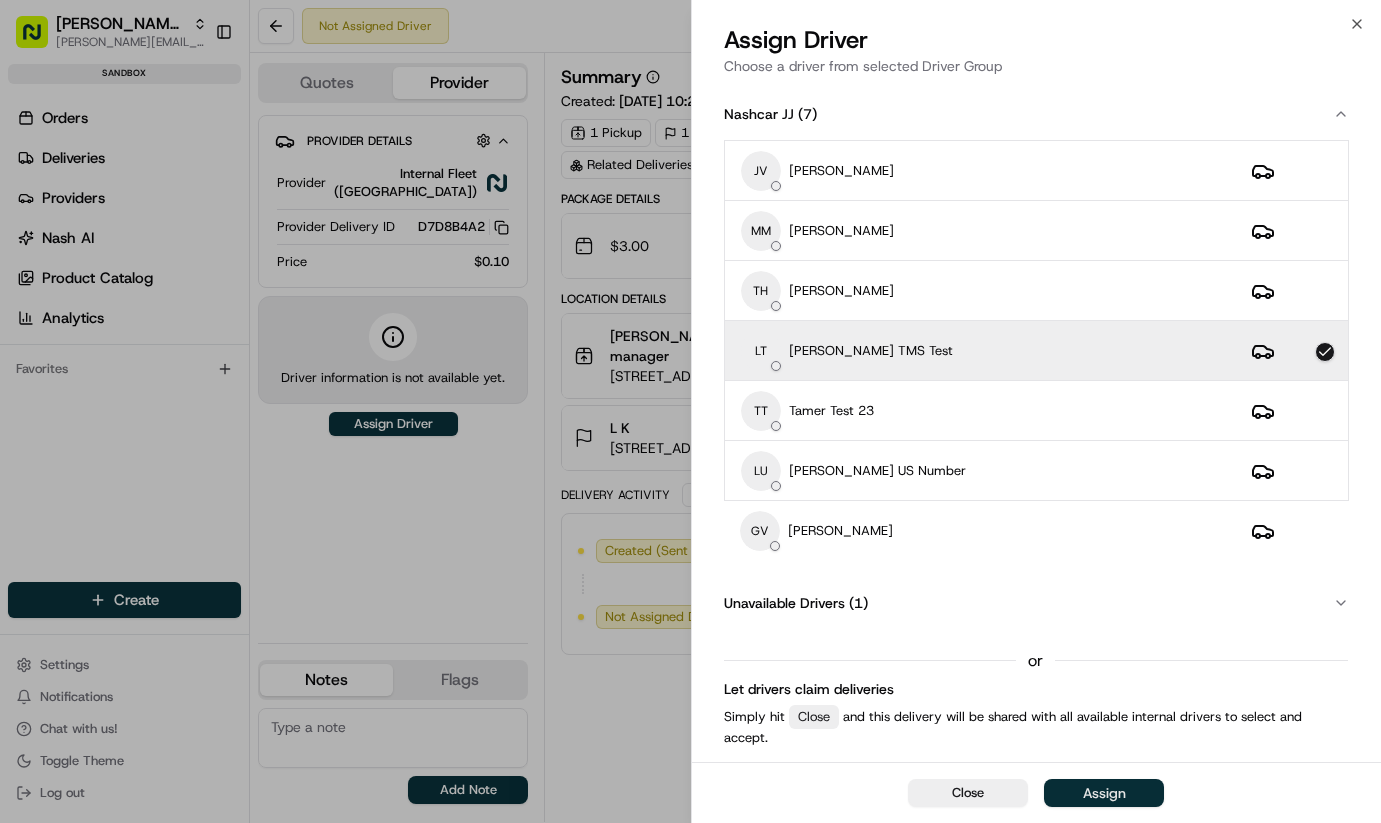 click on "Assign" at bounding box center (1104, 793) 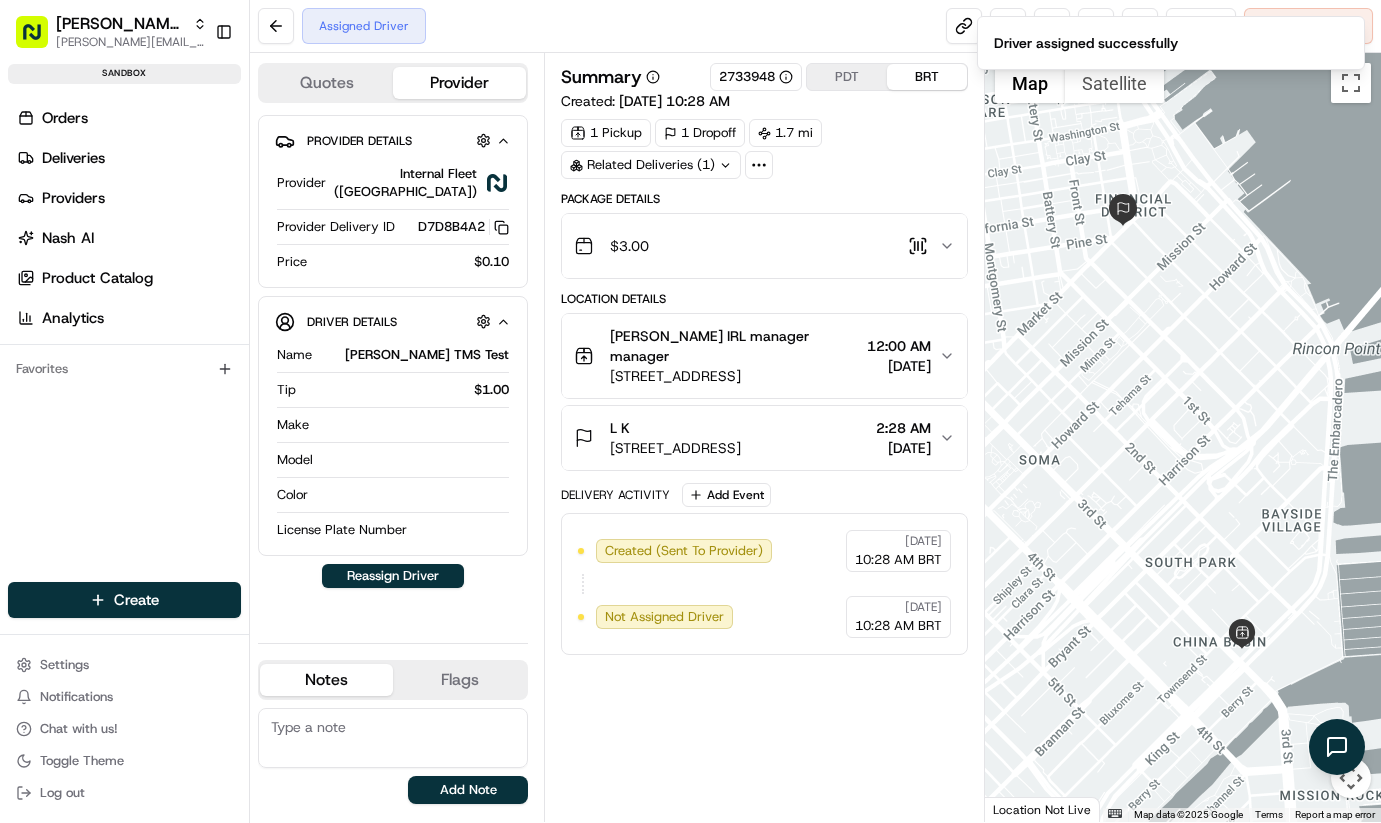 click on "Quotes Provider Provider Details Hidden ( 3 ) Provider Internal Fleet (Nashcar)   Provider Delivery ID D7D8B4A2 Copy  D7D8B4A2 Price $0.10 Driver Details Hidden ( 6 ) Name [PERSON_NAME] TMS Test Tip $1.00 Make Model Color License Plate Number Reassign Driver Notes Flags [EMAIL_ADDRESS][PERSON_NAME][DOMAIN_NAME] [PERSON_NAME][EMAIL_ADDRESS][DOMAIN_NAME] [PERSON_NAME][DOMAIN_NAME][EMAIL_ADDRESS][PERSON_NAME][DOMAIN_NAME] [PERSON_NAME][EMAIL_ADDRESS][DOMAIN_NAME] [PERSON_NAME][EMAIL_ADDRESS][DOMAIN_NAME] [PERSON_NAME][EMAIL_ADDRESS][DOMAIN_NAME] [EMAIL_ADDRESS][DOMAIN_NAME] [PERSON_NAME][EMAIL_ADDRESS][DOMAIN_NAME] [EMAIL_ADDRESS][DOMAIN_NAME] [PERSON_NAME][EMAIL_ADDRESS][DOMAIN_NAME] [PERSON_NAME][EMAIL_ADDRESS][DOMAIN_NAME] [DOMAIN_NAME][EMAIL_ADDRESS][DOMAIN_NAME] [EMAIL_ADDRESS][DOMAIN_NAME] [PERSON_NAME][EMAIL_ADDRESS][DOMAIN_NAME] [PERSON_NAME][EMAIL_ADDRESS][DOMAIN_NAME] [PERSON_NAME][EMAIL_ADDRESS][DOMAIN_NAME] [PERSON_NAME][EMAIL_ADDRESS][DOMAIN_NAME] [PERSON_NAME][EMAIL_ADDRESS][DOMAIN_NAME] [PERSON_NAME][EMAIL_ADDRESS][DOMAIN_NAME] [EMAIL_ADDRESS][DOMAIN_NAME] [EMAIL_ADDRESS][DOMAIN_NAME] [EMAIL_ADDRESS][DOMAIN_NAME] [PERSON_NAME][EMAIL_ADDRESS][DOMAIN_NAME] [EMAIL_ADDRESS][DOMAIN_NAME] [EMAIL_ADDRESS][DOMAIN_NAME] [EMAIL_ADDRESS][DOMAIN_NAME] [PERSON_NAME][EMAIL_ADDRESS][DOMAIN_NAME] [PERSON_NAME][EMAIL_ADDRESS][DOMAIN_NAME] [PERSON_NAME][EMAIL_ADDRESS][DOMAIN_NAME] [PERSON_NAME][EMAIL_ADDRESS][DOMAIN_NAME] [PERSON_NAME][EMAIL_ADDRESS][DOMAIN_NAME] [PERSON_NAME][EMAIL_ADDRESS][DOMAIN_NAME] [PERSON_NAME][EMAIL_ADDRESS][DOMAIN_NAME] [EMAIL_ADDRESS][DOMAIN_NAME] [PERSON_NAME][EMAIL_ADDRESS][DOMAIN_NAME] [PERSON_NAME][EMAIL_ADDRESS][DOMAIN_NAME] [PERSON_NAME][EMAIL_ADDRESS][DOMAIN_NAME] [EMAIL_ADDRESS][DOMAIN_NAME] [PERSON_NAME][EMAIL_ADDRESS][DOMAIN_NAME]" at bounding box center (397, 437) 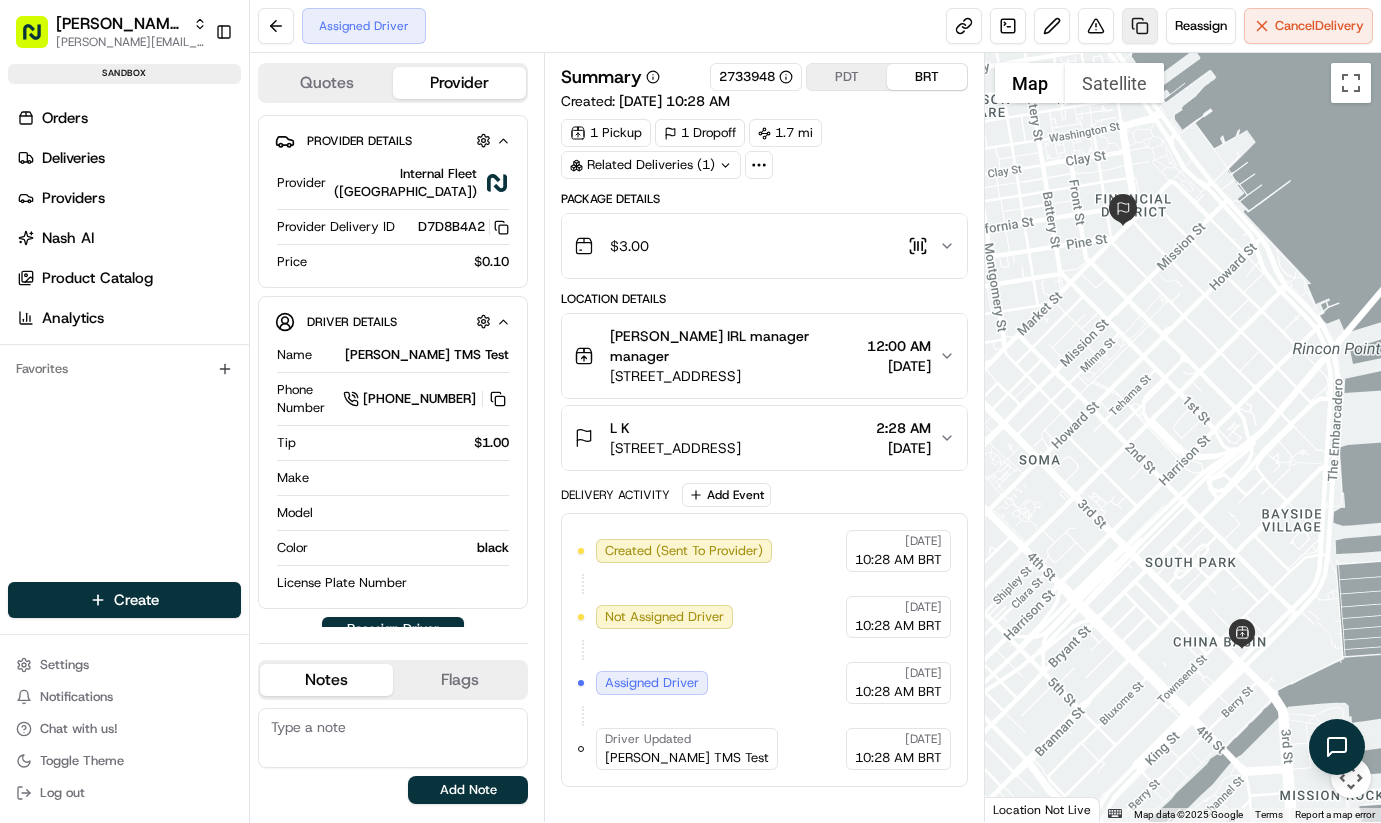 click at bounding box center (1140, 26) 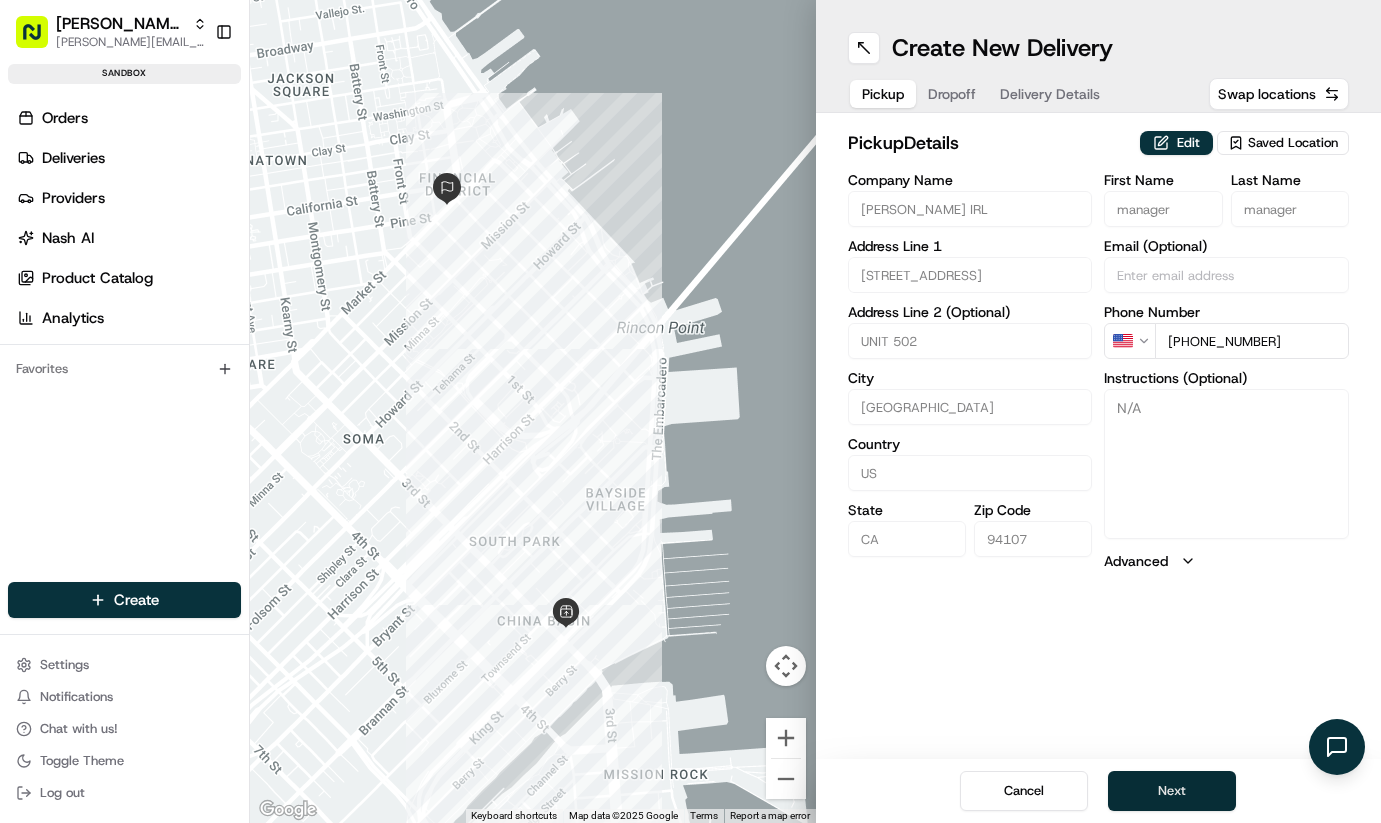 click on "Next" at bounding box center (1172, 791) 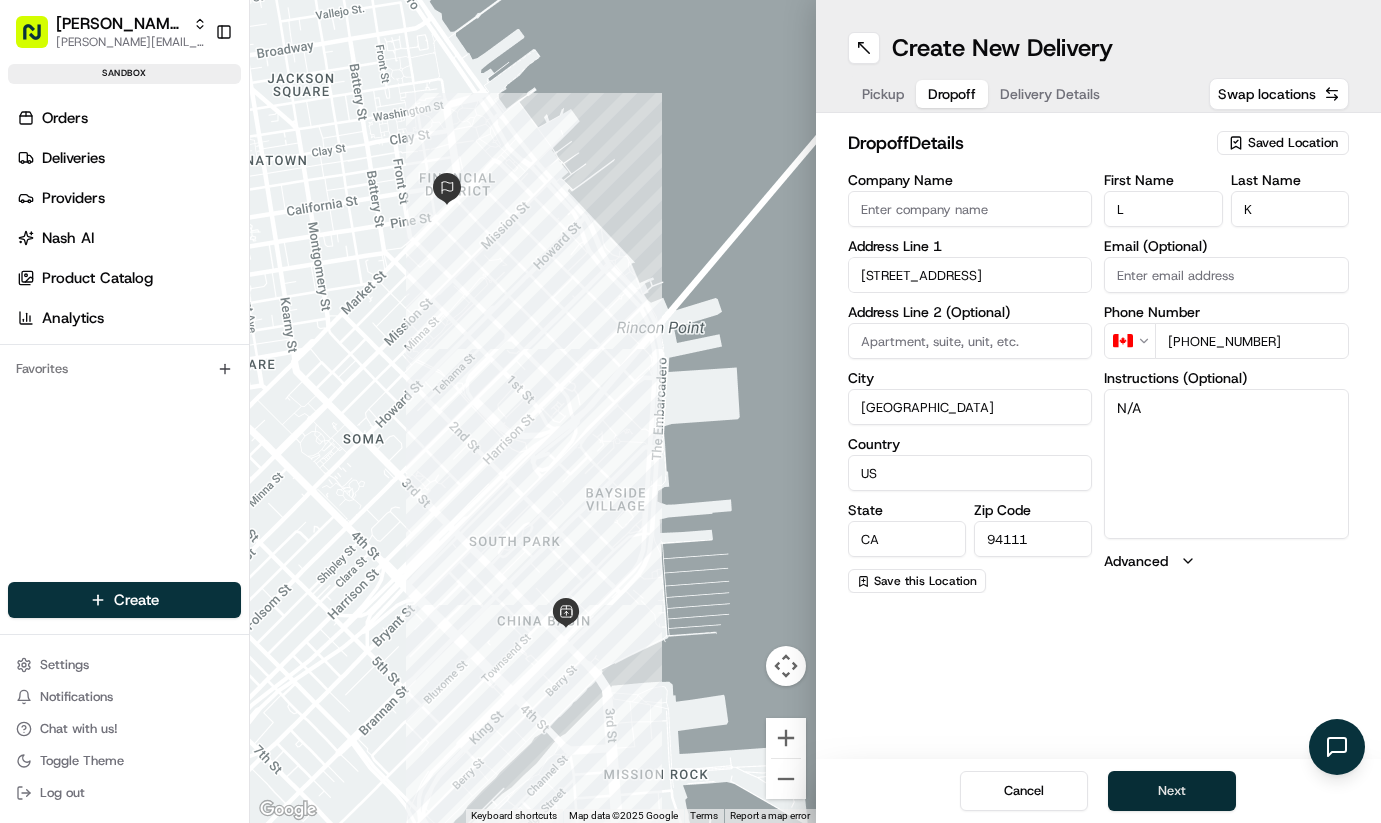 click on "Next" at bounding box center [1172, 791] 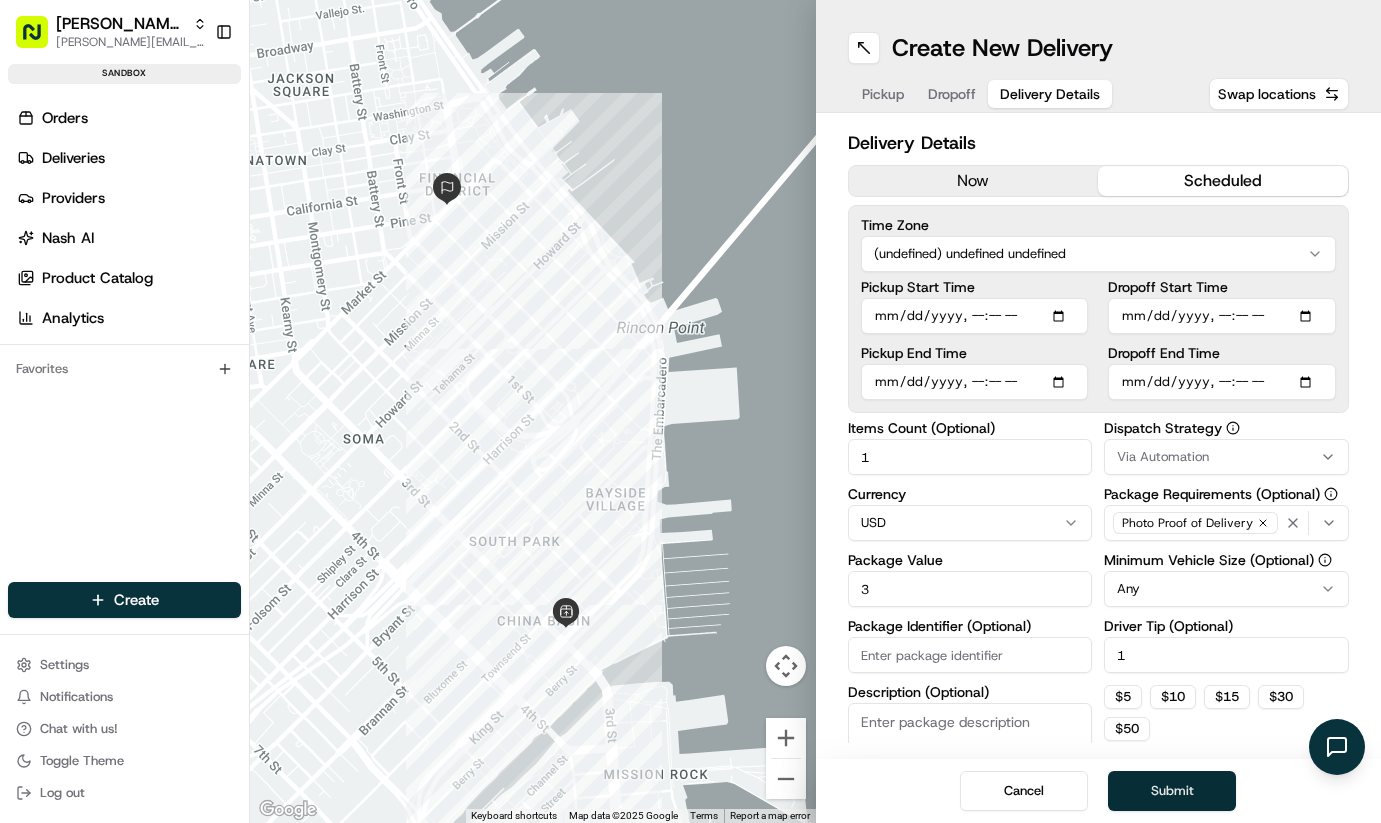 click on "Submit" at bounding box center [1172, 791] 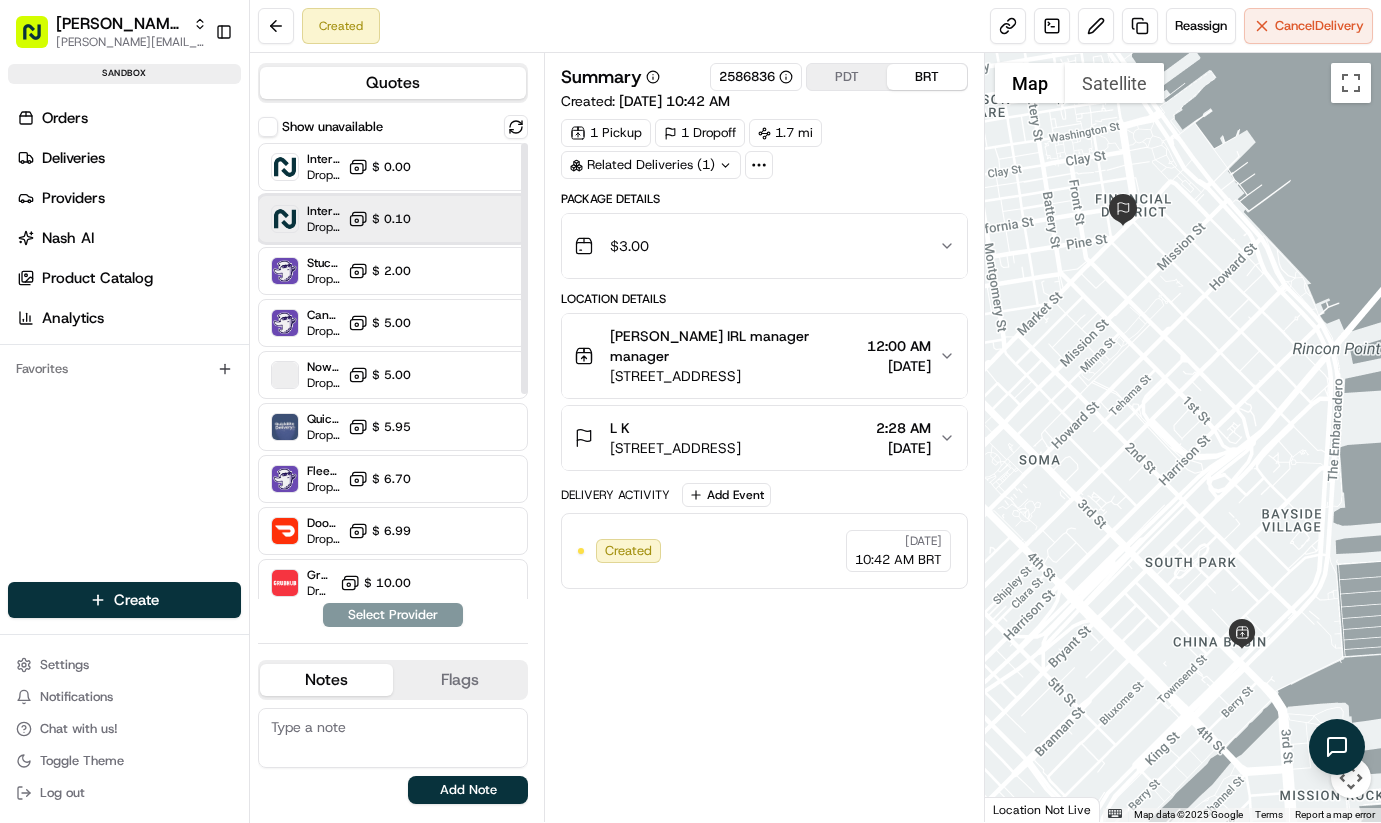 click on "Internal Fleet (Nashcar) Dropoff ETA   - $   0.10" at bounding box center [393, 219] 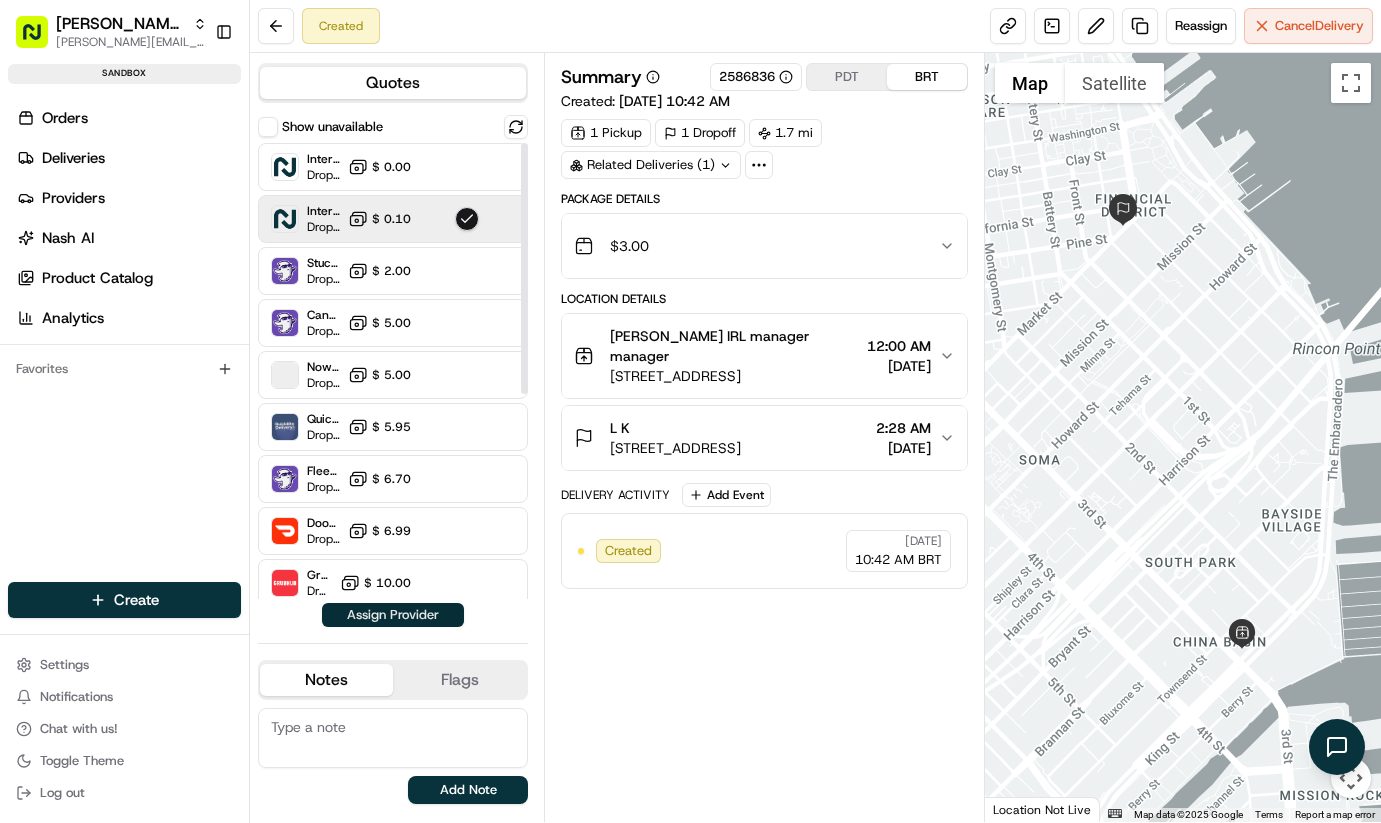 click on "Assign Provider" at bounding box center [393, 615] 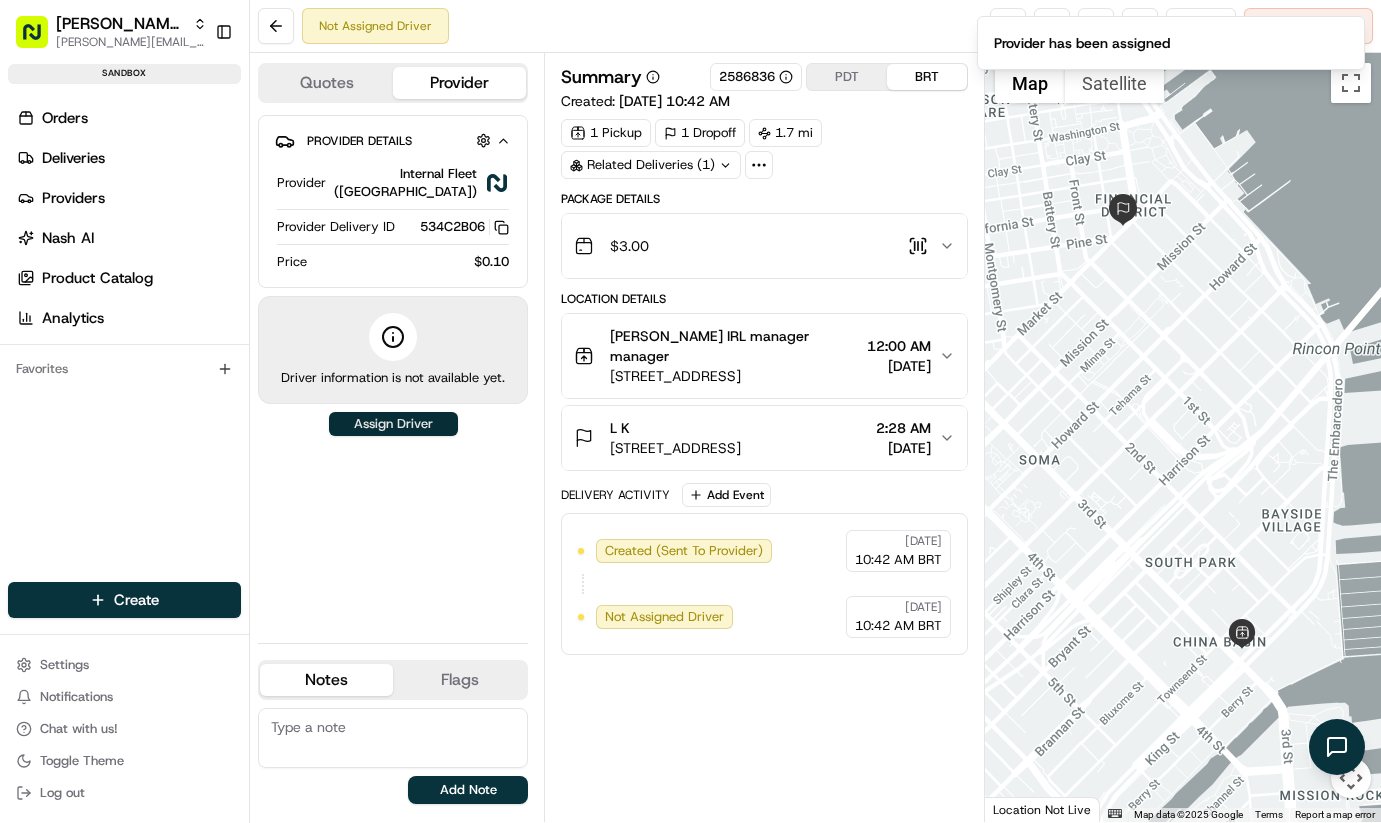 click on "Assign Driver" at bounding box center (393, 424) 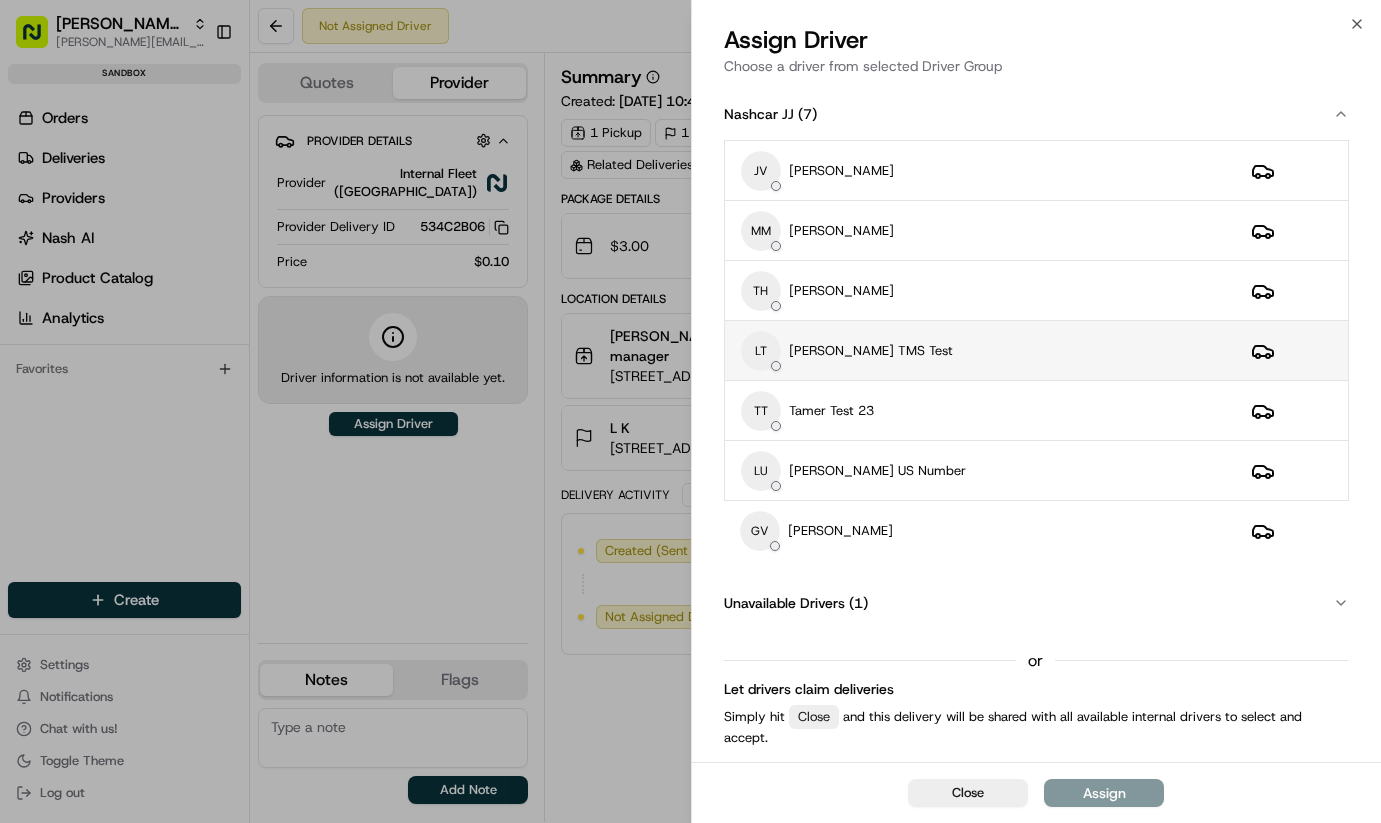 click on "[PERSON_NAME] TMS Test" at bounding box center [871, 351] 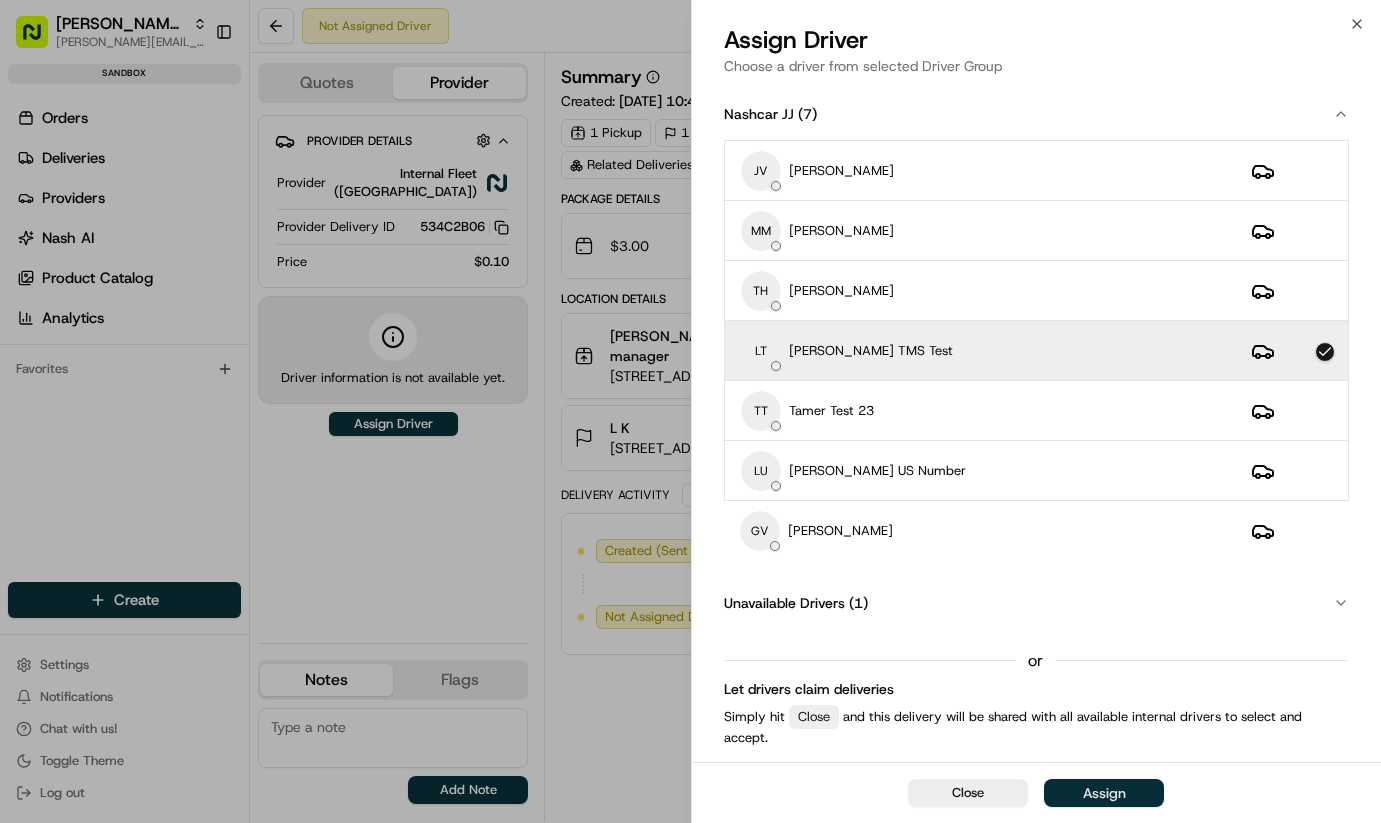 click on "Assign" at bounding box center [1104, 793] 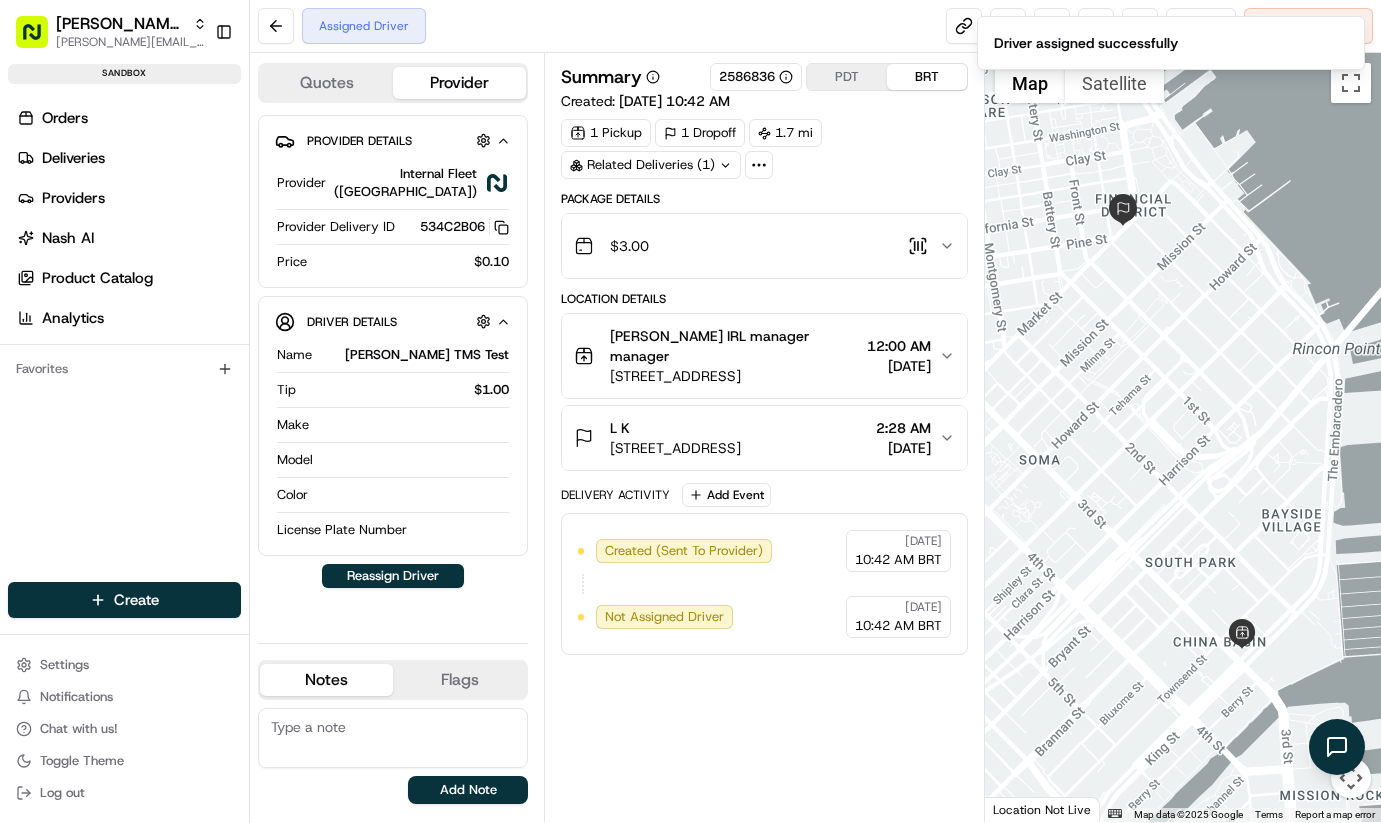 click on "Assigned Driver Reassign Cancel  Delivery" at bounding box center (815, 26) 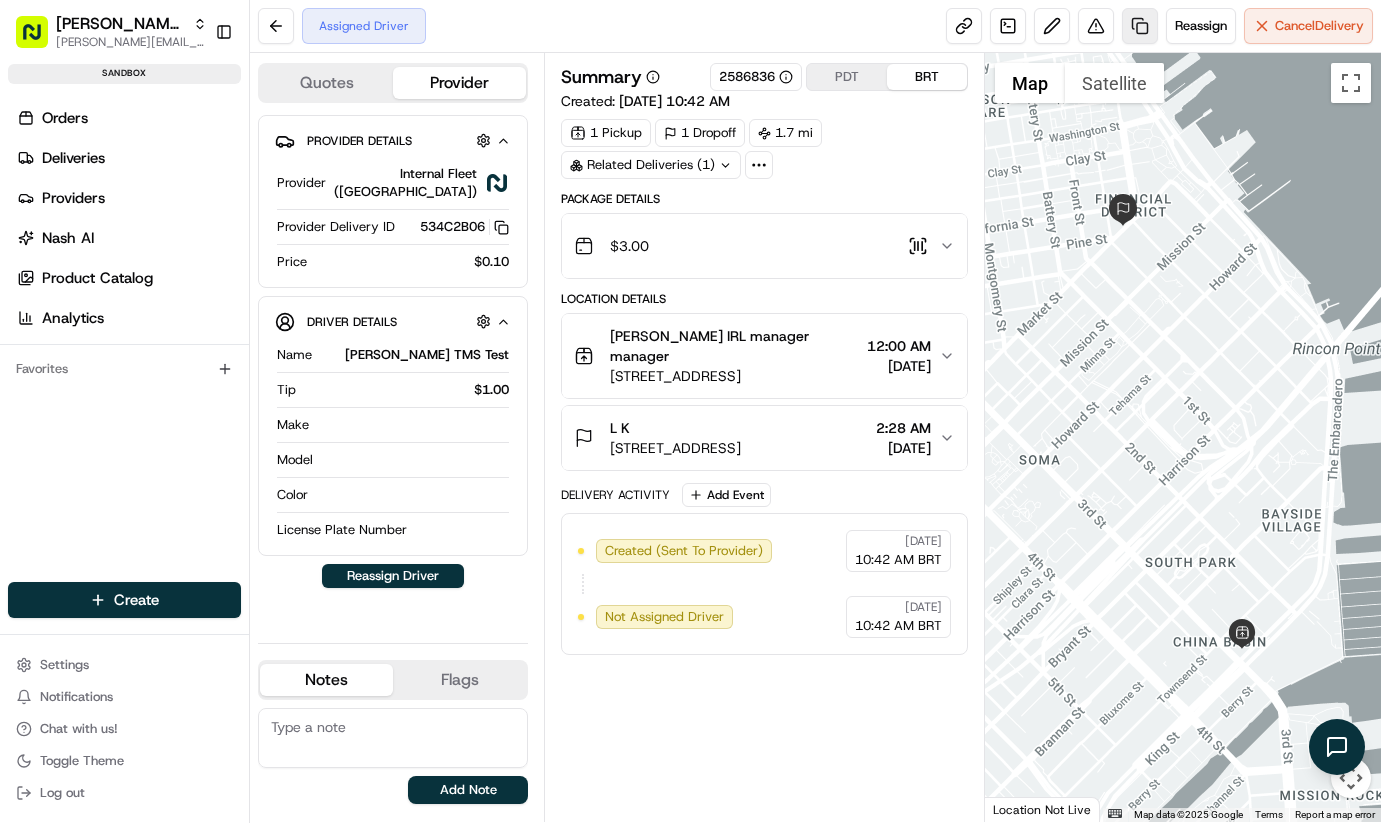 click at bounding box center [1140, 26] 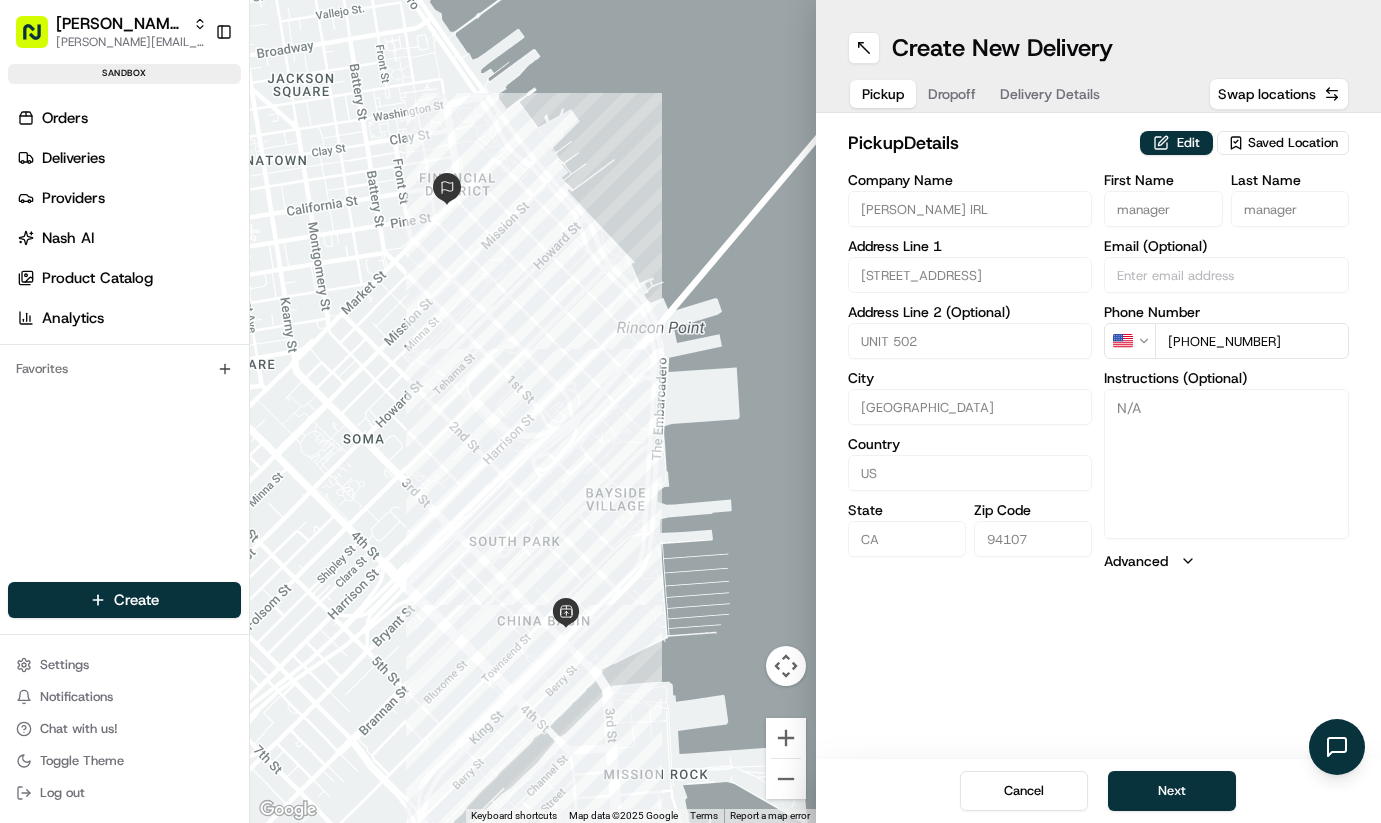click on "Cancel Next" at bounding box center (1099, 791) 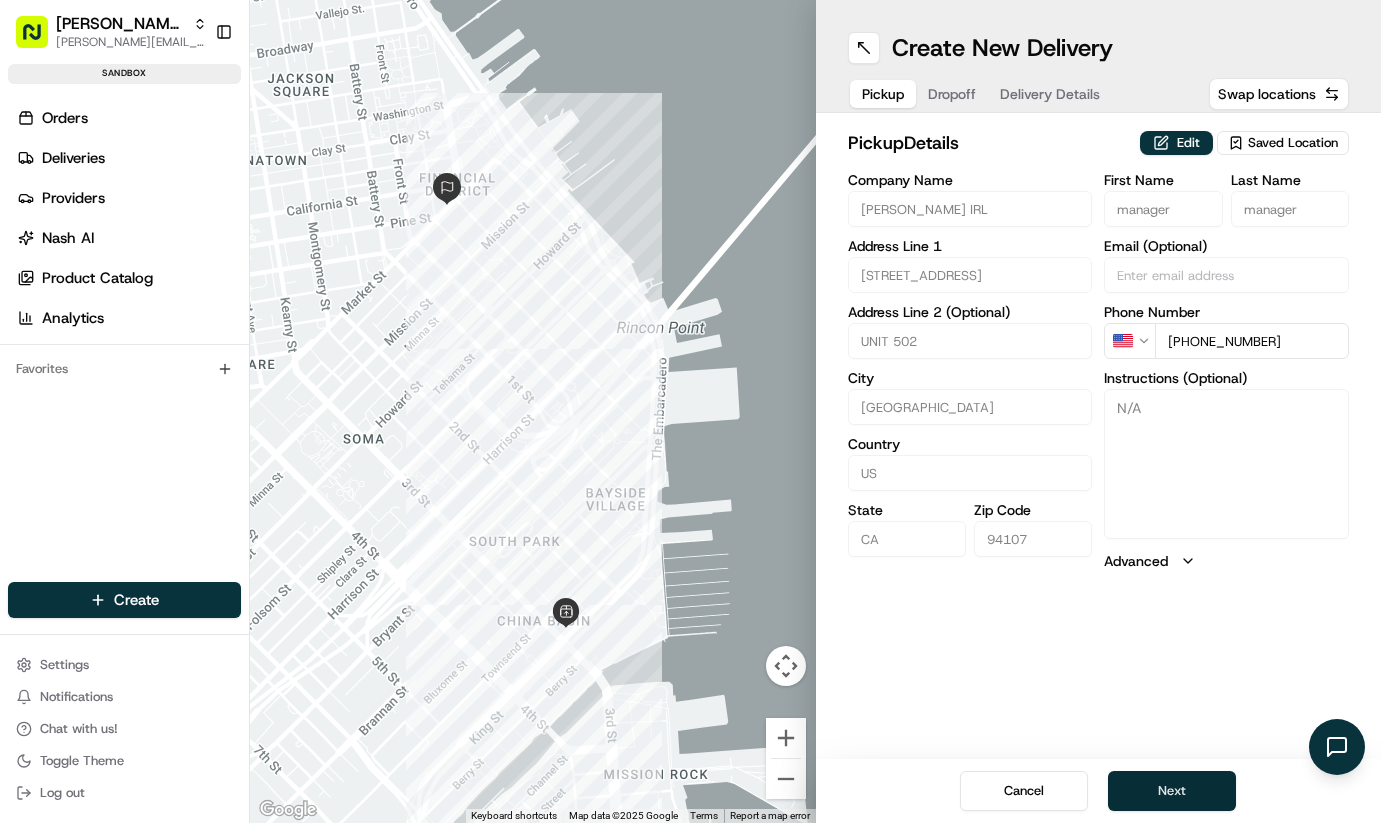 click on "Next" at bounding box center (1172, 791) 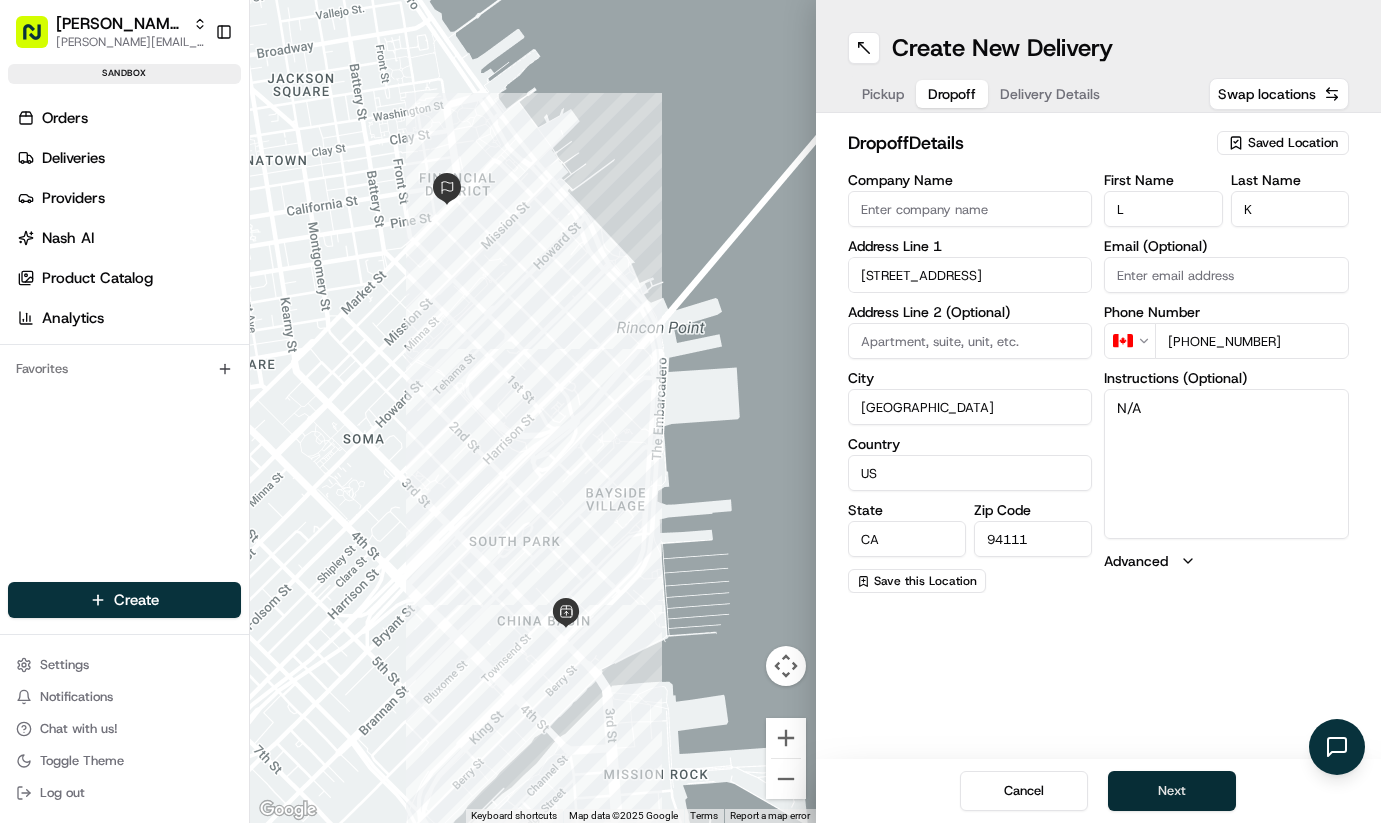 click on "Next" at bounding box center [1172, 791] 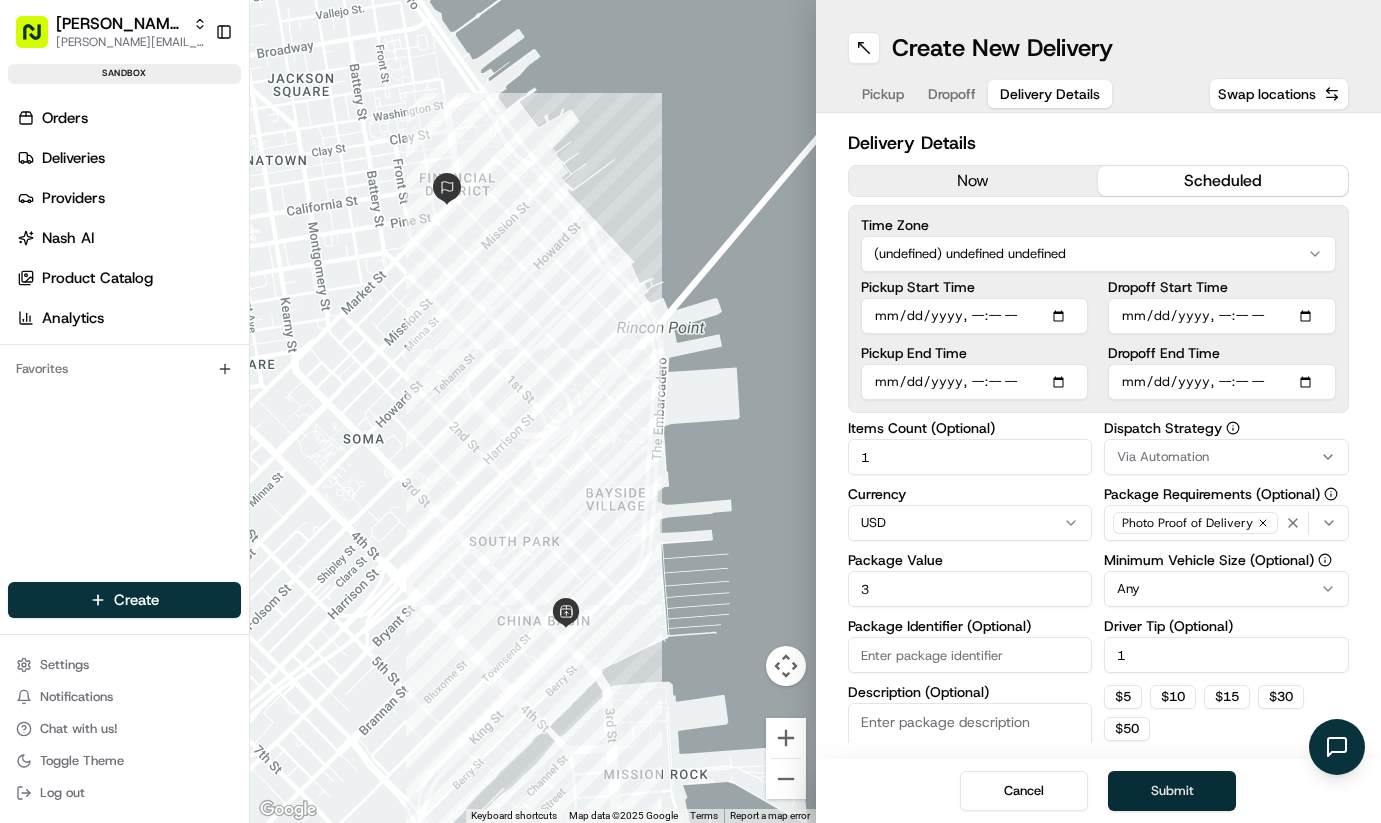 click on "Submit" at bounding box center (1172, 791) 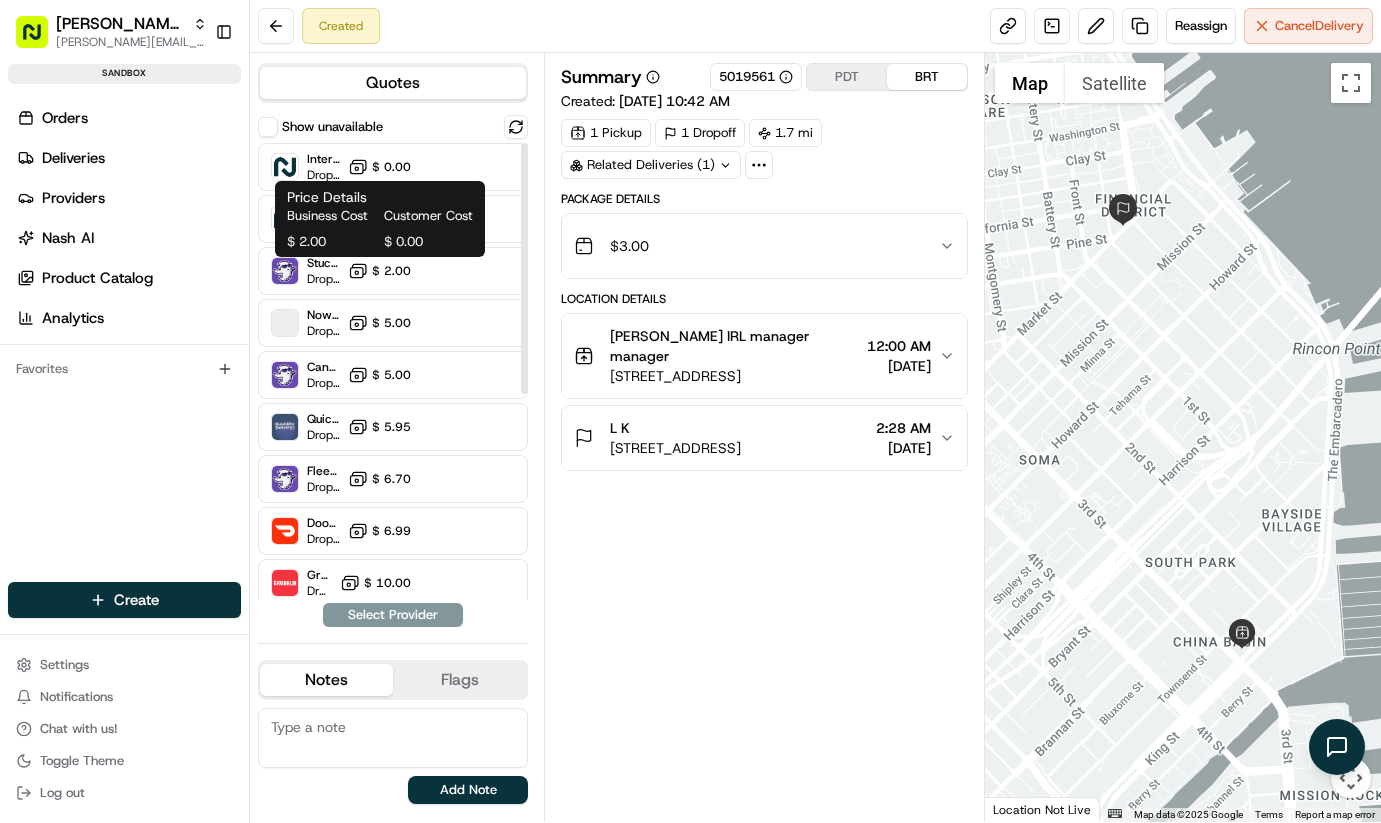 click on "Price Details" at bounding box center (380, 197) 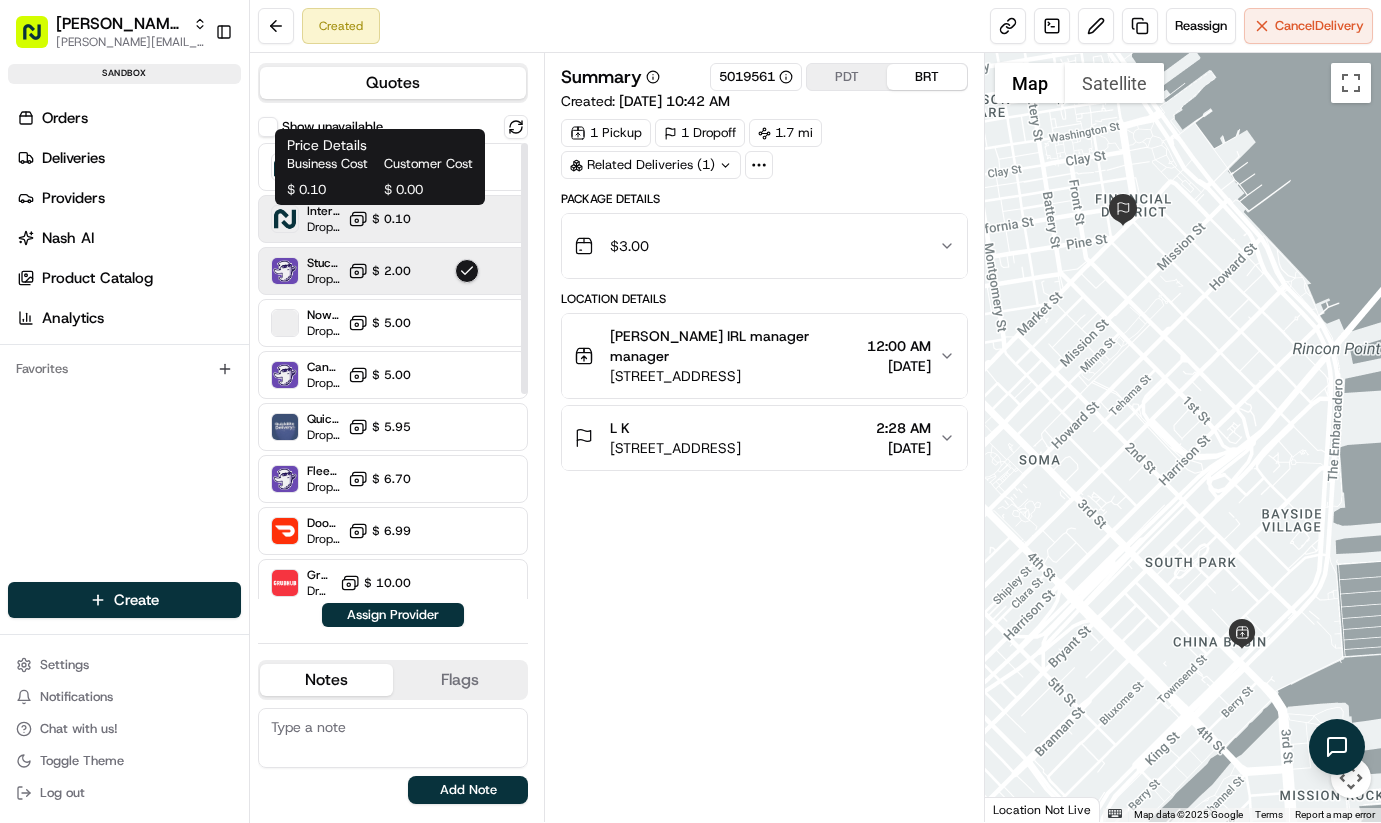 click on "$   0.10" at bounding box center (391, 219) 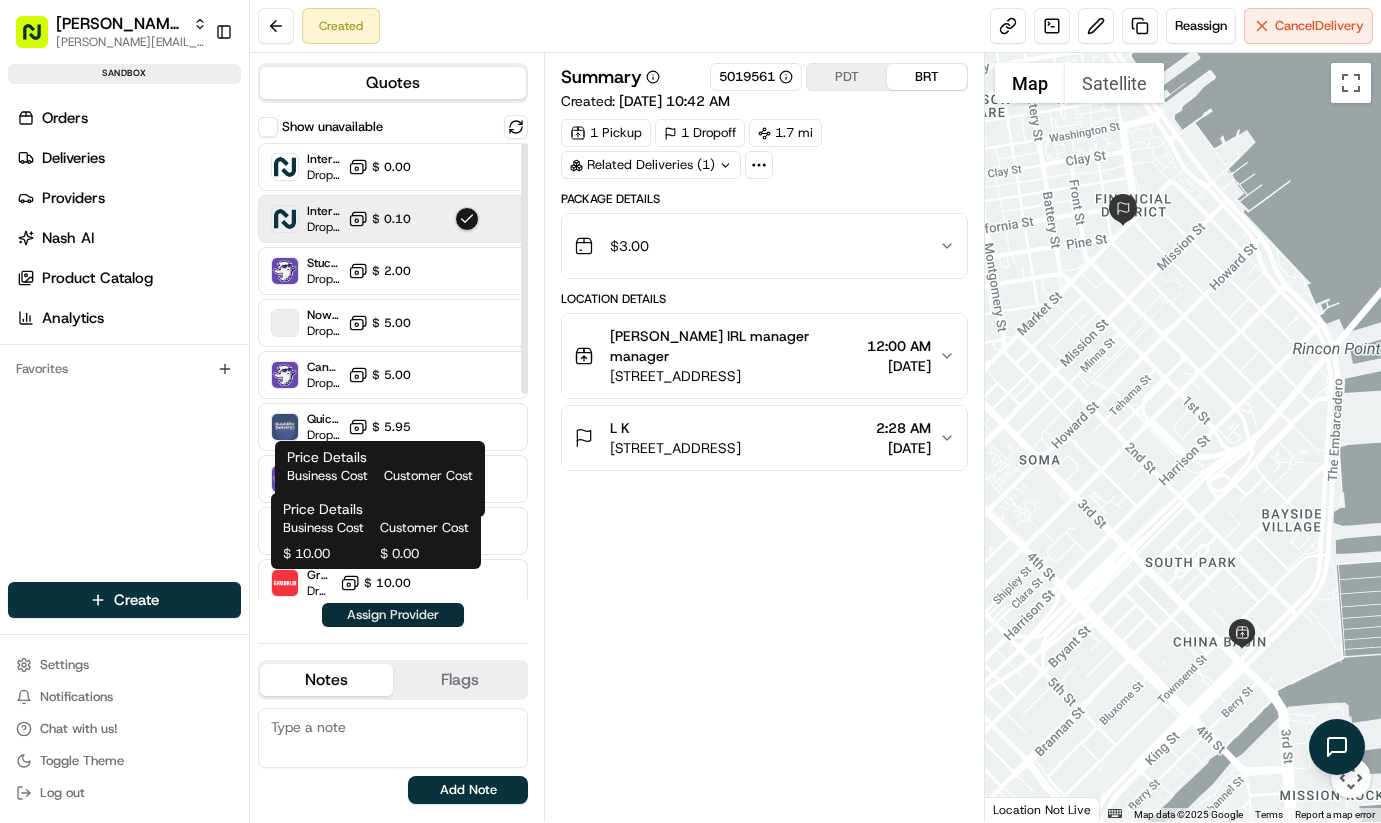 click on "Assign Provider" at bounding box center [393, 615] 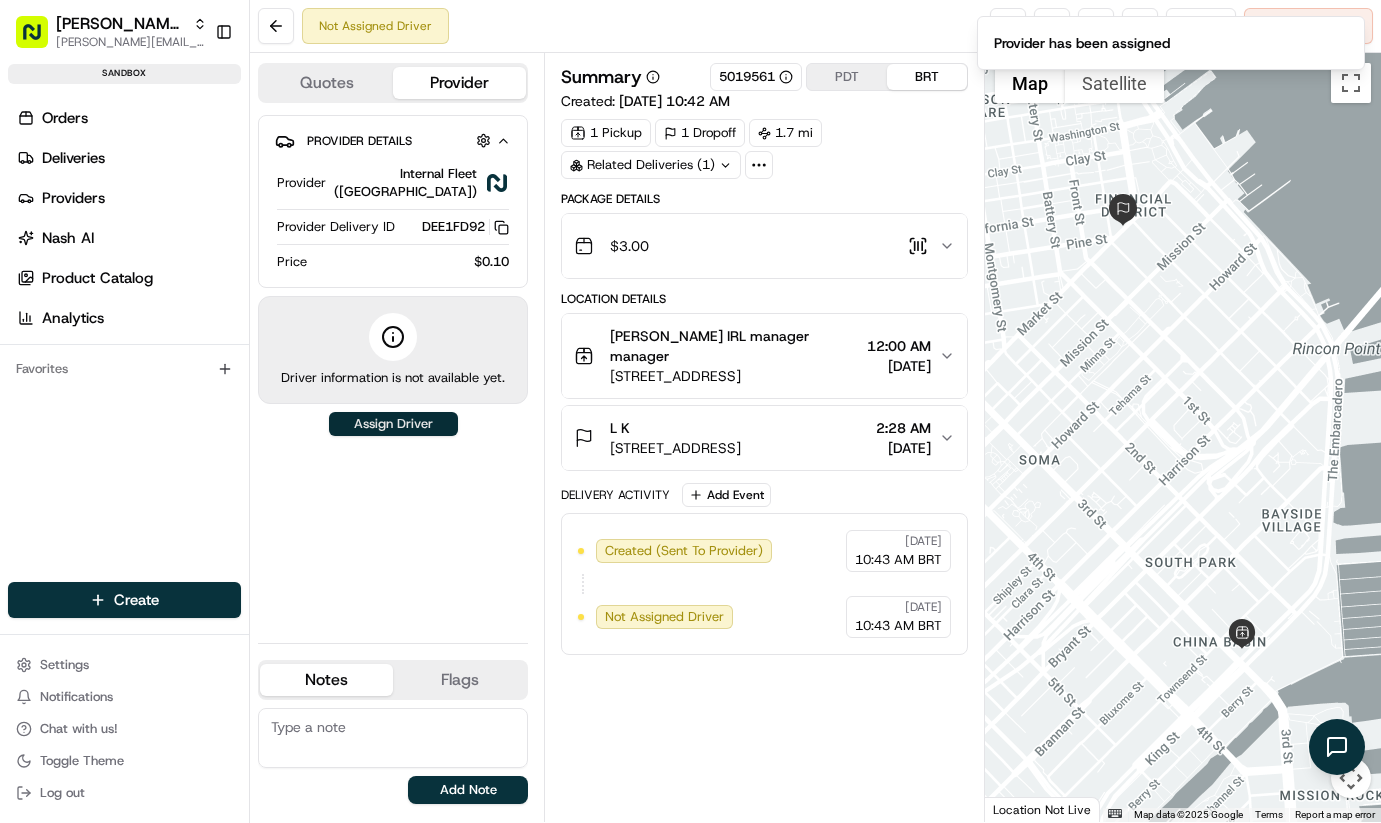 click on "Assign Driver" at bounding box center [393, 424] 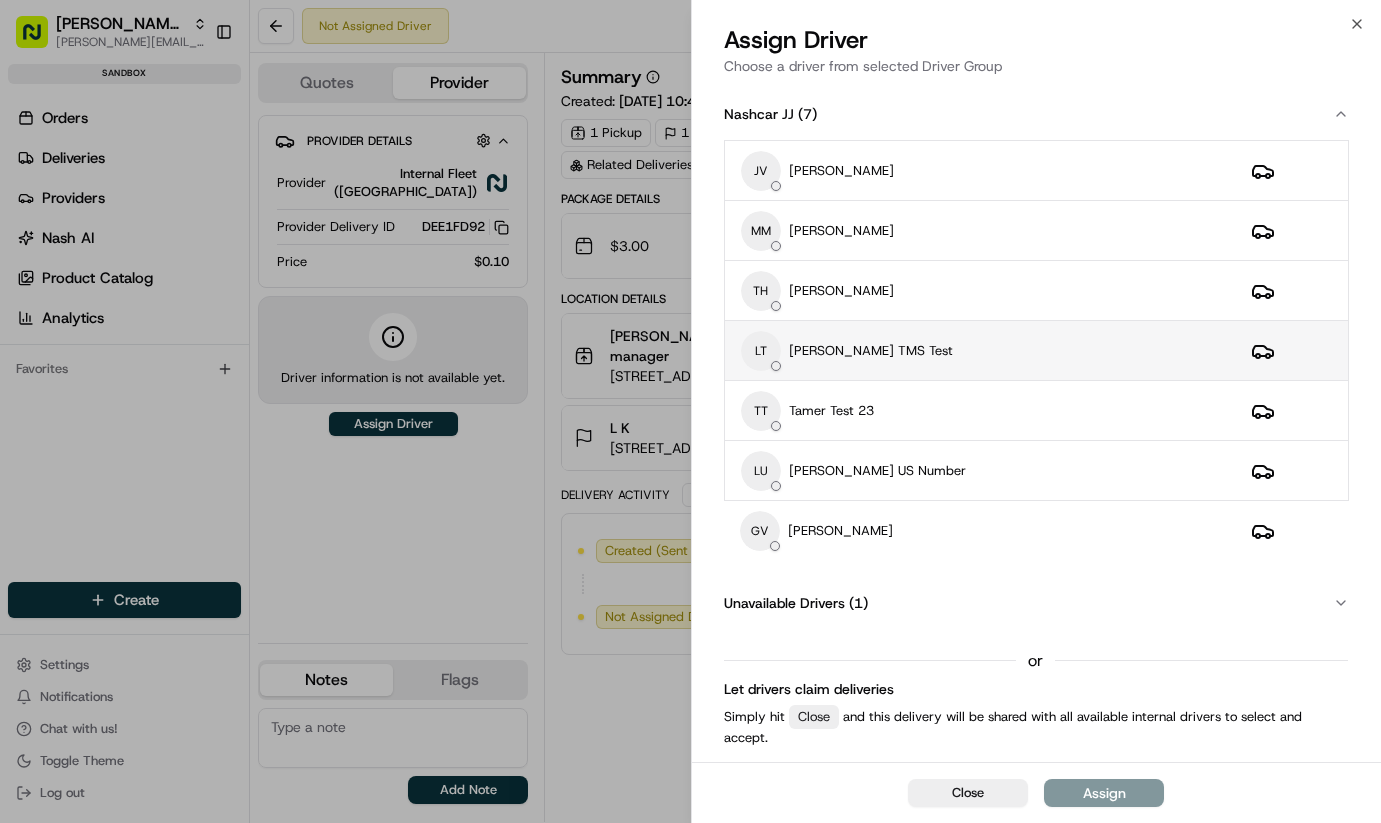 click on "[PERSON_NAME] TMS Test" at bounding box center (980, 351) 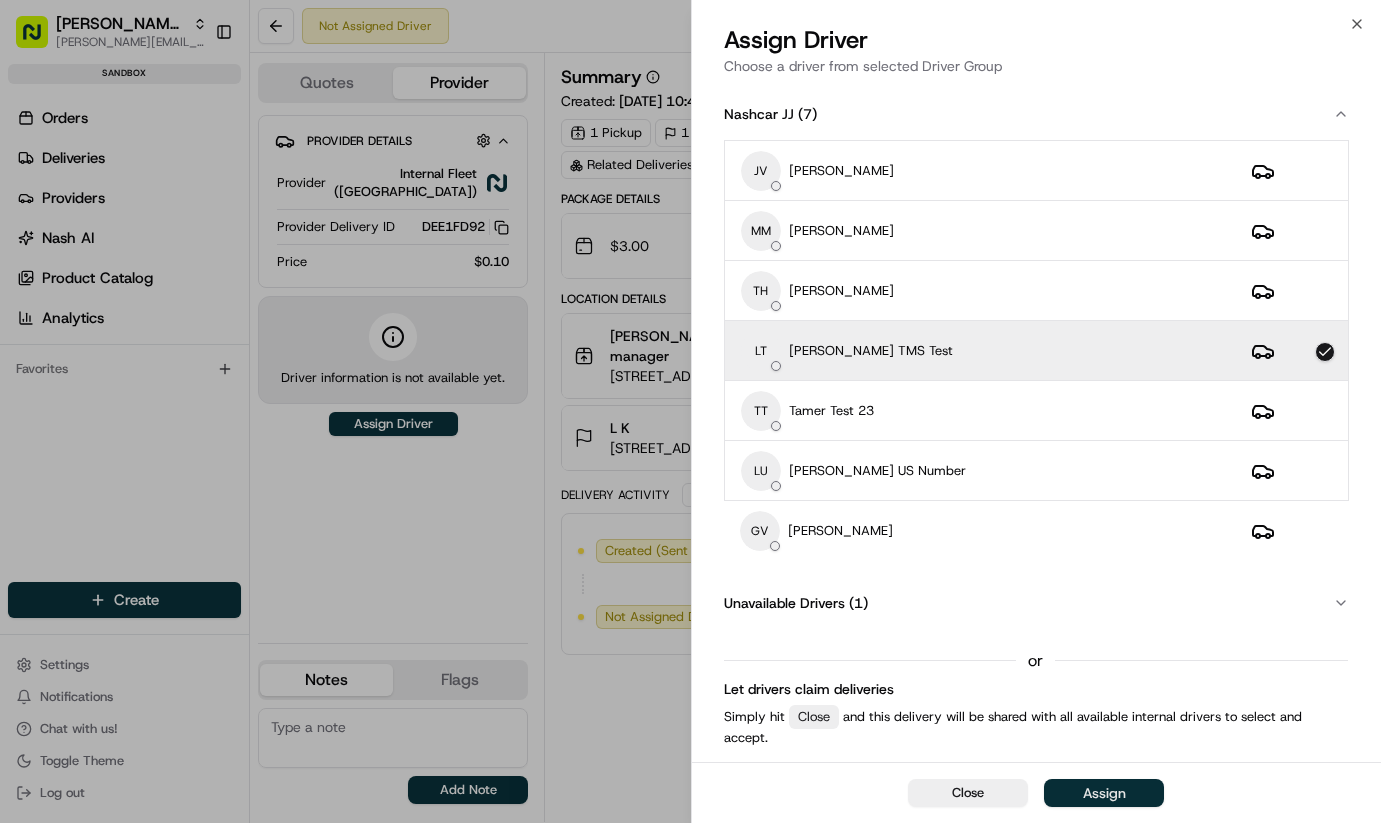 click on "Assign" at bounding box center [1104, 793] 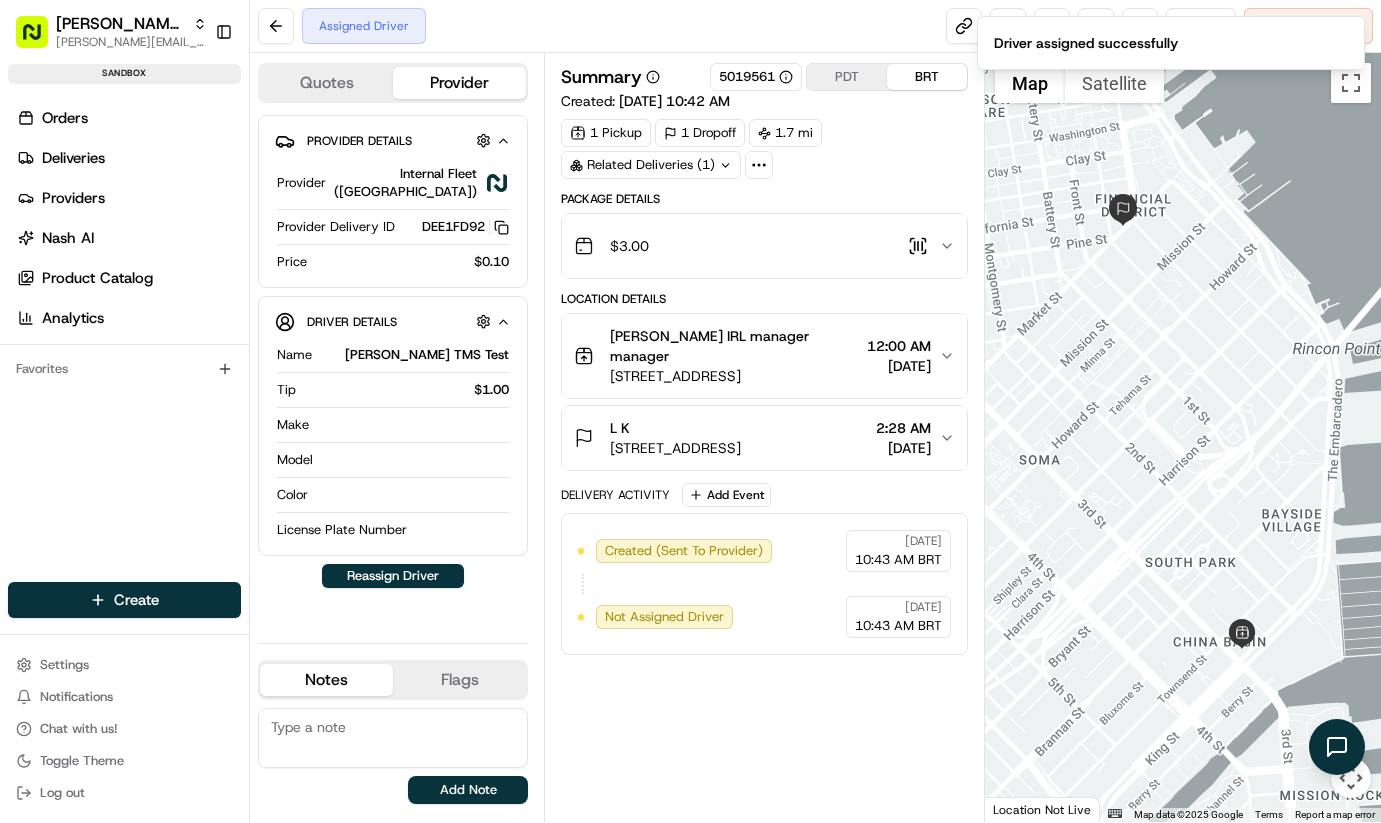 click on "Summary 5019561 PDT BRT Created:   [DATE] 10:42 AM 1   Pickup 1   Dropoff 1.7 mi Related Deliveries   (1) Package Details $ 3.00 Location Details [PERSON_NAME] IRL manager manager [STREET_ADDRESS] 12:00 AM [DATE]  L K [STREET_ADDRESS] 2:28 AM [DATE] Delivery Activity Add Event Created (Sent To Provider) Internal Fleet ([GEOGRAPHIC_DATA]) [DATE] 10:43 AM BRT Not Assigned Driver Internal Fleet ([GEOGRAPHIC_DATA]) [DATE] 10:43 AM BRT" at bounding box center [764, 437] 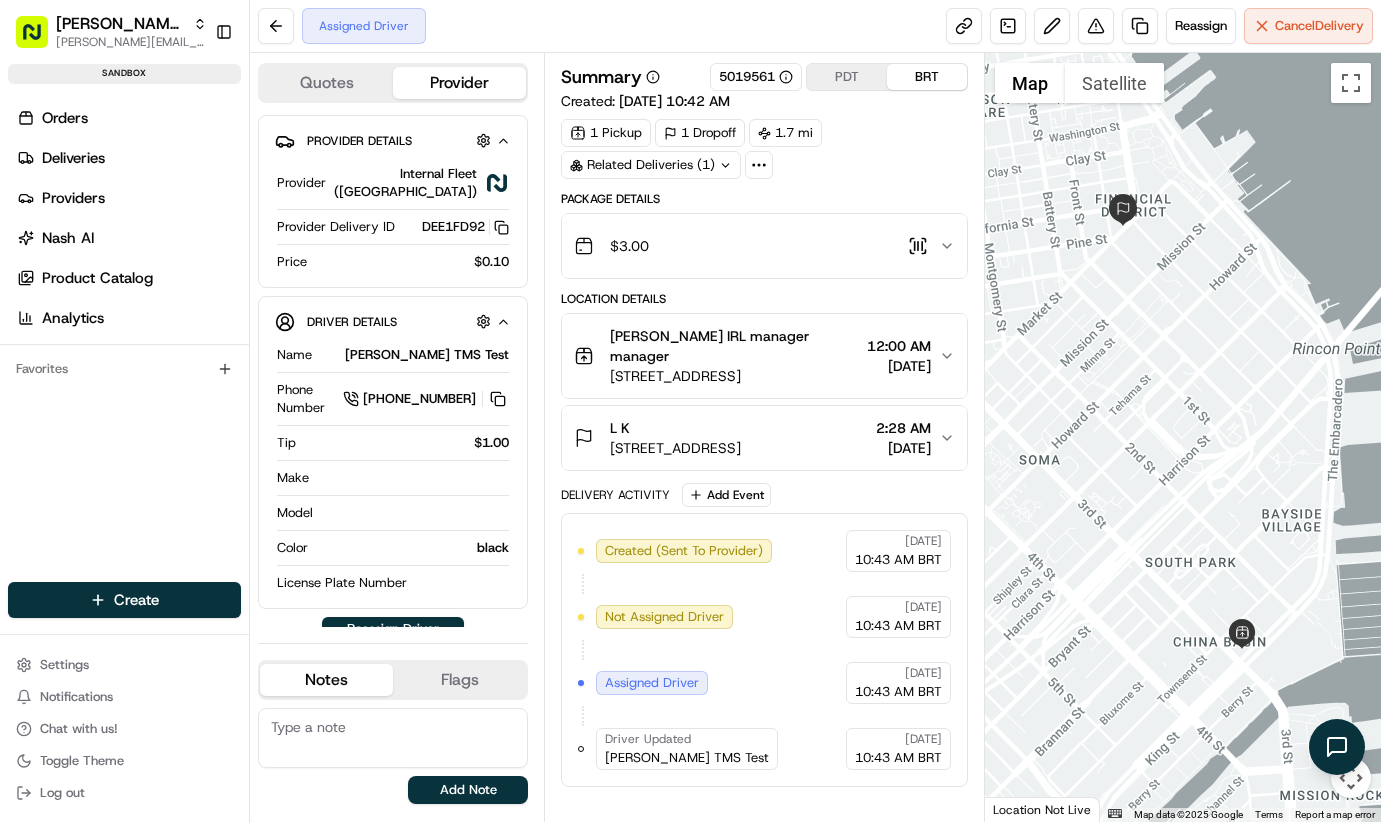 click on "[STREET_ADDRESS]" at bounding box center [734, 376] 